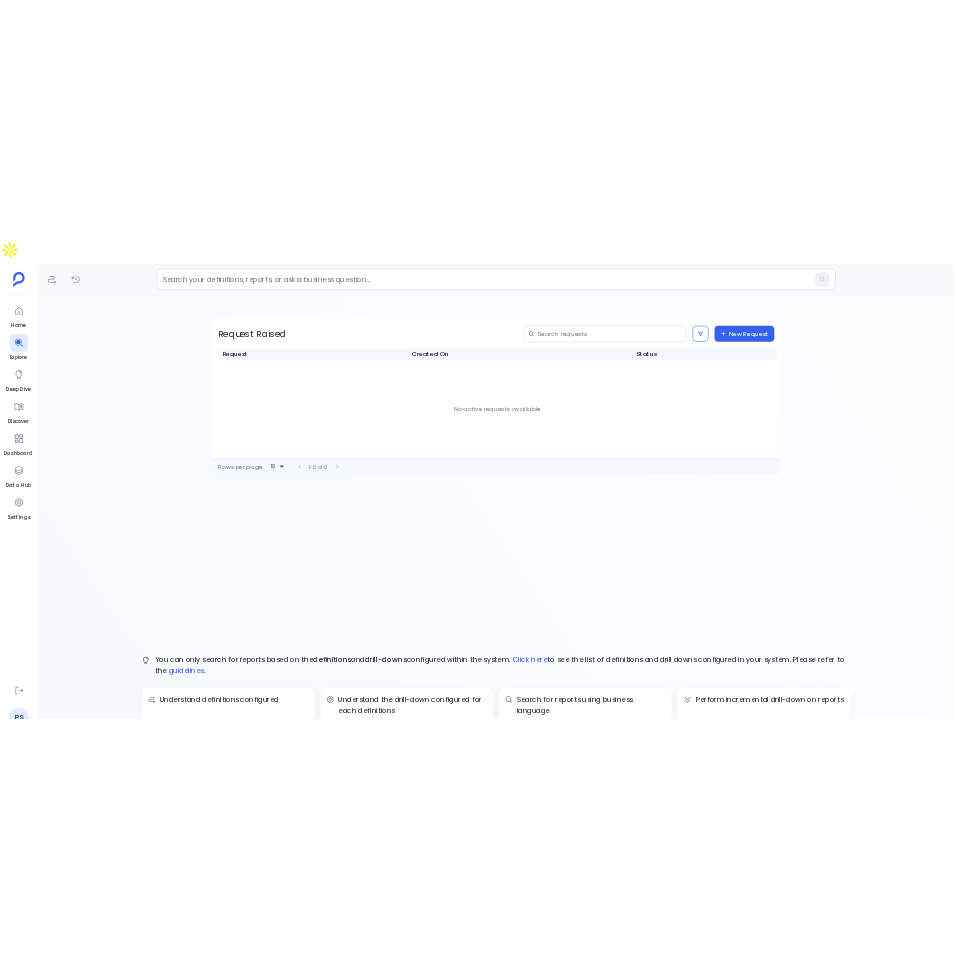 scroll, scrollTop: 0, scrollLeft: 0, axis: both 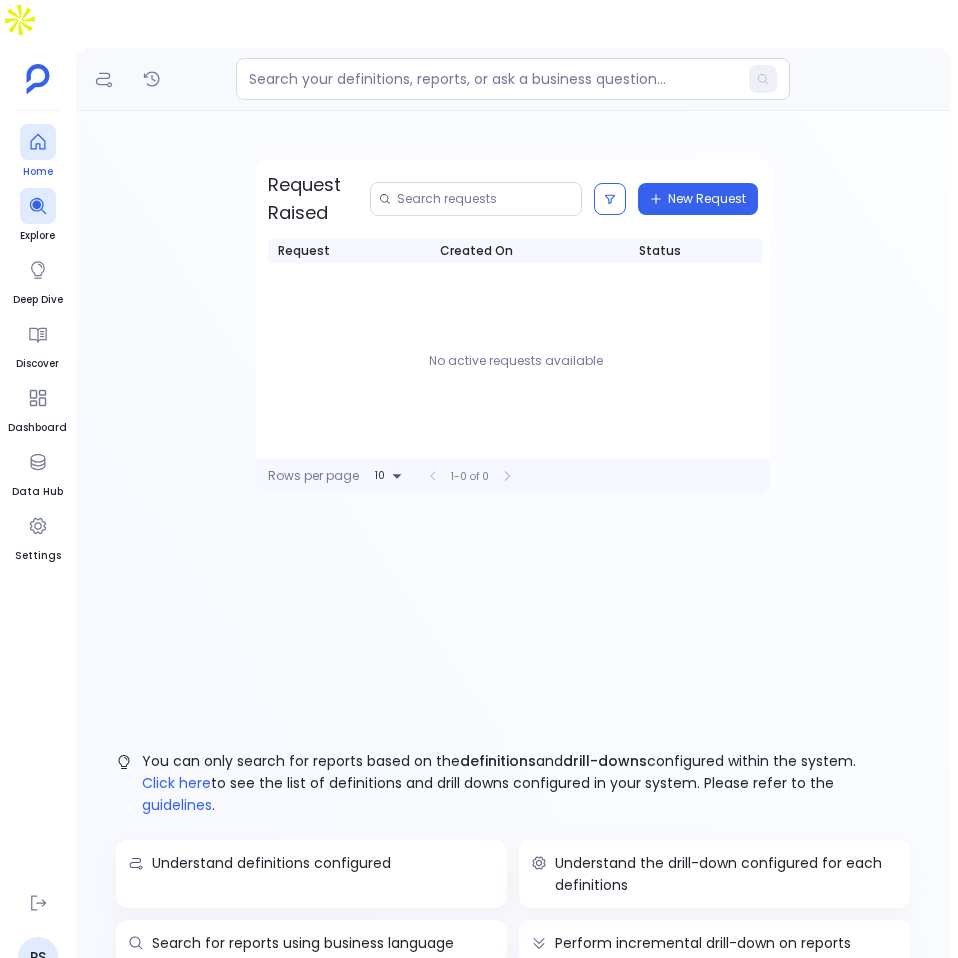 click 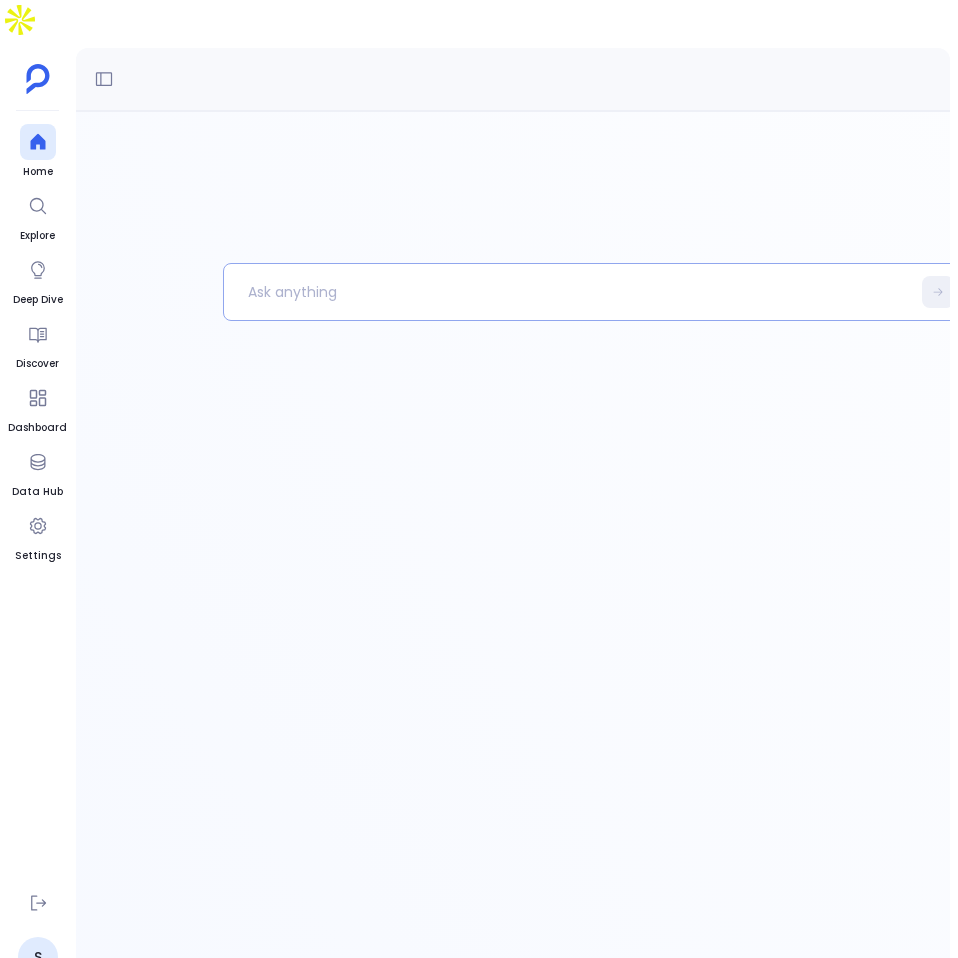 click at bounding box center (567, 292) 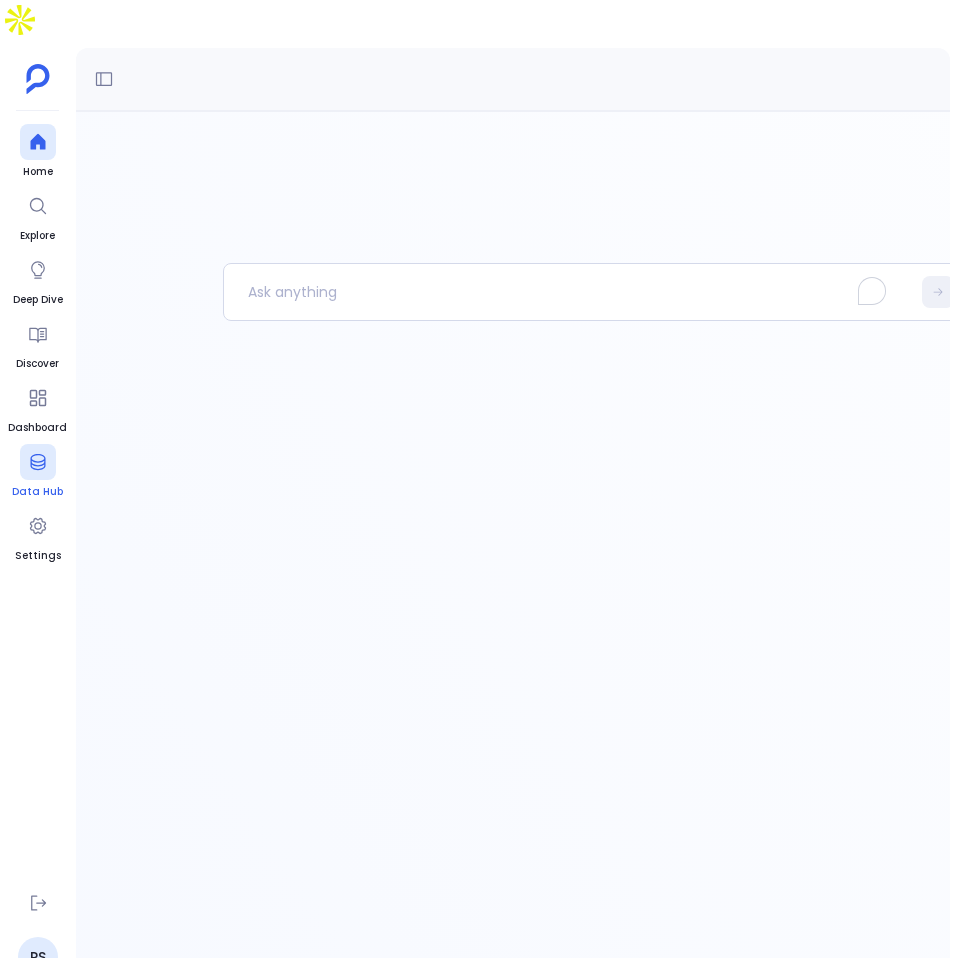 click on "Data Hub" at bounding box center (37, 472) 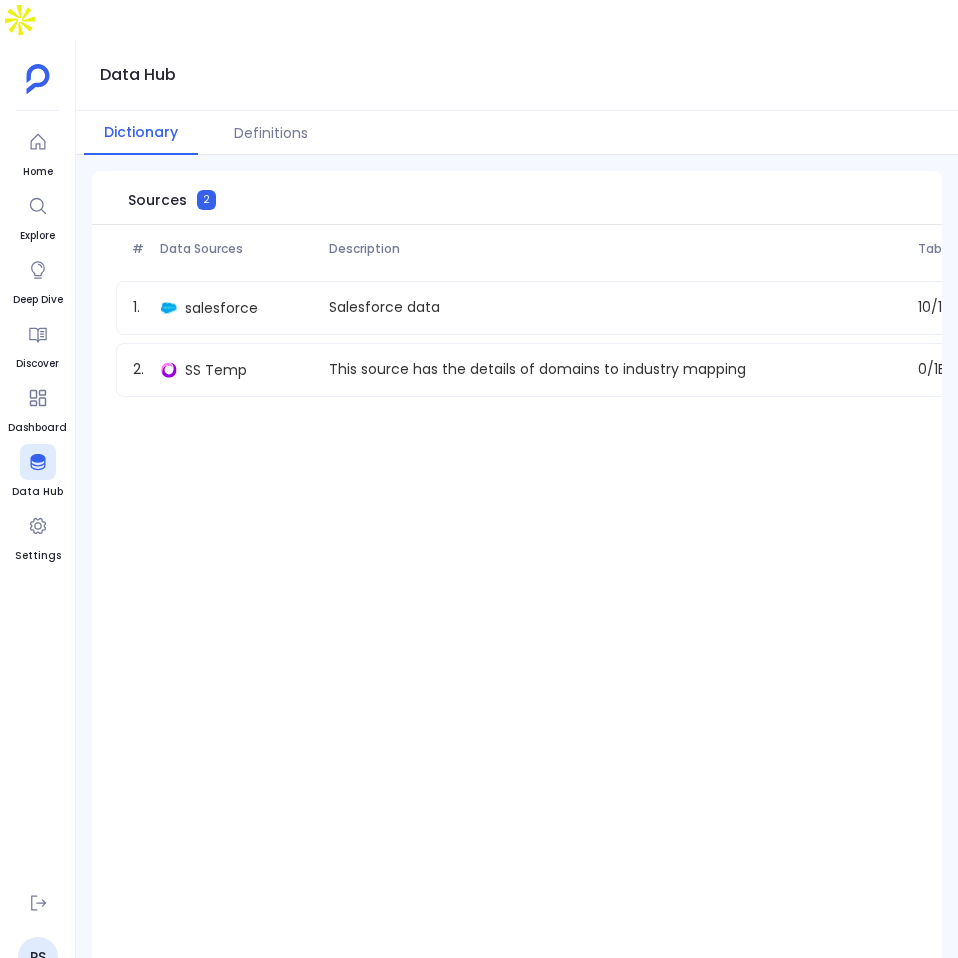 click on "1 . salesforce Salesforce data 10 / 12  Enabled 2 . SS Temp This source has the details of domains to industry mapping 0 / 1  Enabled" at bounding box center [592, 339] 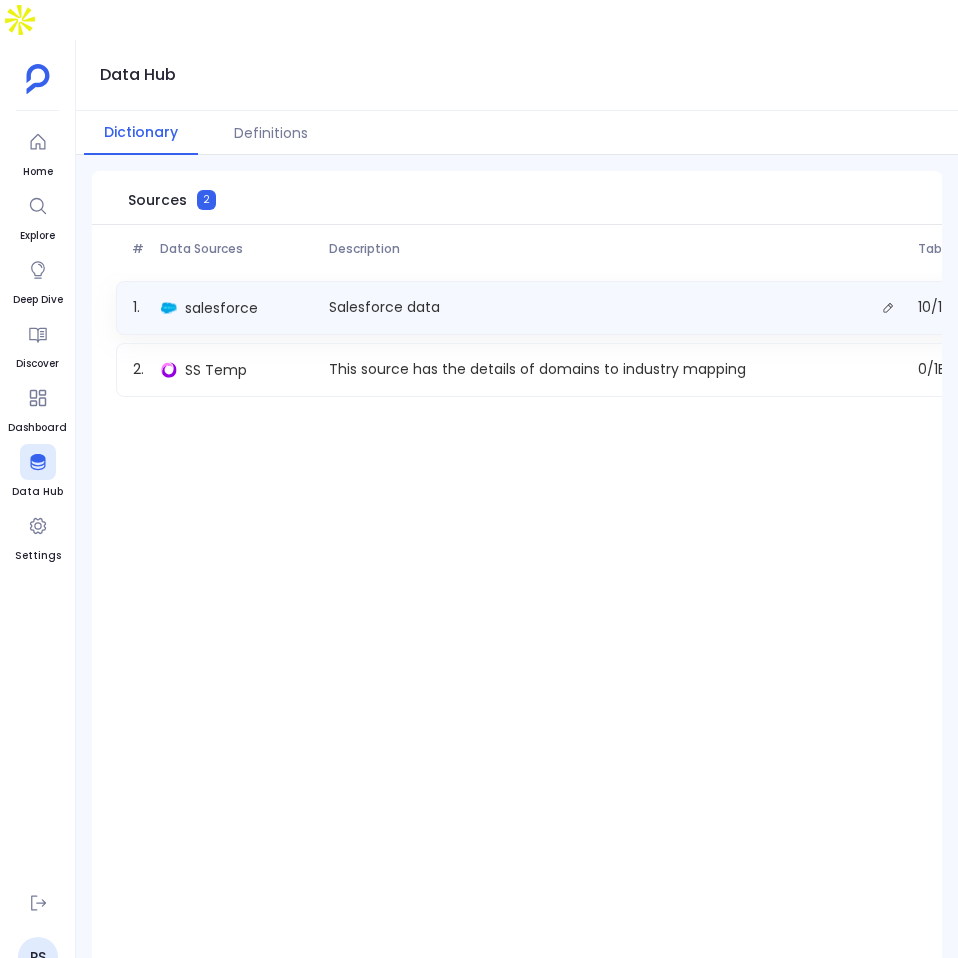 click on "Salesforce data" at bounding box center (384, 307) 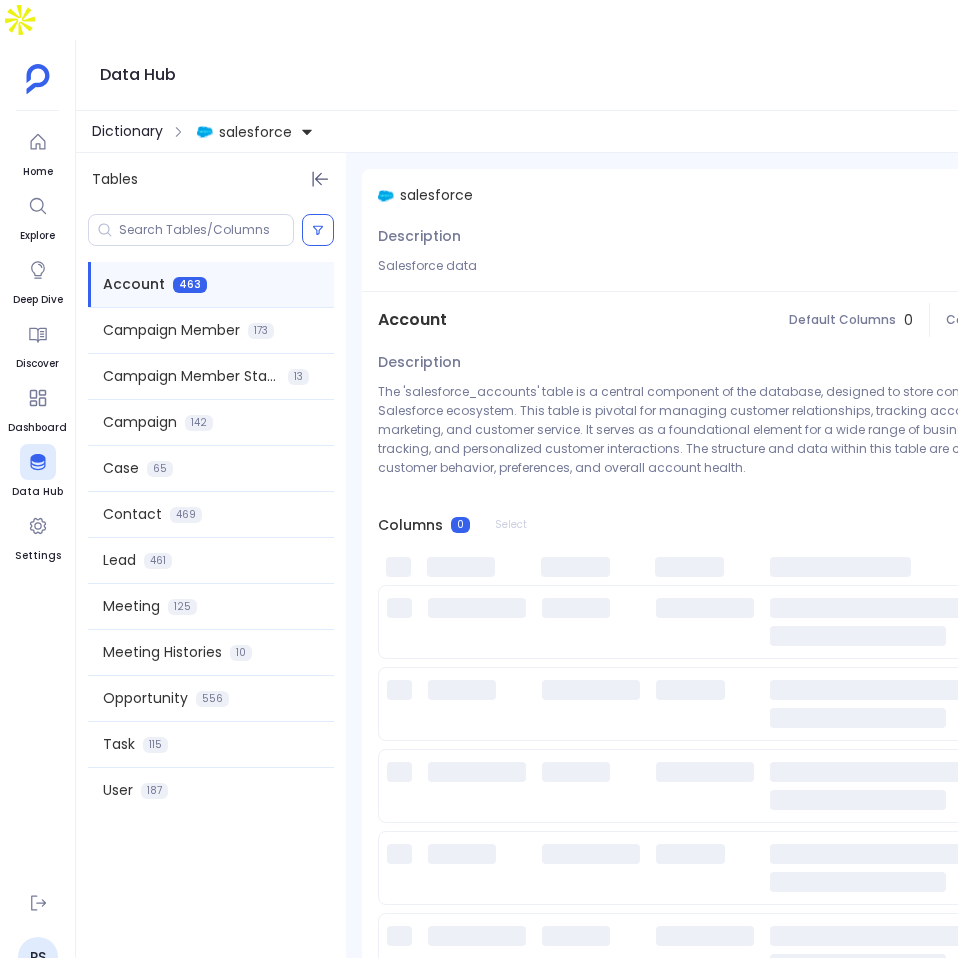 click on "Dictionary" at bounding box center (127, 131) 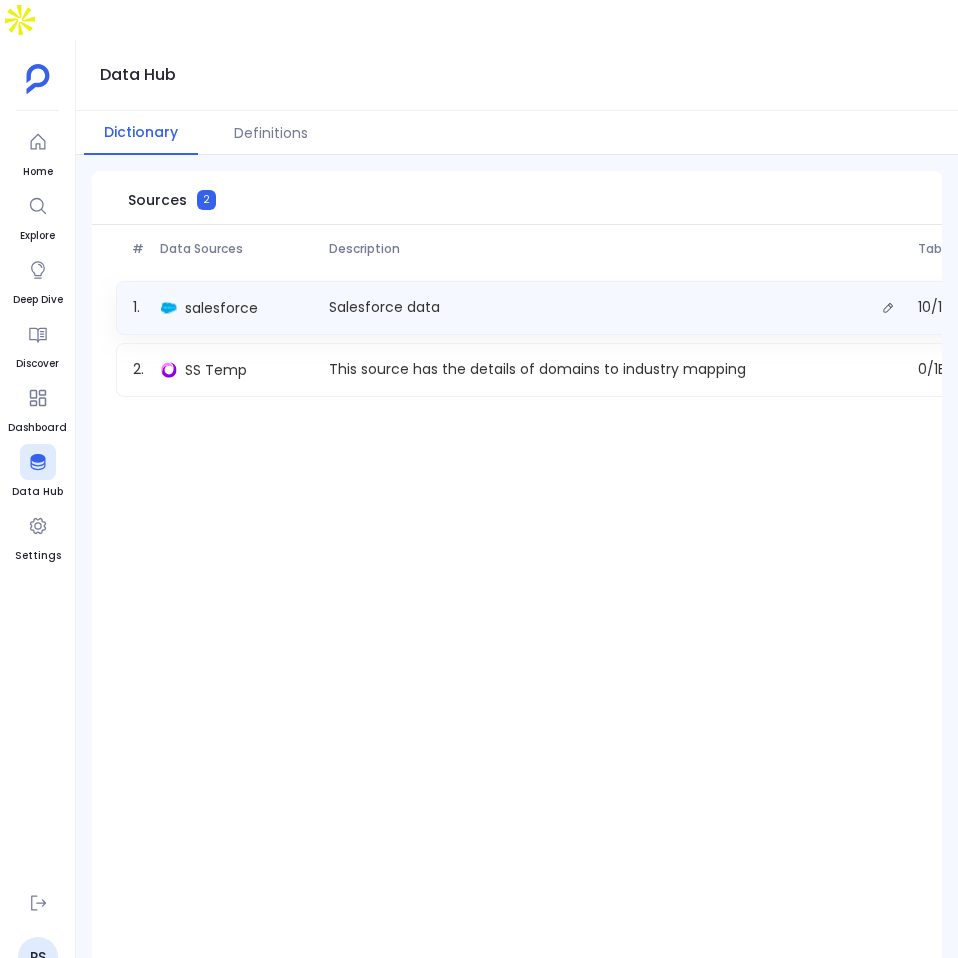 click on "Salesforce data" at bounding box center (384, 307) 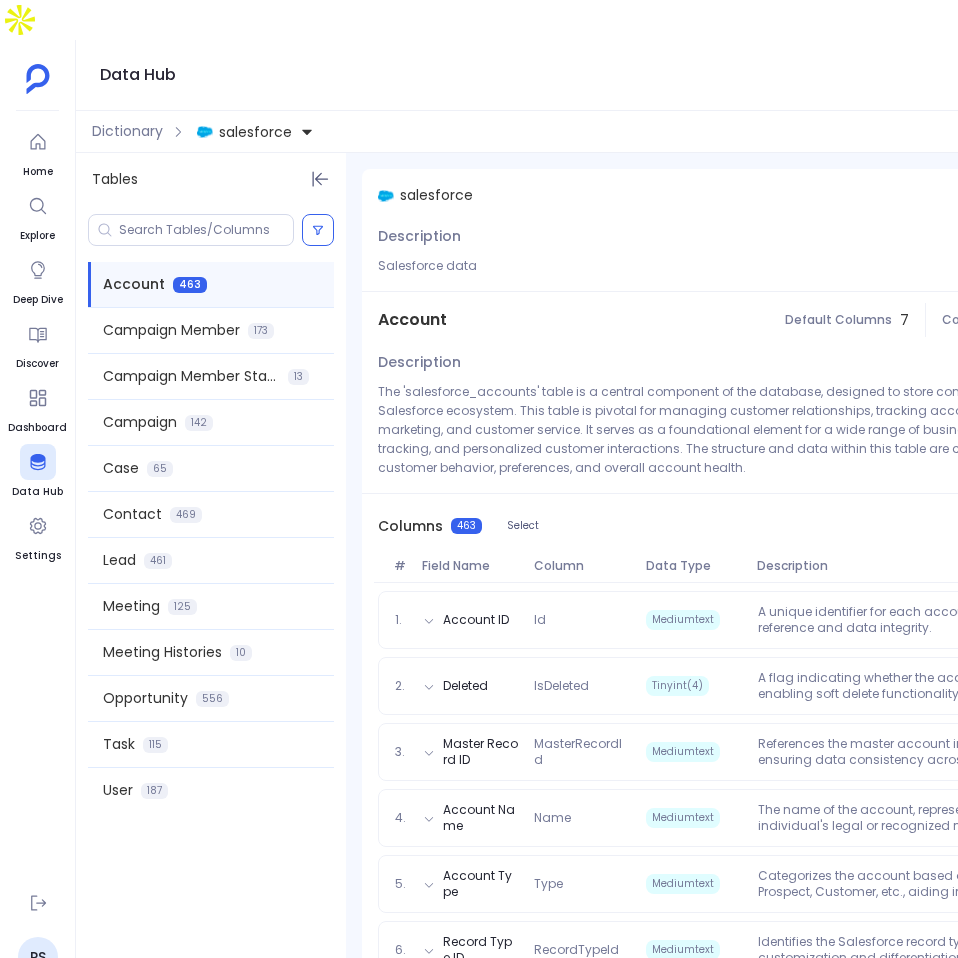 click on "salesforce" at bounding box center [255, 132] 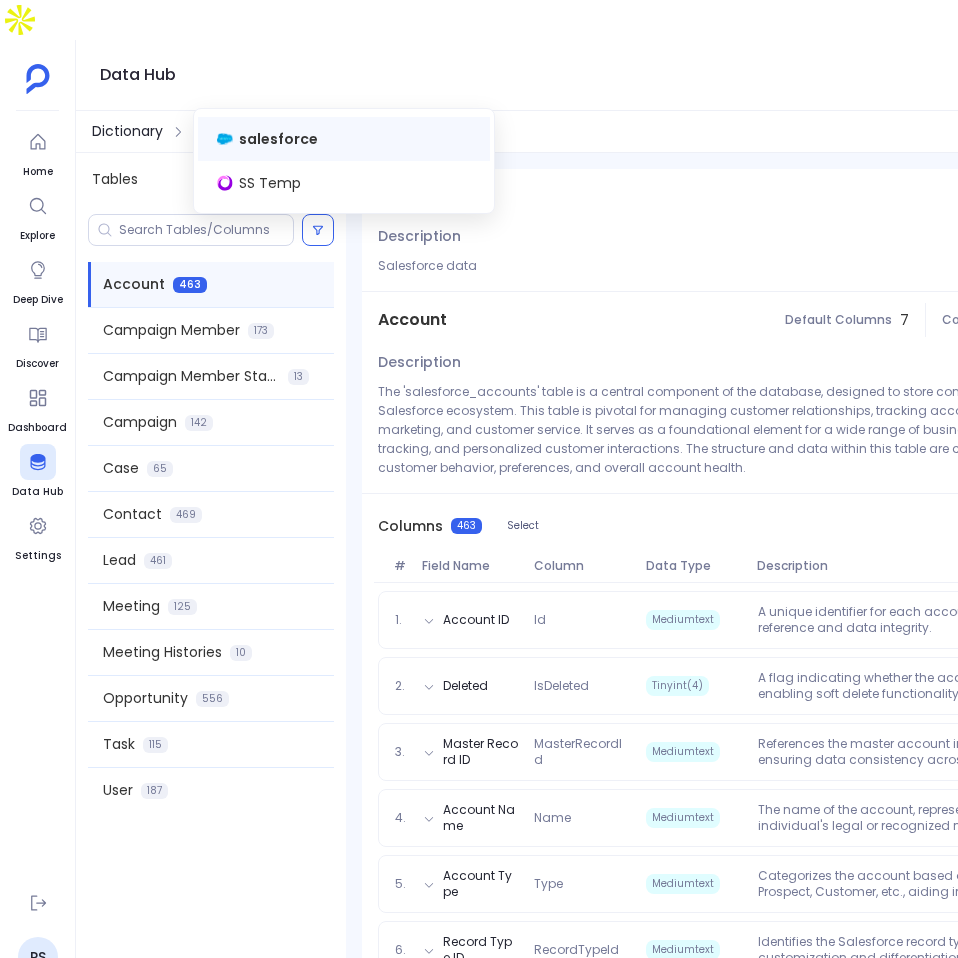 click on "Dictionary" at bounding box center [127, 131] 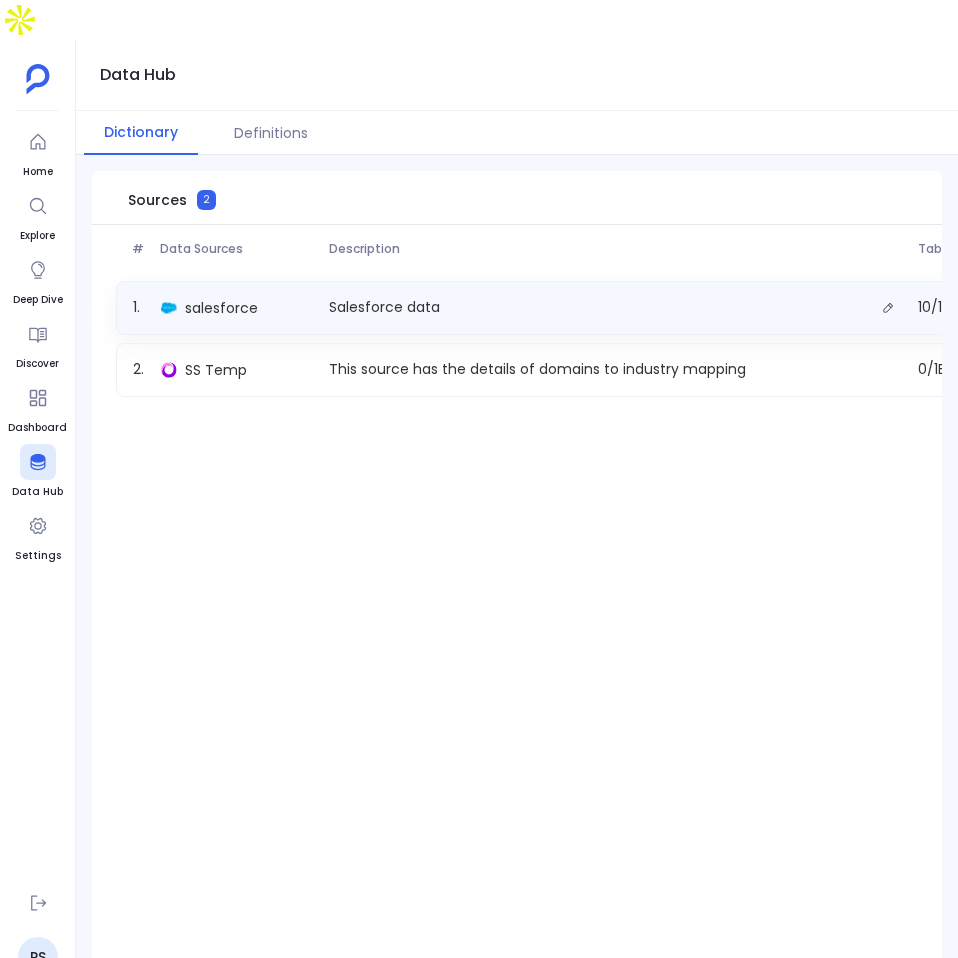 click on "salesforce" at bounding box center [237, 308] 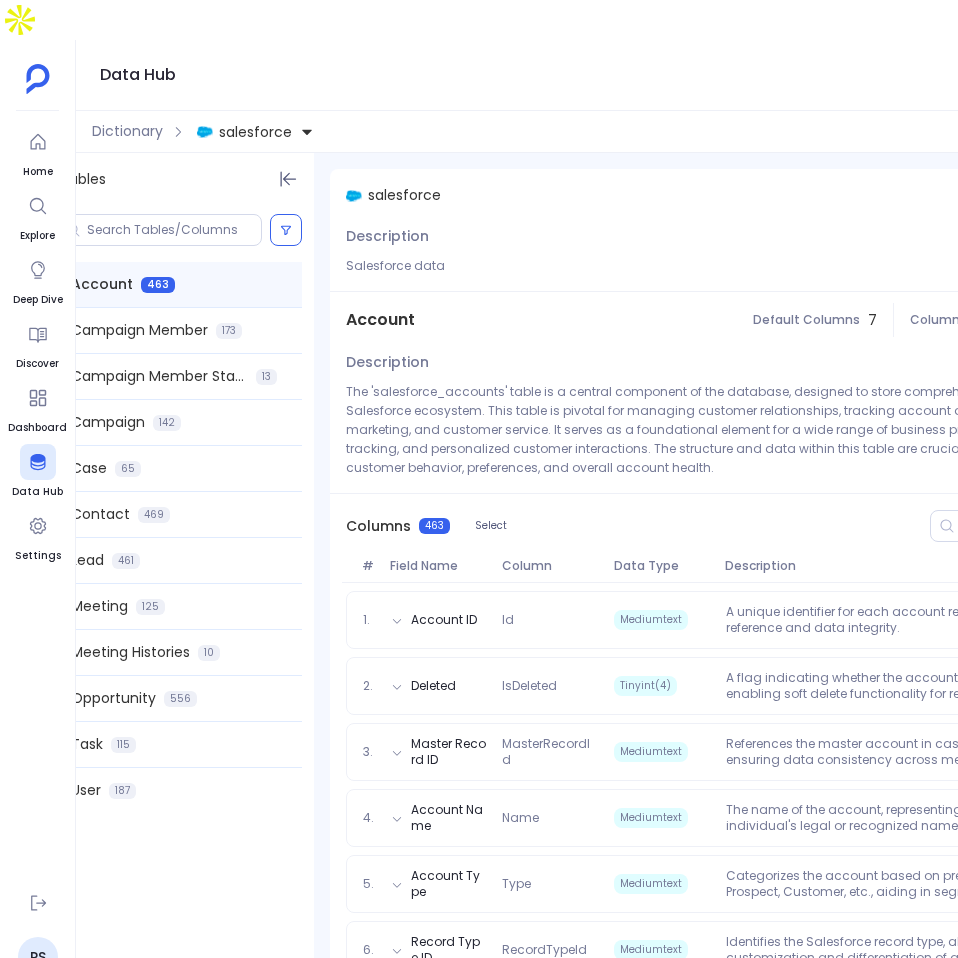 scroll, scrollTop: 0, scrollLeft: 0, axis: both 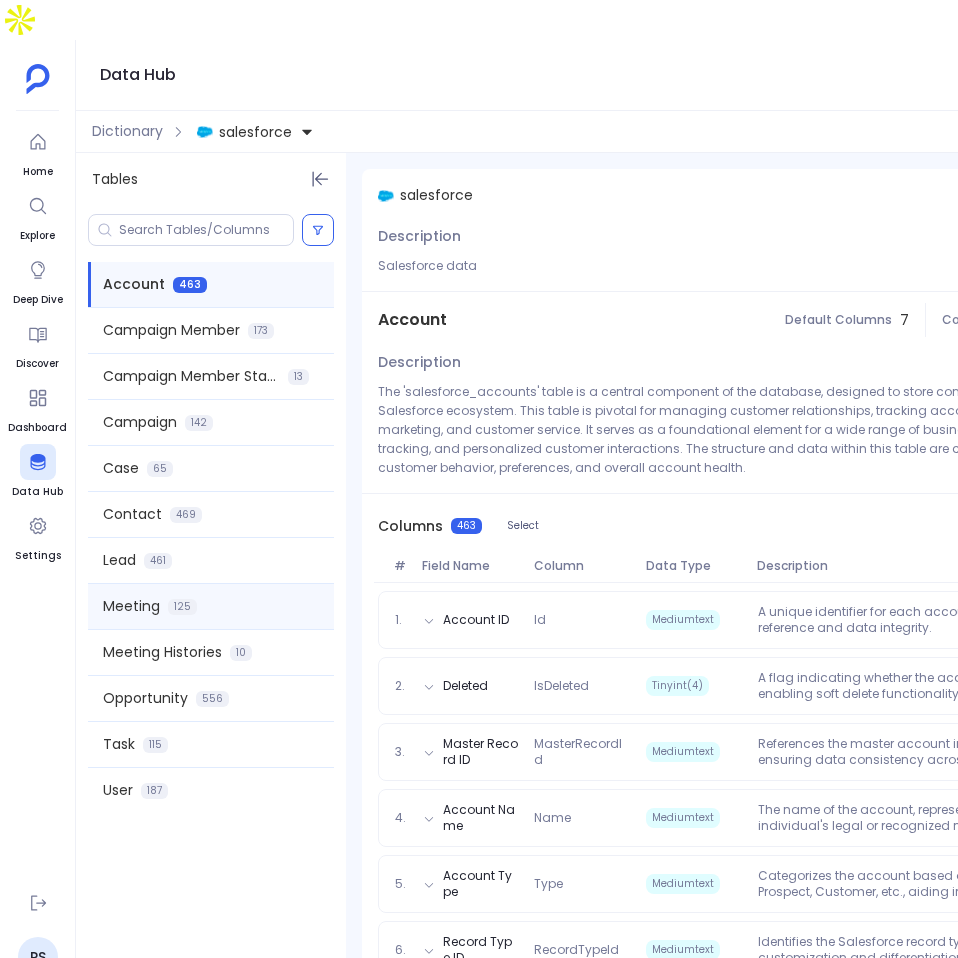 click on "Meeting 125" at bounding box center [211, 606] 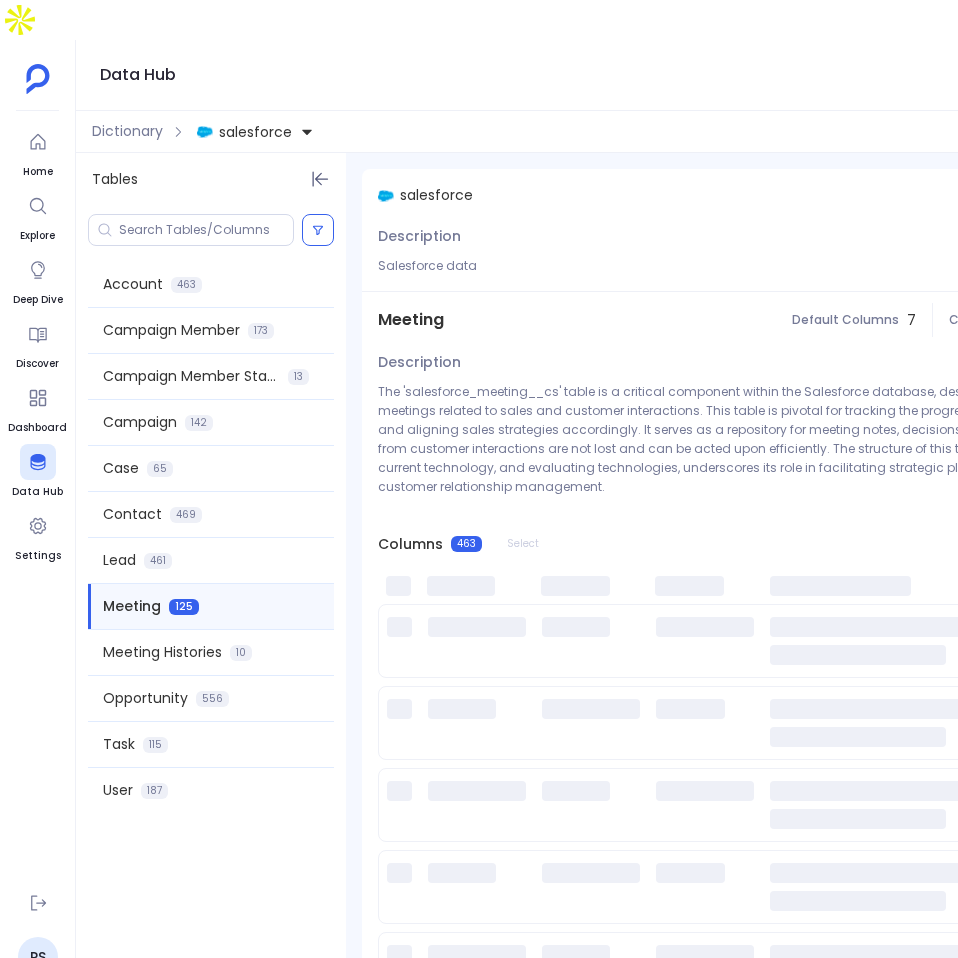 scroll, scrollTop: 0, scrollLeft: 54, axis: horizontal 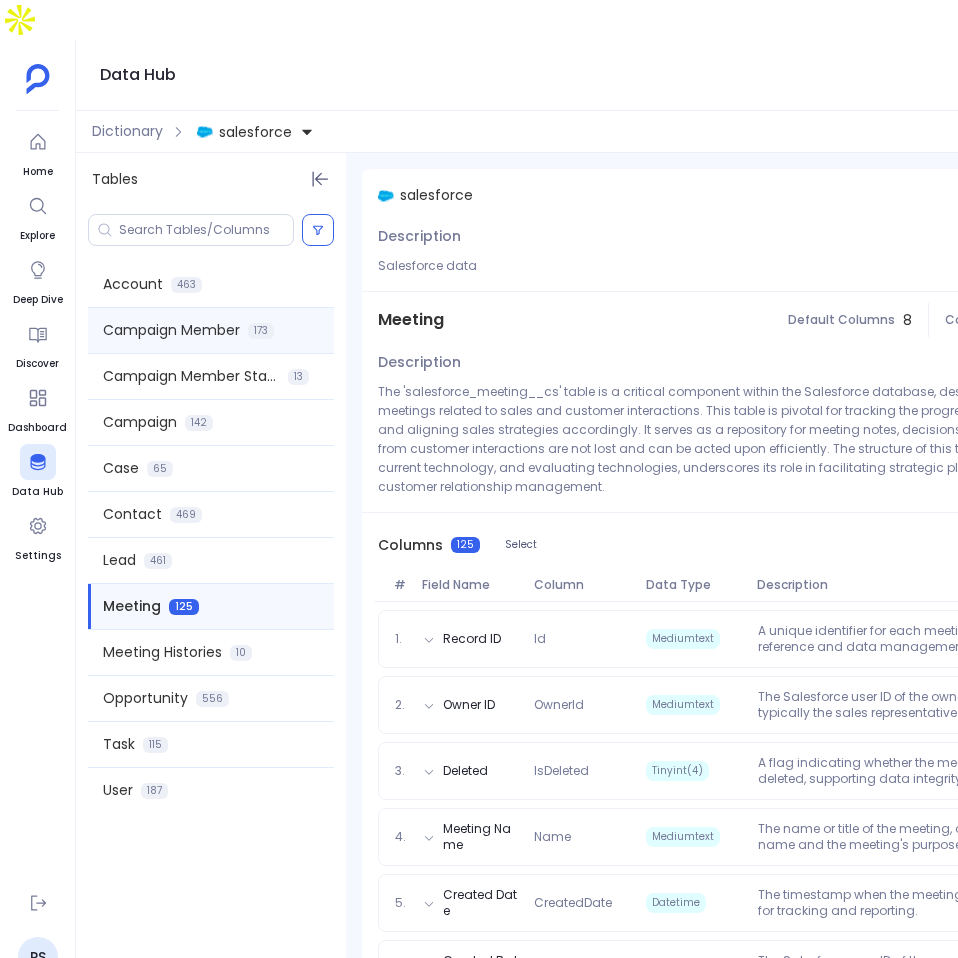 click on "Campaign Member 173" at bounding box center (211, 330) 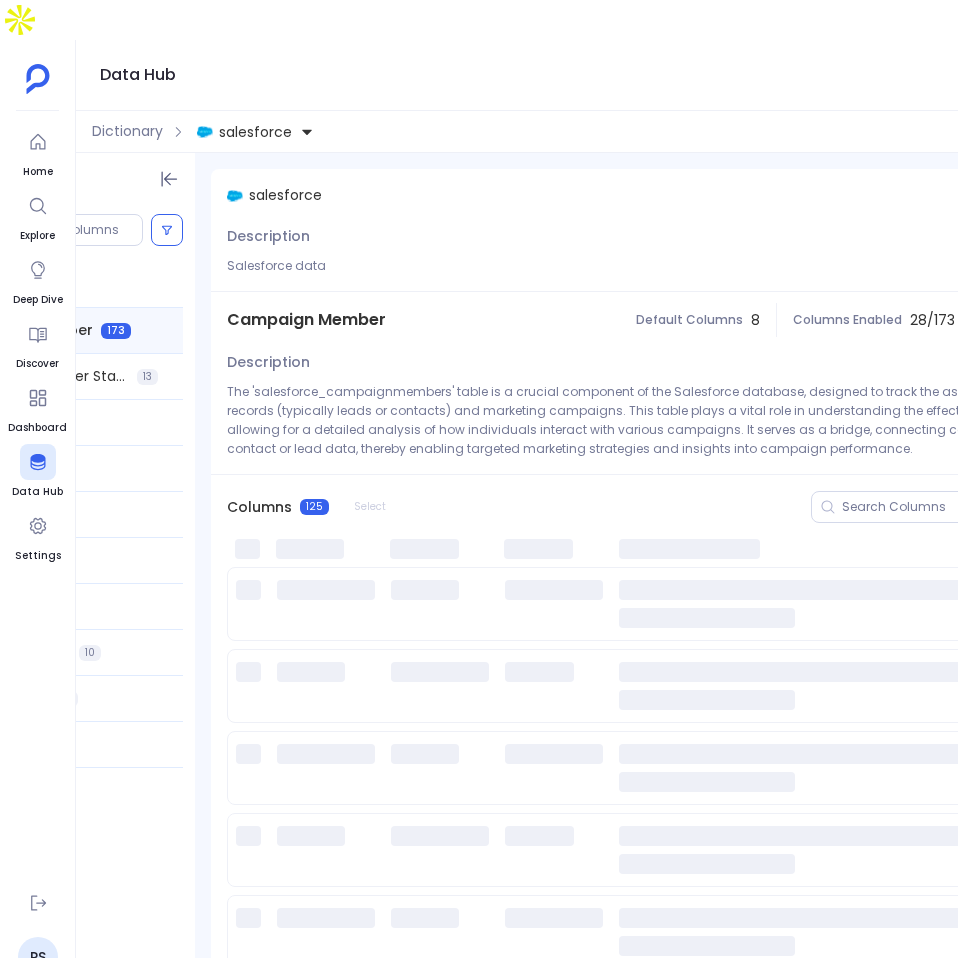 scroll, scrollTop: 0, scrollLeft: 0, axis: both 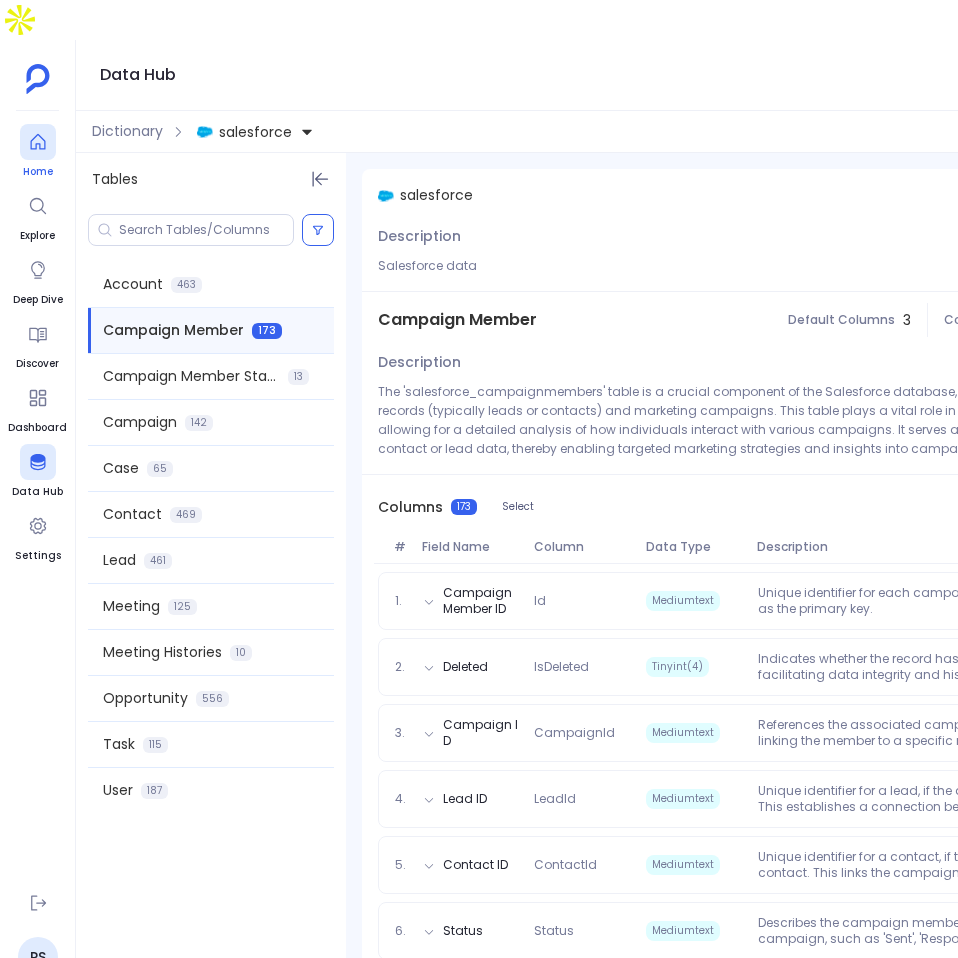 click 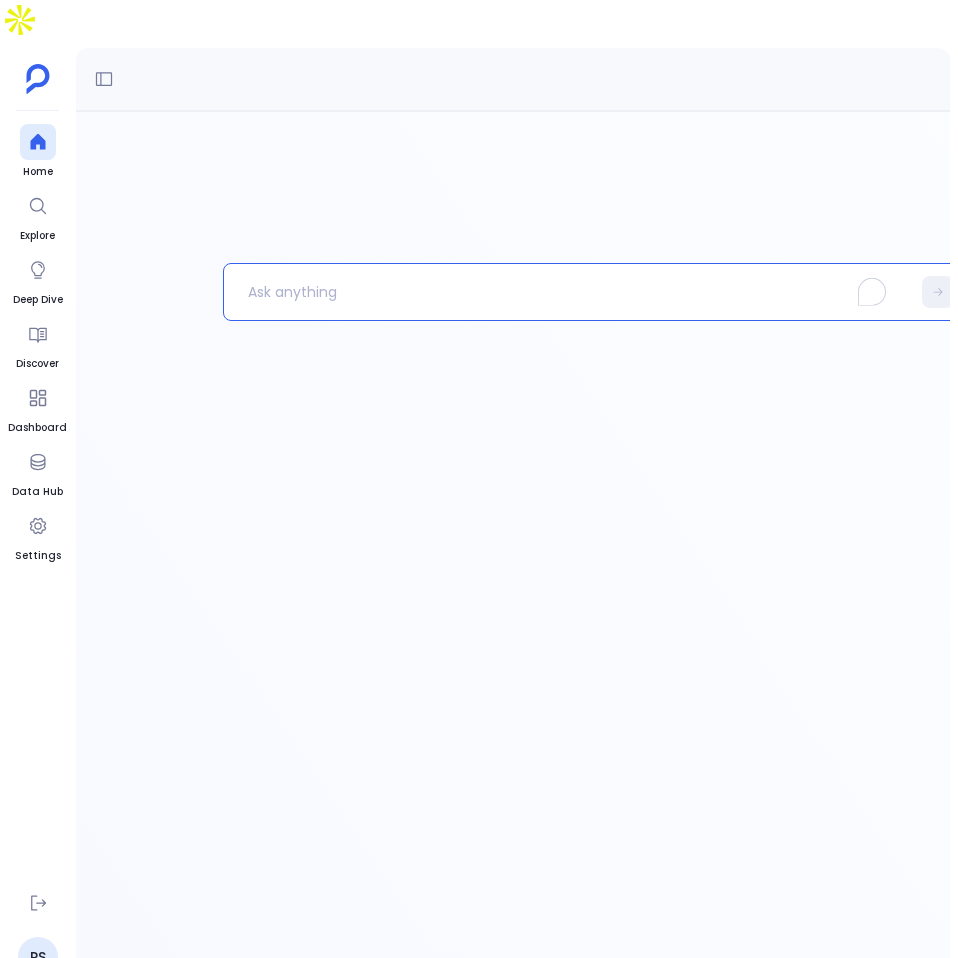 click at bounding box center [567, 292] 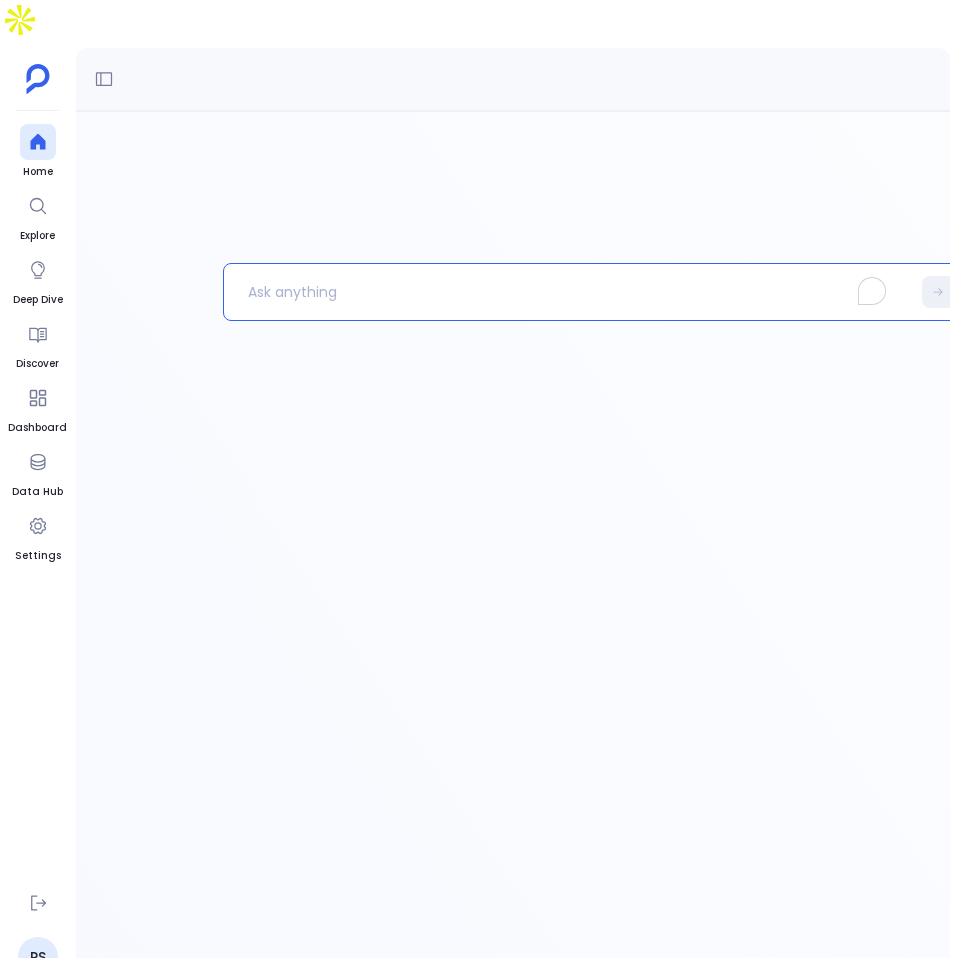 type 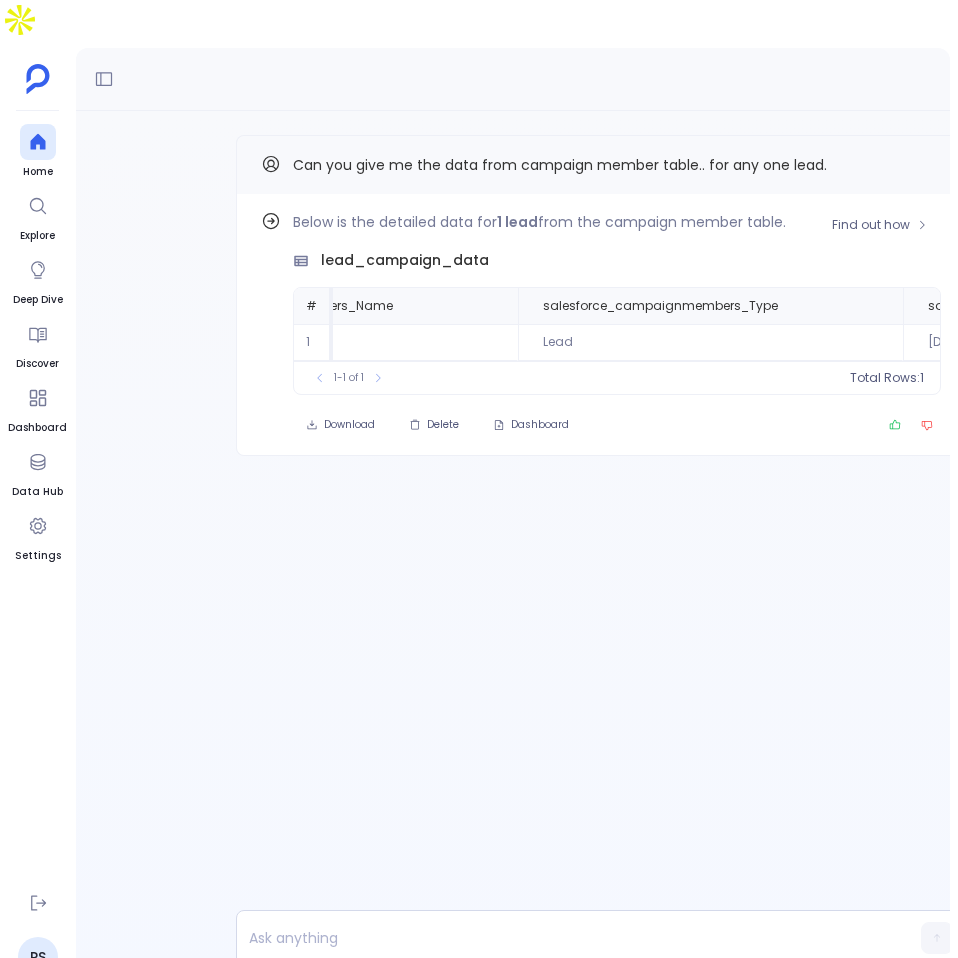 scroll, scrollTop: 0, scrollLeft: 850, axis: horizontal 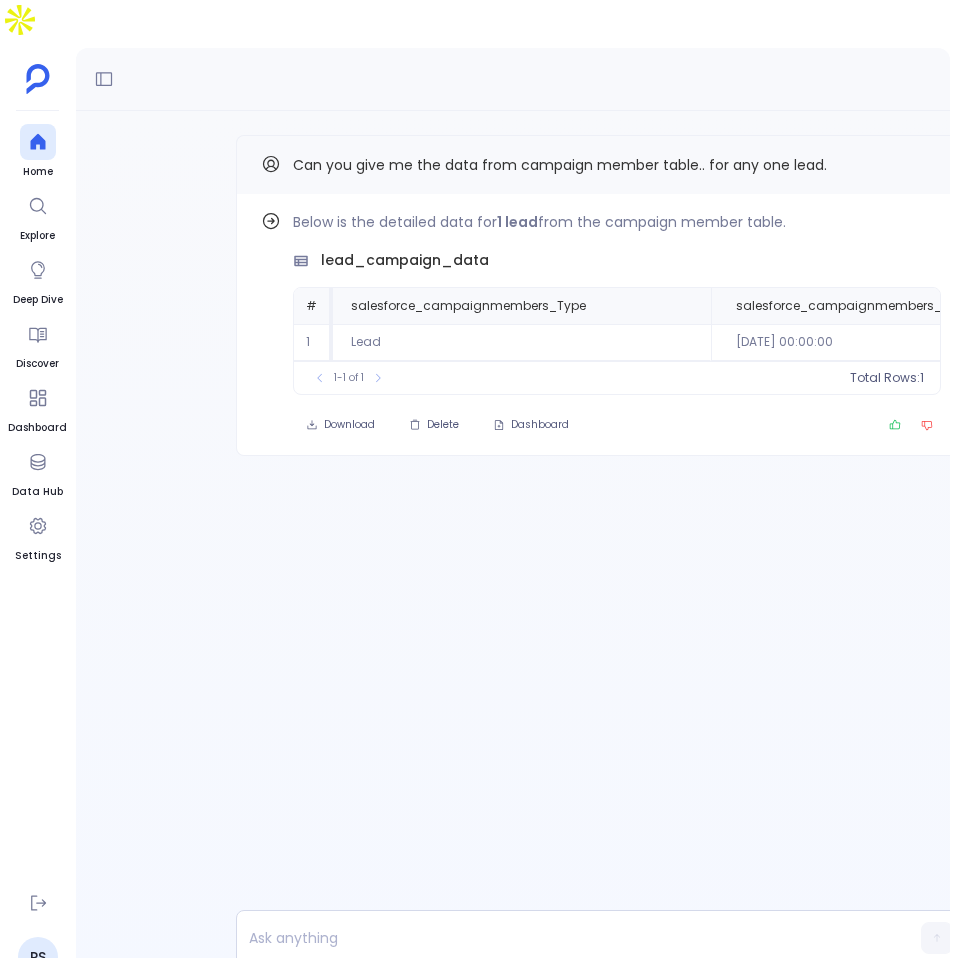 click on "Can you give me the data from campaign member table.. for any one lead." at bounding box center [560, 165] 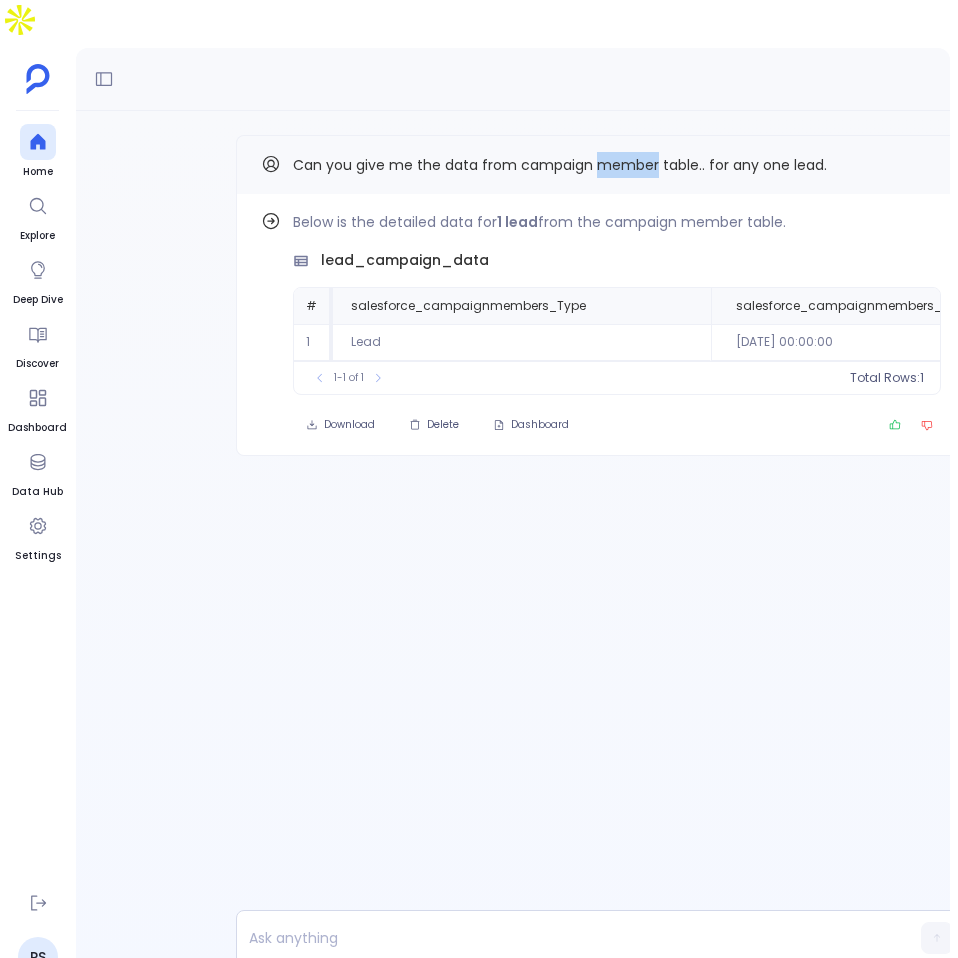 click on "Can you give me the data from campaign member table.. for any one lead." at bounding box center [560, 165] 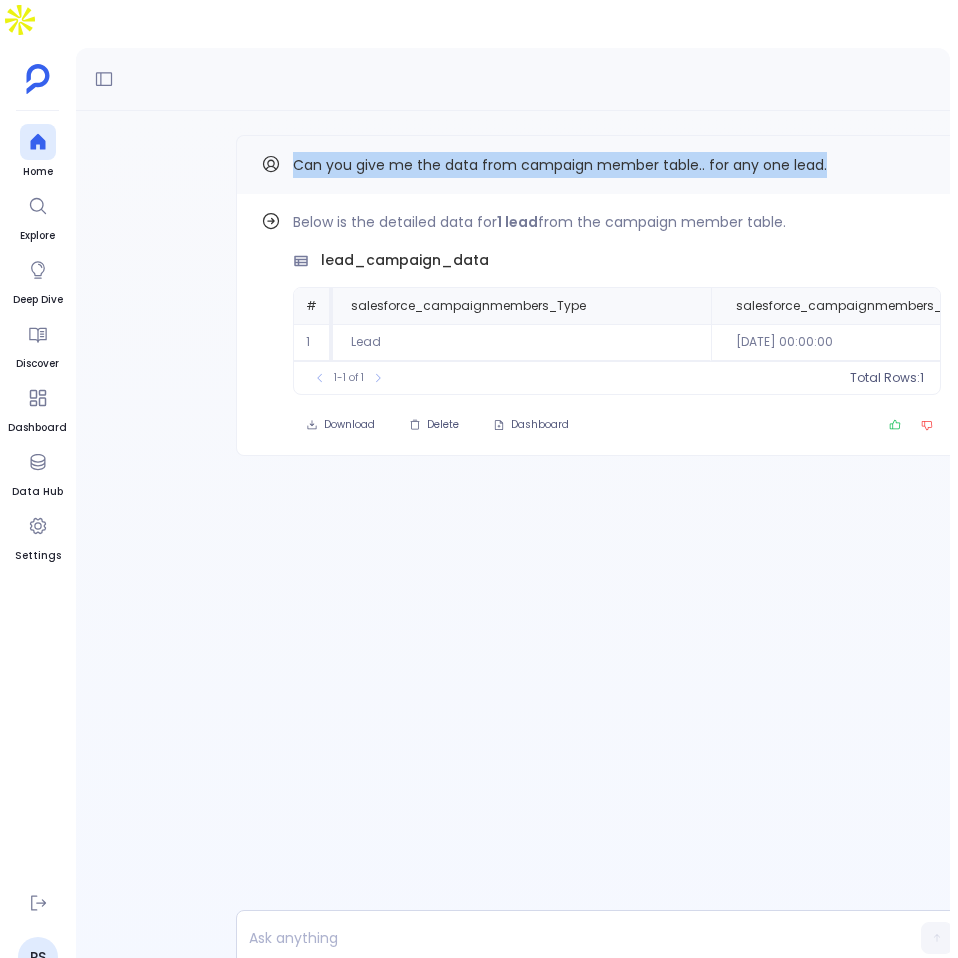 click on "Can you give me the data from campaign member table.. for any one lead." at bounding box center [560, 165] 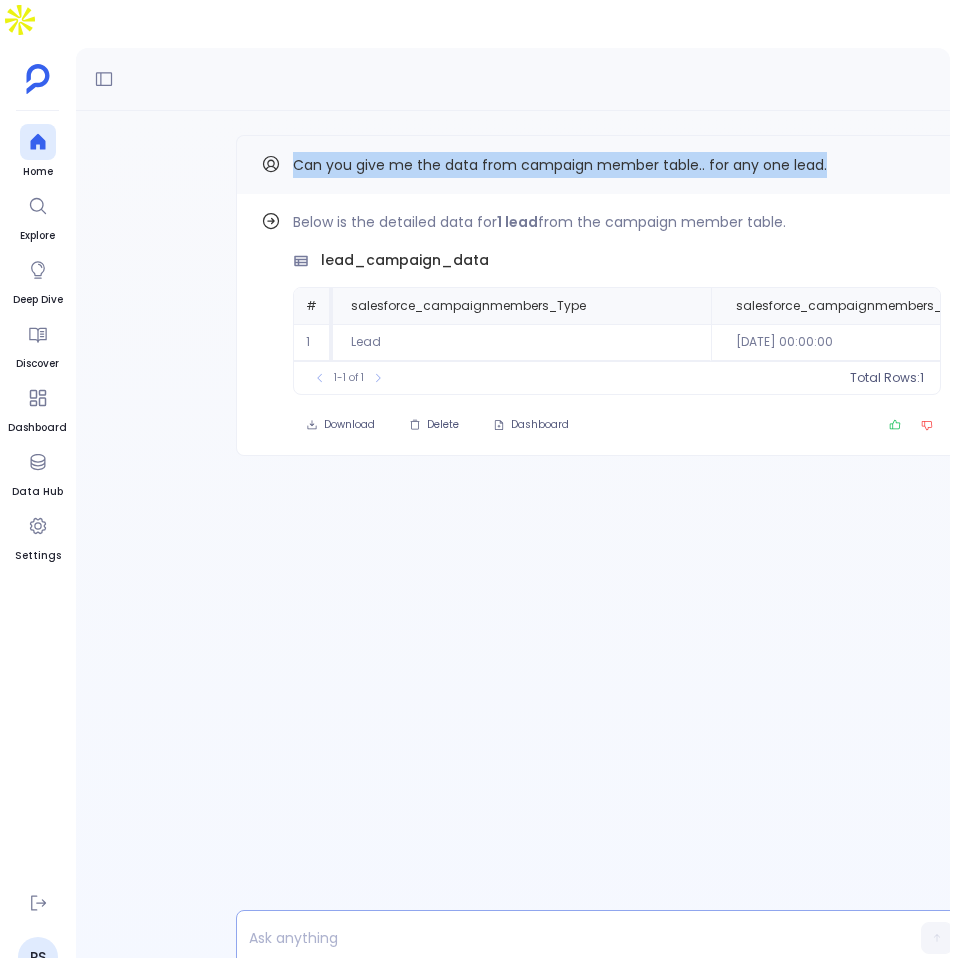 click at bounding box center [562, 938] 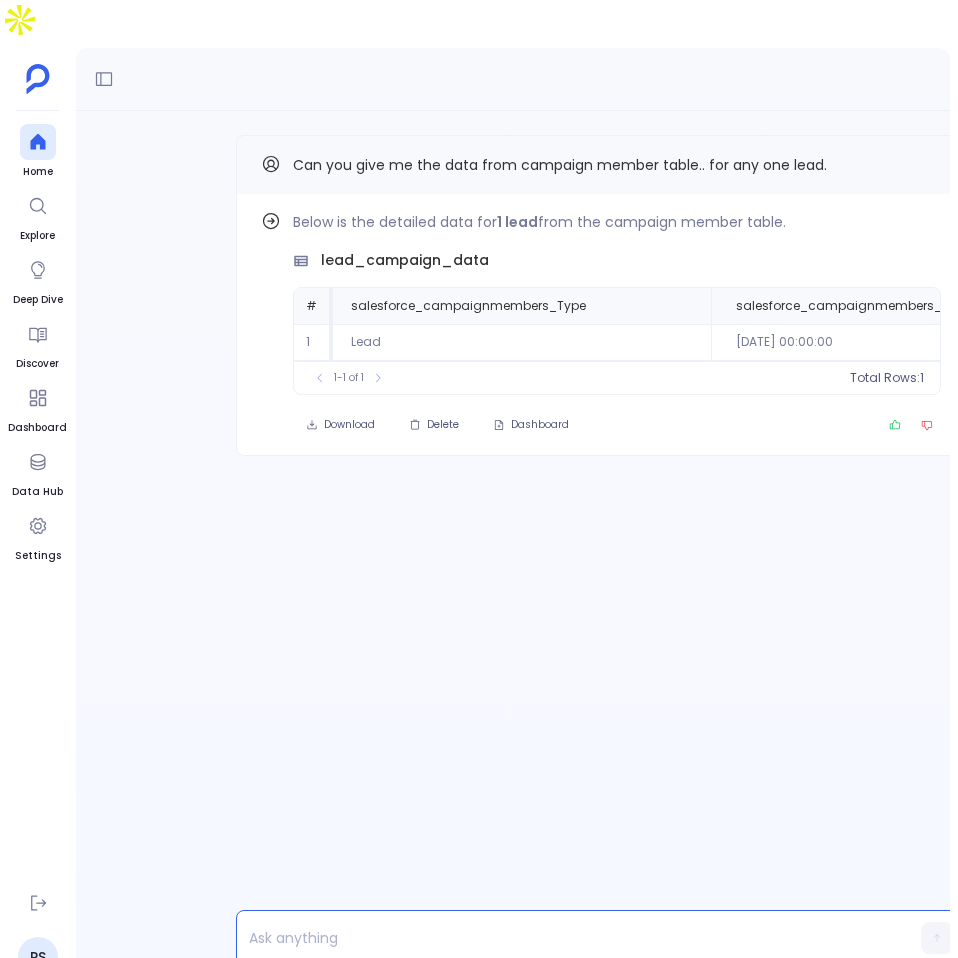 click at bounding box center (562, 938) 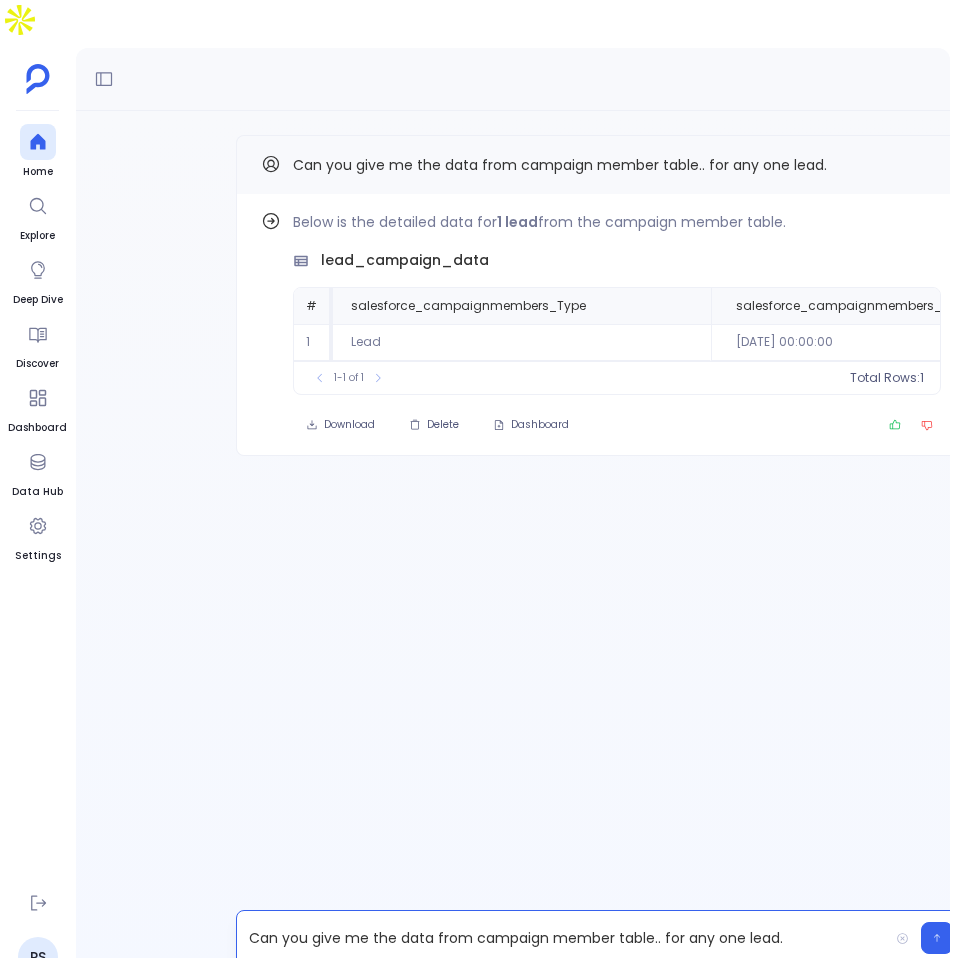 type 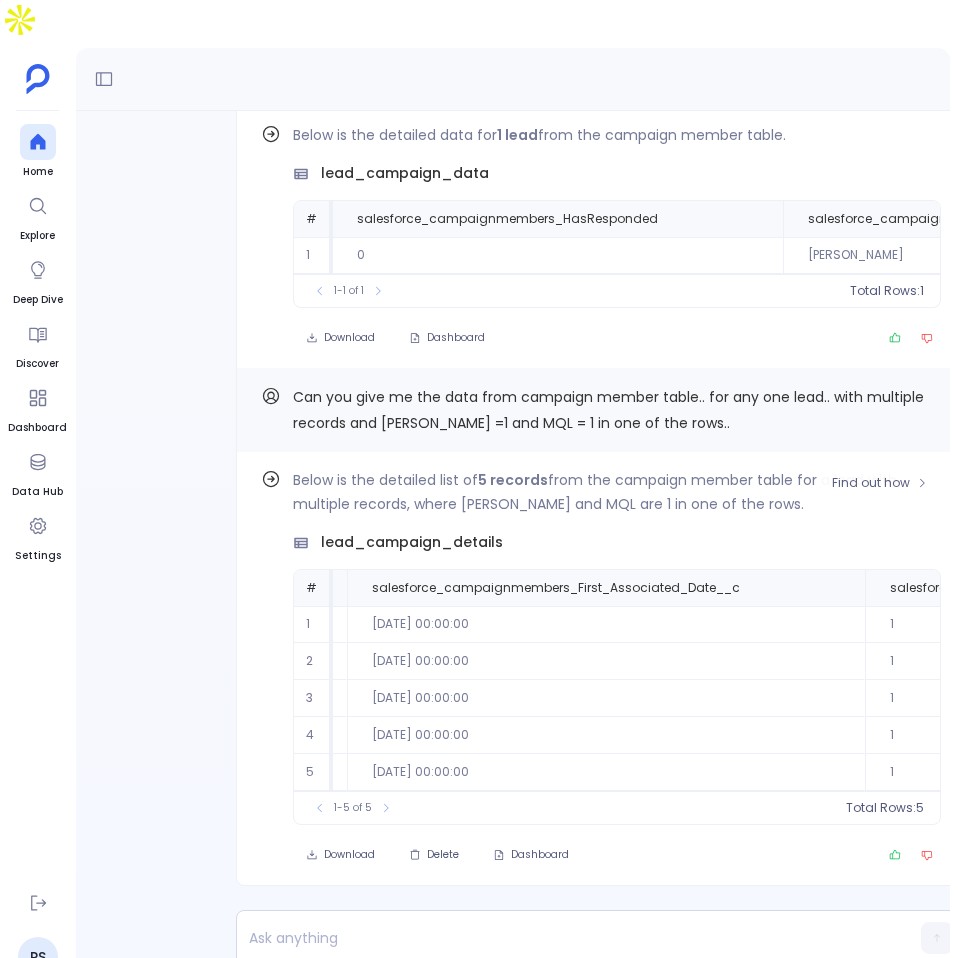 scroll, scrollTop: 0, scrollLeft: 1237, axis: horizontal 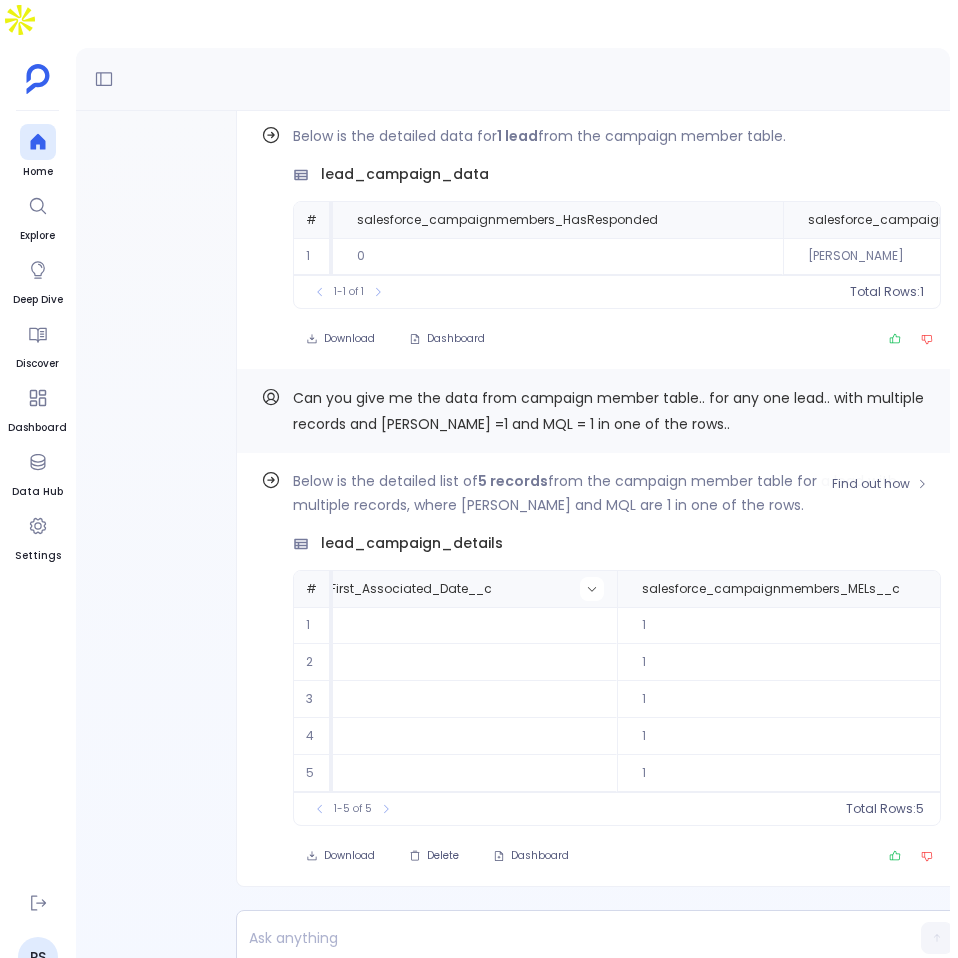 click 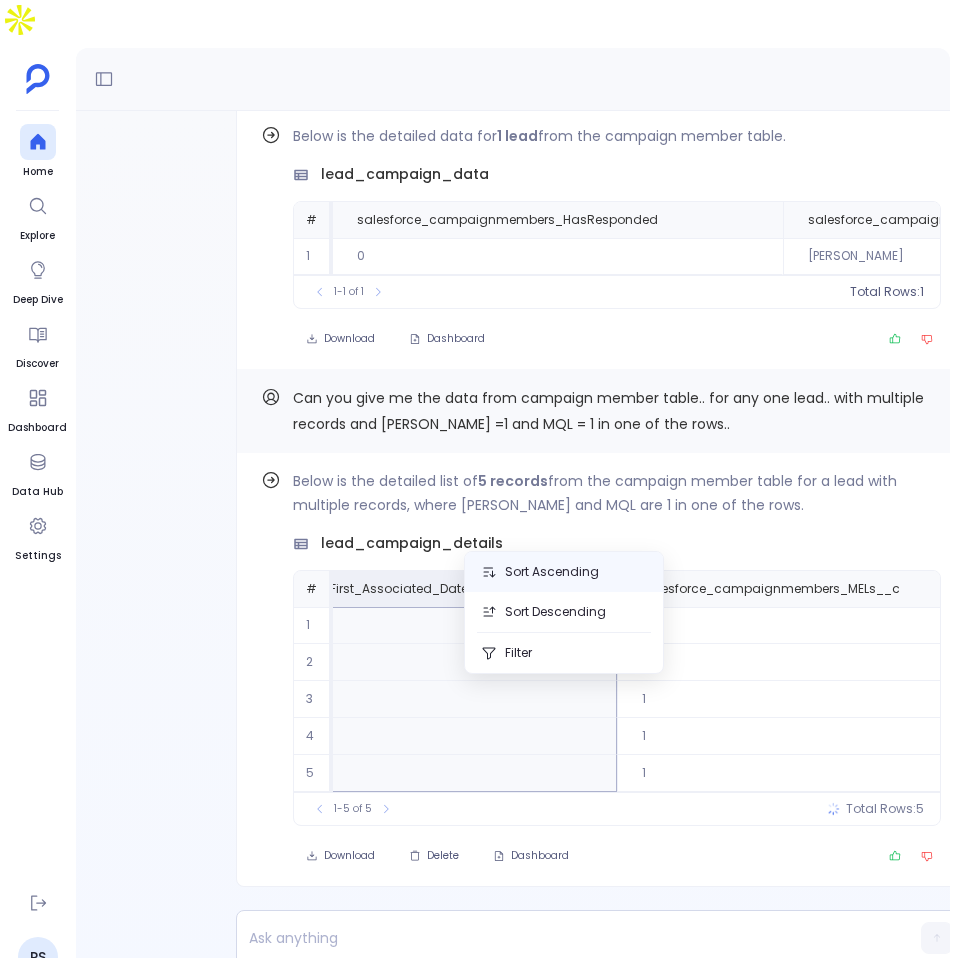 click on "Sort Ascending" at bounding box center [564, 572] 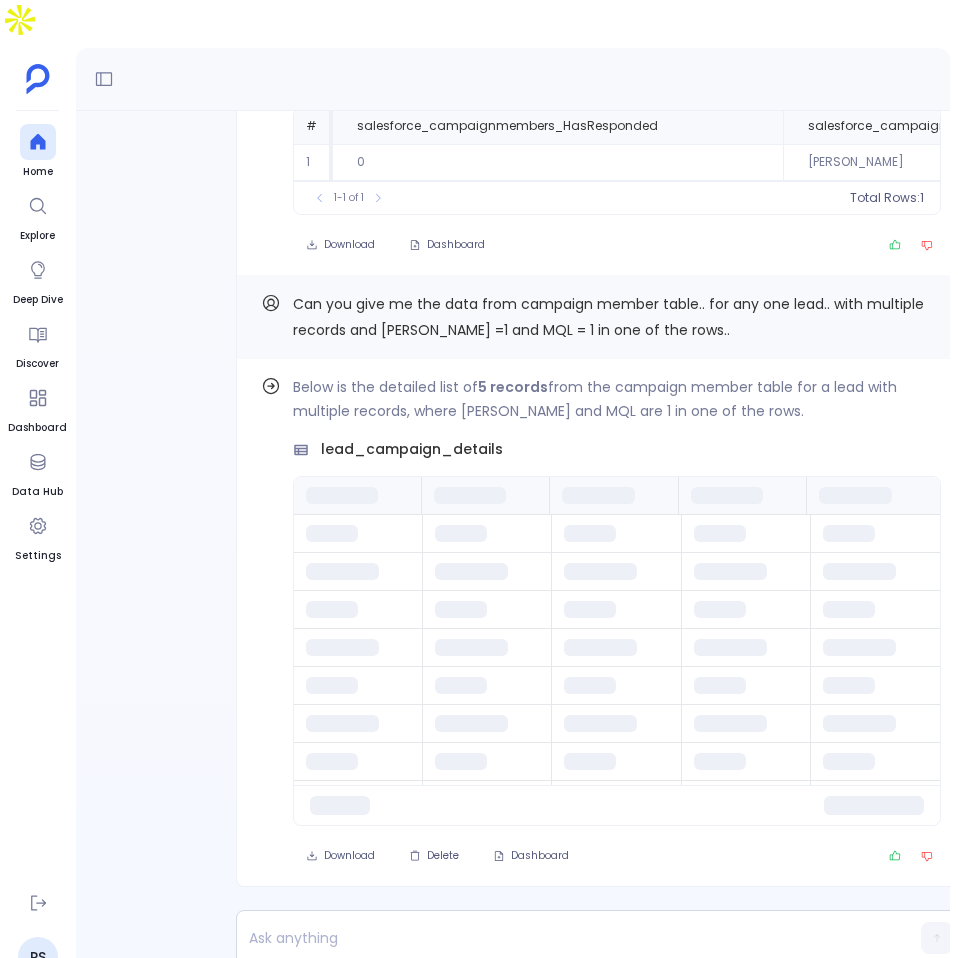 scroll, scrollTop: 0, scrollLeft: 0, axis: both 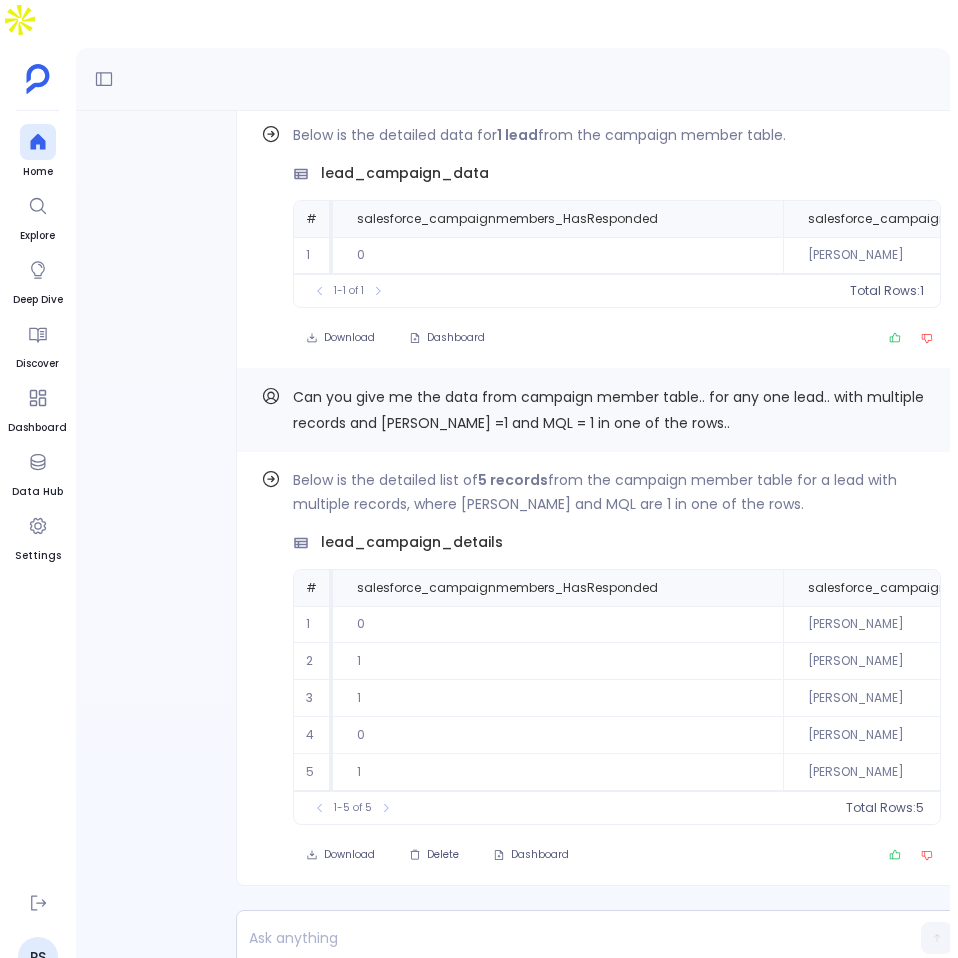 click on "Can you give me the data from campaign member table.. for any one lead.. with multiple records and MEL =1 and MQL = 1 in one of the rows.." at bounding box center (608, 410) 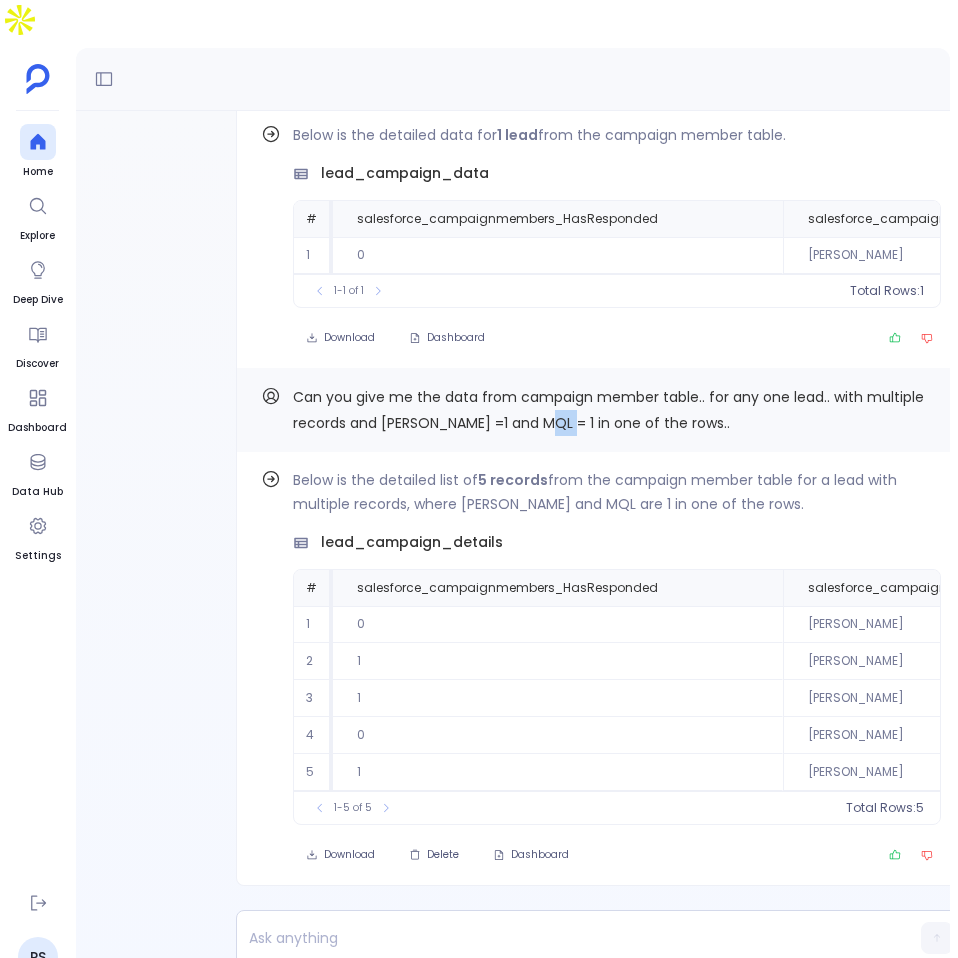 click on "Can you give me the data from campaign member table.. for any one lead.. with multiple records and MEL =1 and MQL = 1 in one of the rows.." at bounding box center [608, 410] 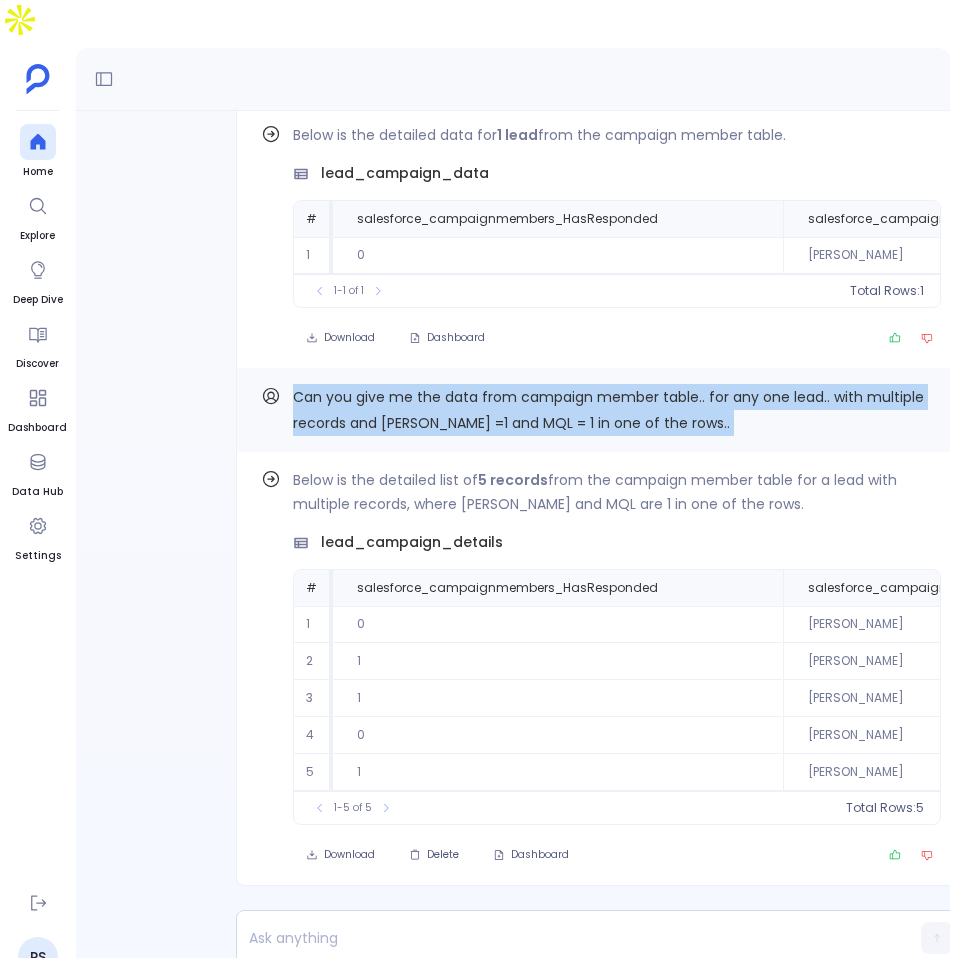 click on "Can you give me the data from campaign member table.. for any one lead.. with multiple records and MEL =1 and MQL = 1 in one of the rows.." at bounding box center [608, 410] 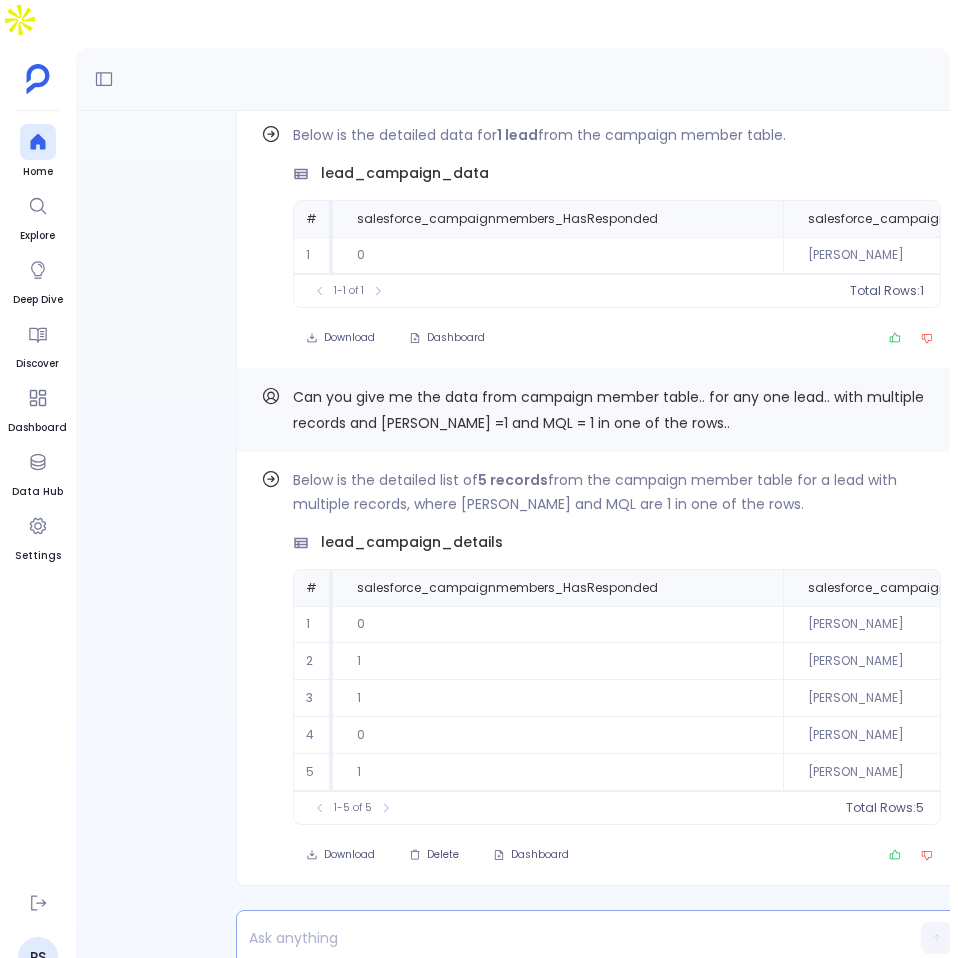 click at bounding box center [562, 938] 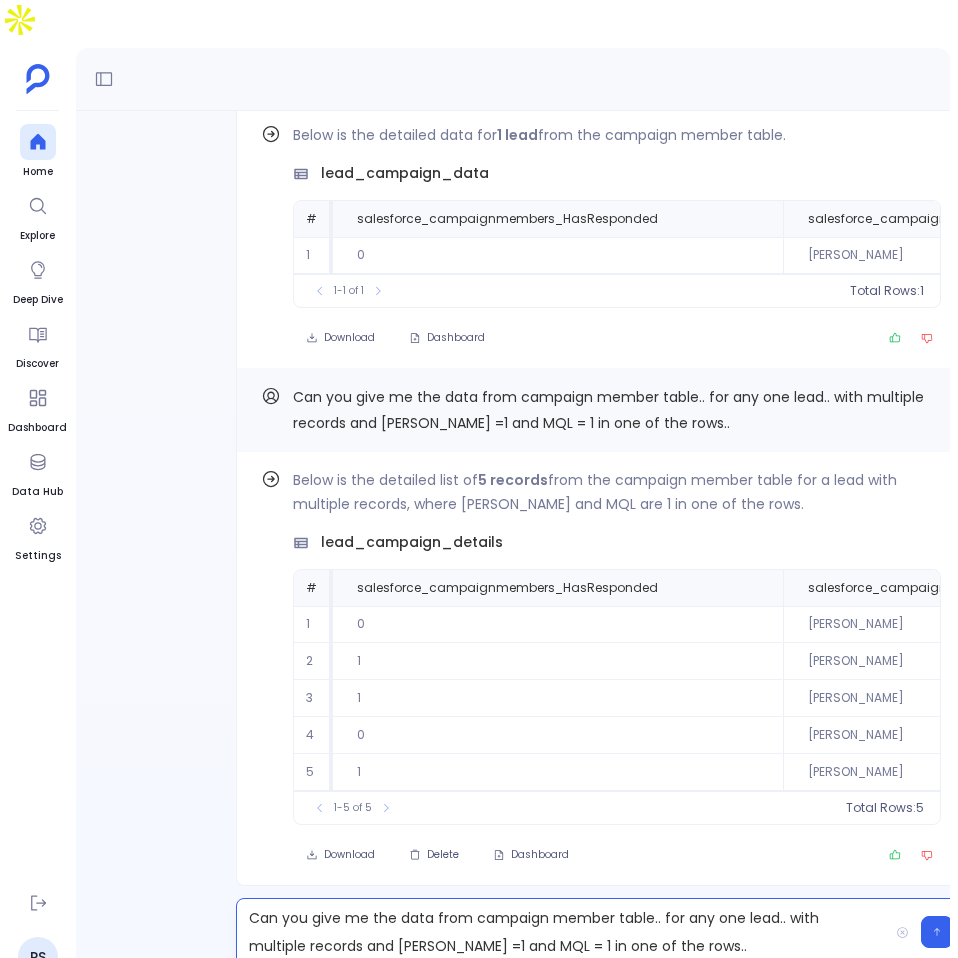 click on "Can you give me the data from campaign member table.. for any one lead.. with multiple records and MEL =1 and MQL = 1 in one of the rows.." at bounding box center (562, 932) 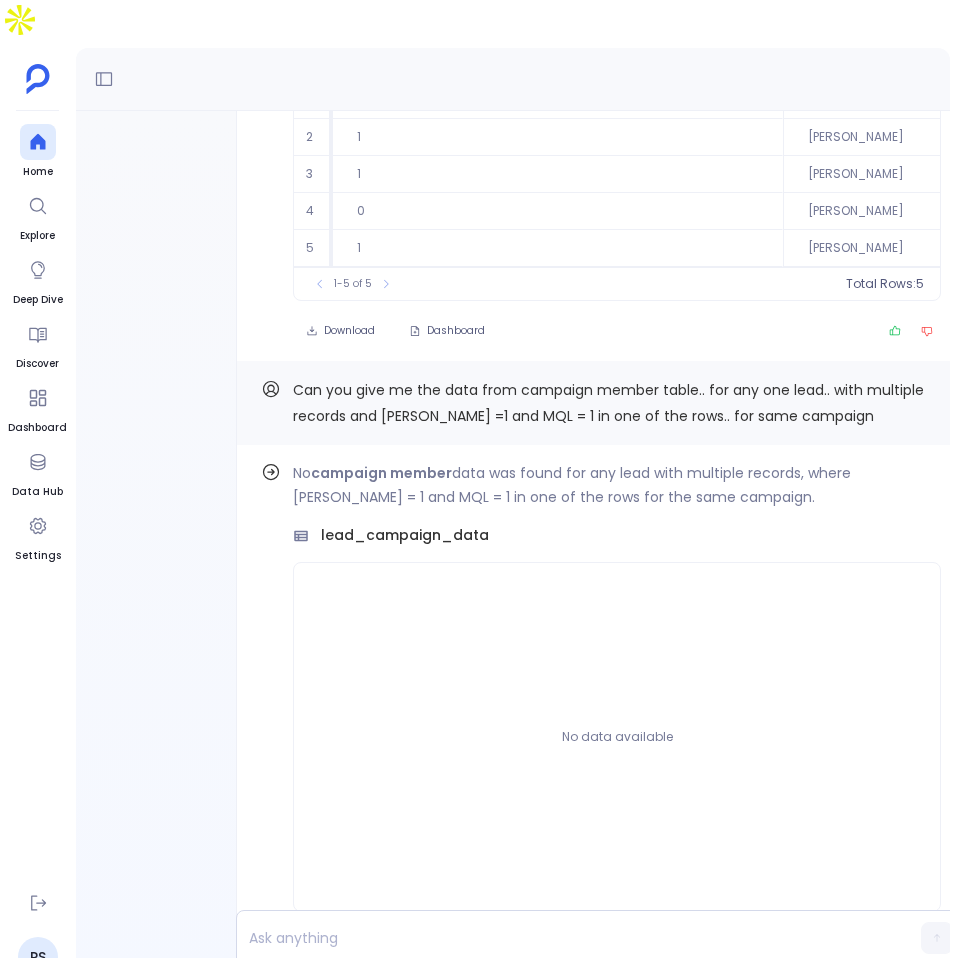 scroll, scrollTop: -150, scrollLeft: 0, axis: vertical 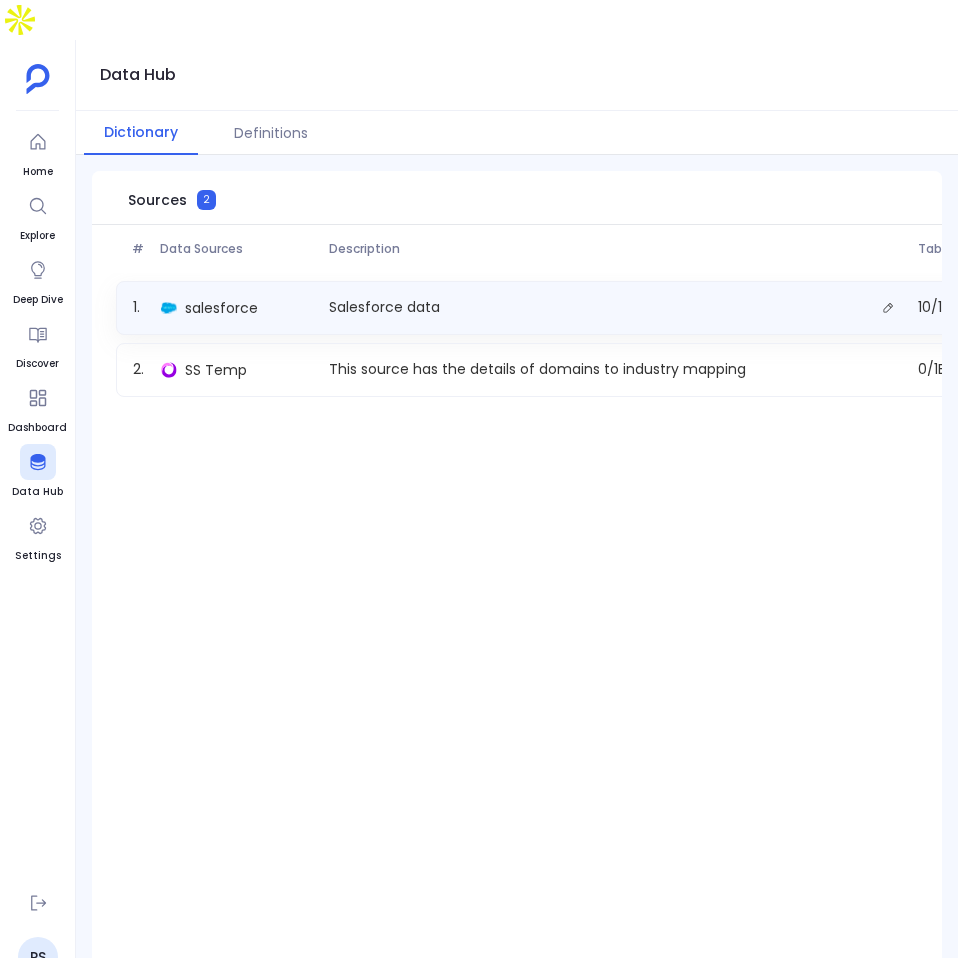 click on "Salesforce data" at bounding box center (384, 307) 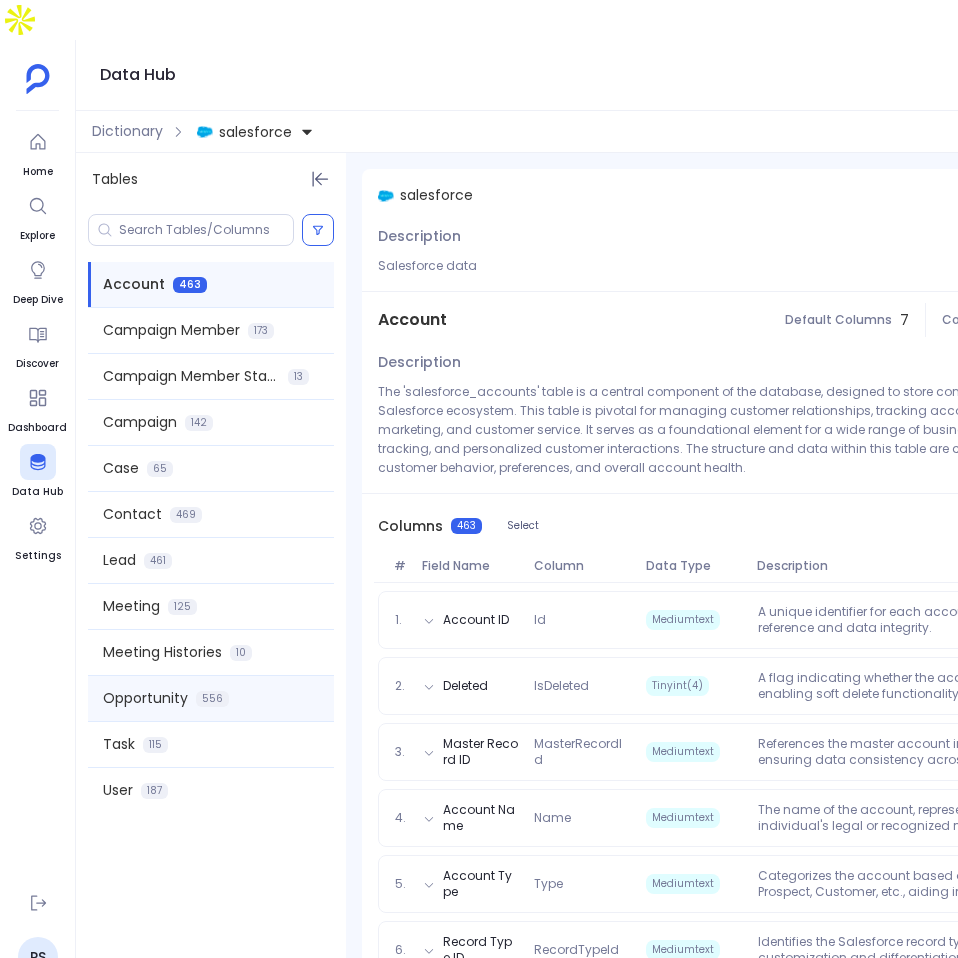 click on "Opportunity 556" at bounding box center (211, 698) 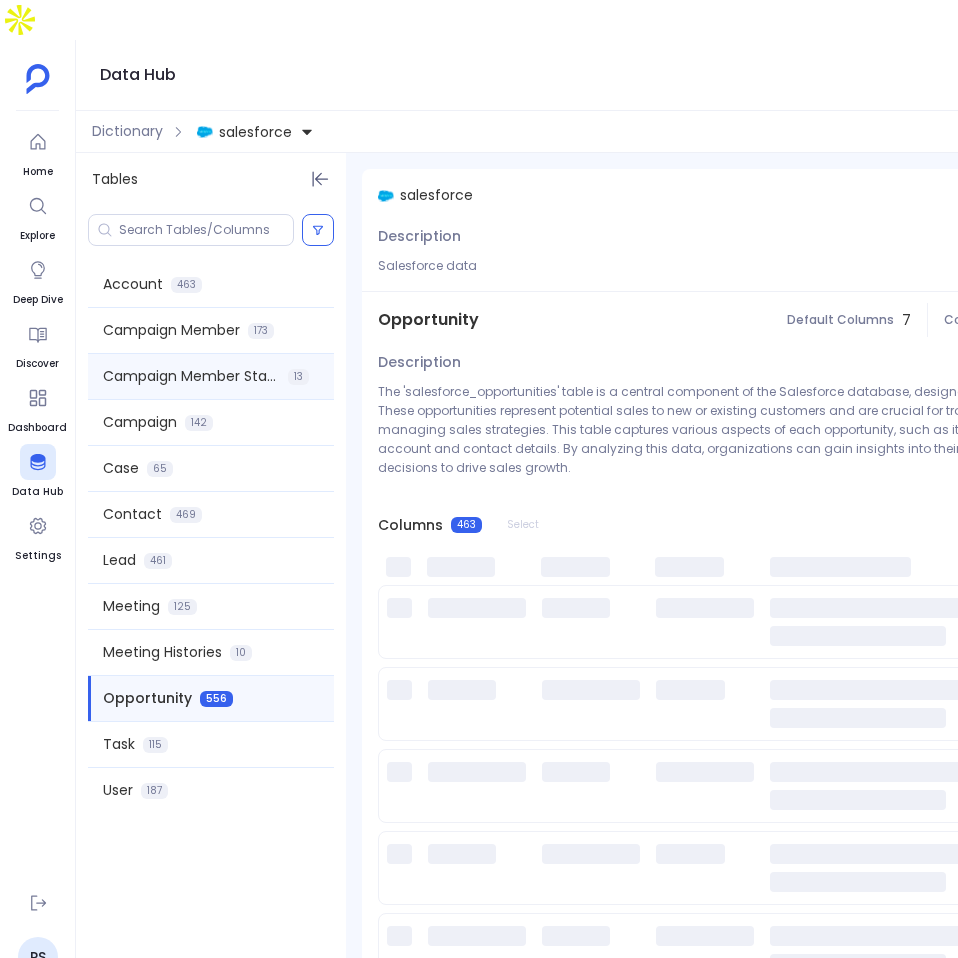 click on "Campaign Member Status" at bounding box center (191, 376) 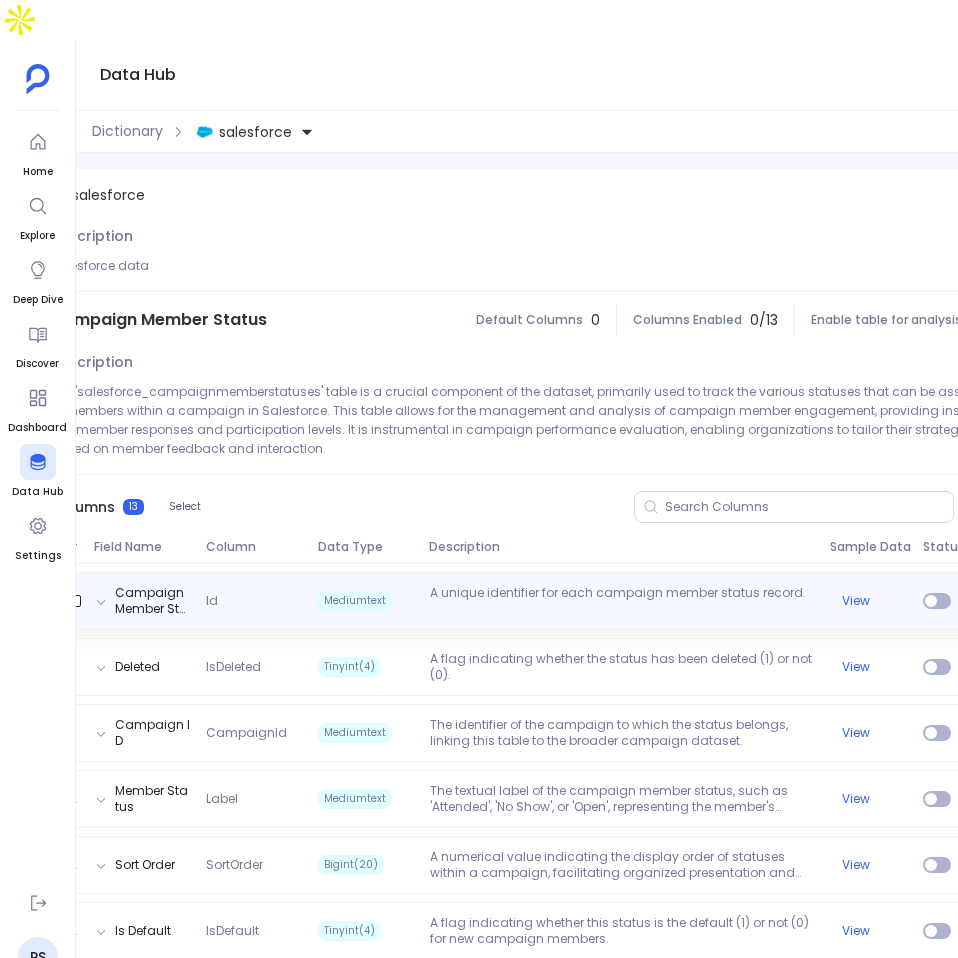 scroll, scrollTop: 0, scrollLeft: 313, axis: horizontal 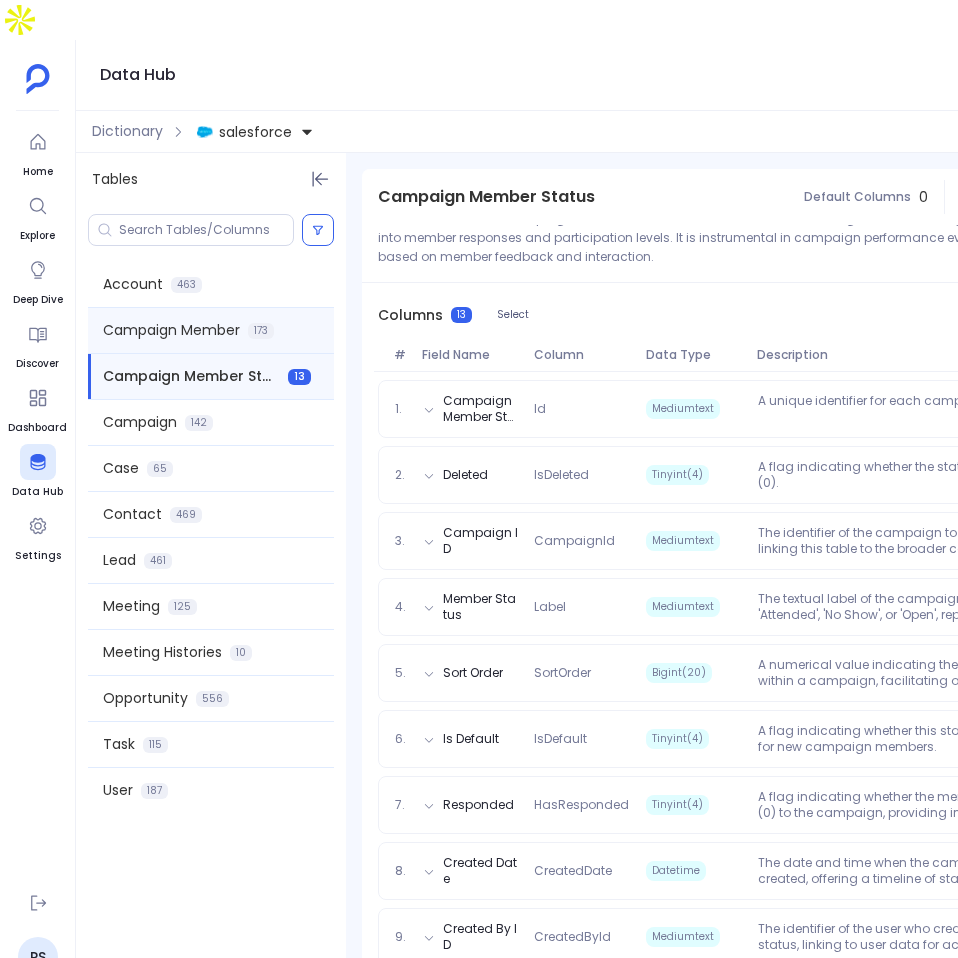 click on "Campaign Member" at bounding box center (171, 330) 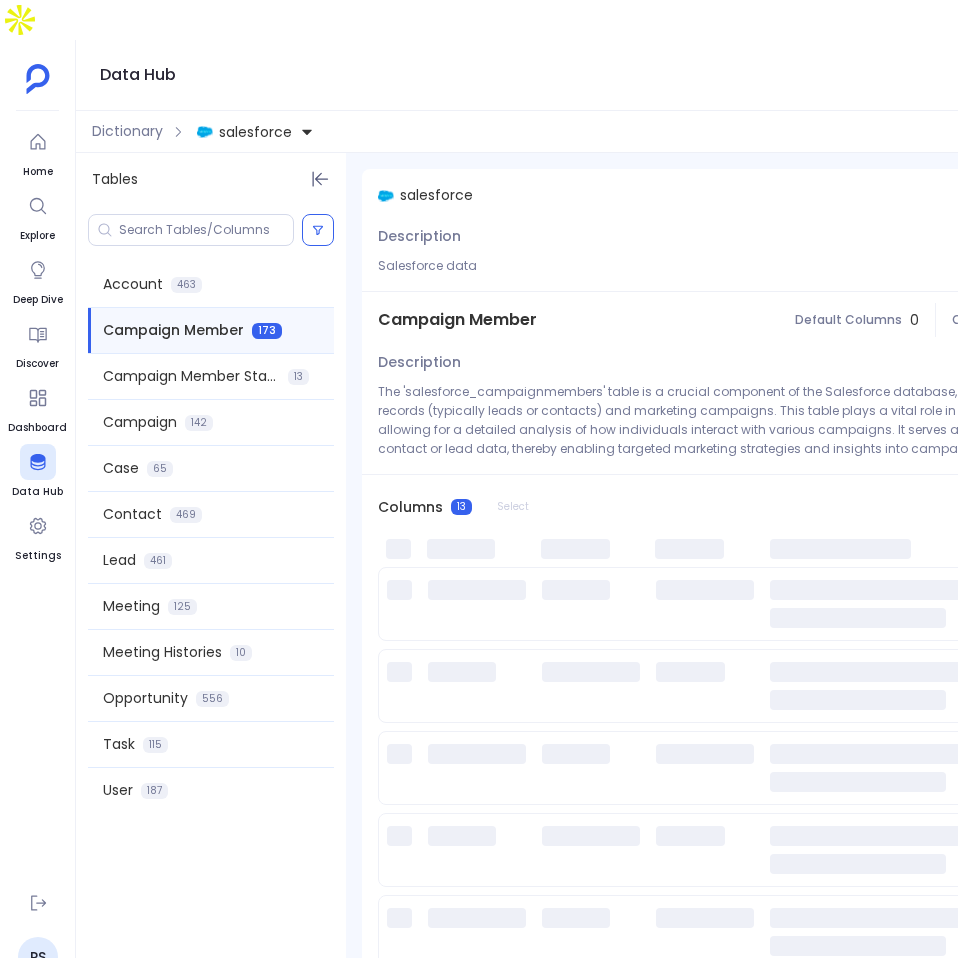 scroll, scrollTop: 0, scrollLeft: 0, axis: both 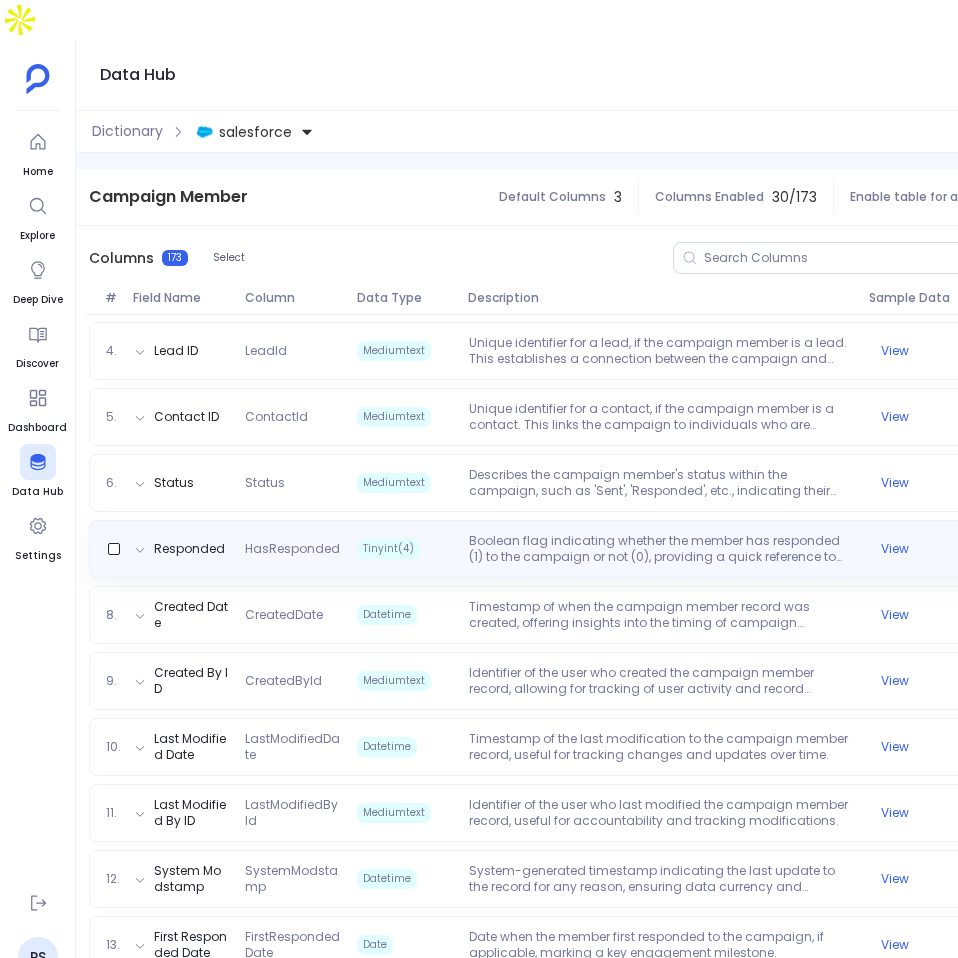 click on "1. Campaign Member ID Id Mediumtext Unique identifier for each campaign member record, serving as the primary key. View 2. Deleted IsDeleted Tinyint(4) Indicates whether the record has been deleted (1) or not (0), facilitating data integrity and historical tracking. View 3. Campaign ID CampaignId Mediumtext References the associated campaign's unique identifier, linking the member to a specific marketing campaign. View 4. Lead ID LeadId Mediumtext Unique identifier for a lead, if the campaign member is a lead. This establishes a connection between the campaign and potential customers at the lead stage. View 5. Contact ID ContactId Mediumtext Unique identifier for a contact, if the campaign member is a contact. This links the campaign to individuals who are already contacts in the Salesforce database. View 6. Status Status Mediumtext Describes the campaign member's status within the campaign, such as 'Sent', 'Responded', etc., indicating their level of engagement. View Responded HasResponded Tinyint(4) View 8." at bounding box center (563, 3424) 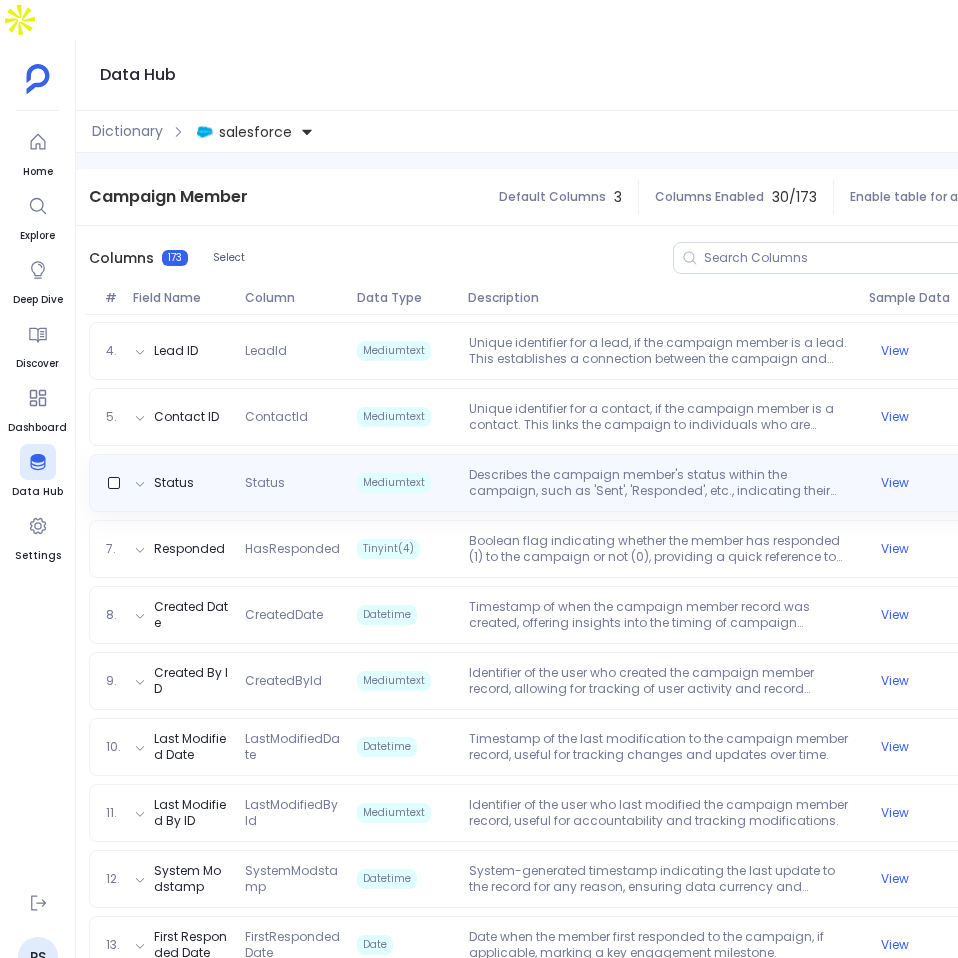 click on "Describes the campaign member's status within the campaign, such as 'Sent', 'Responded', etc., indicating their level of engagement." at bounding box center (661, 483) 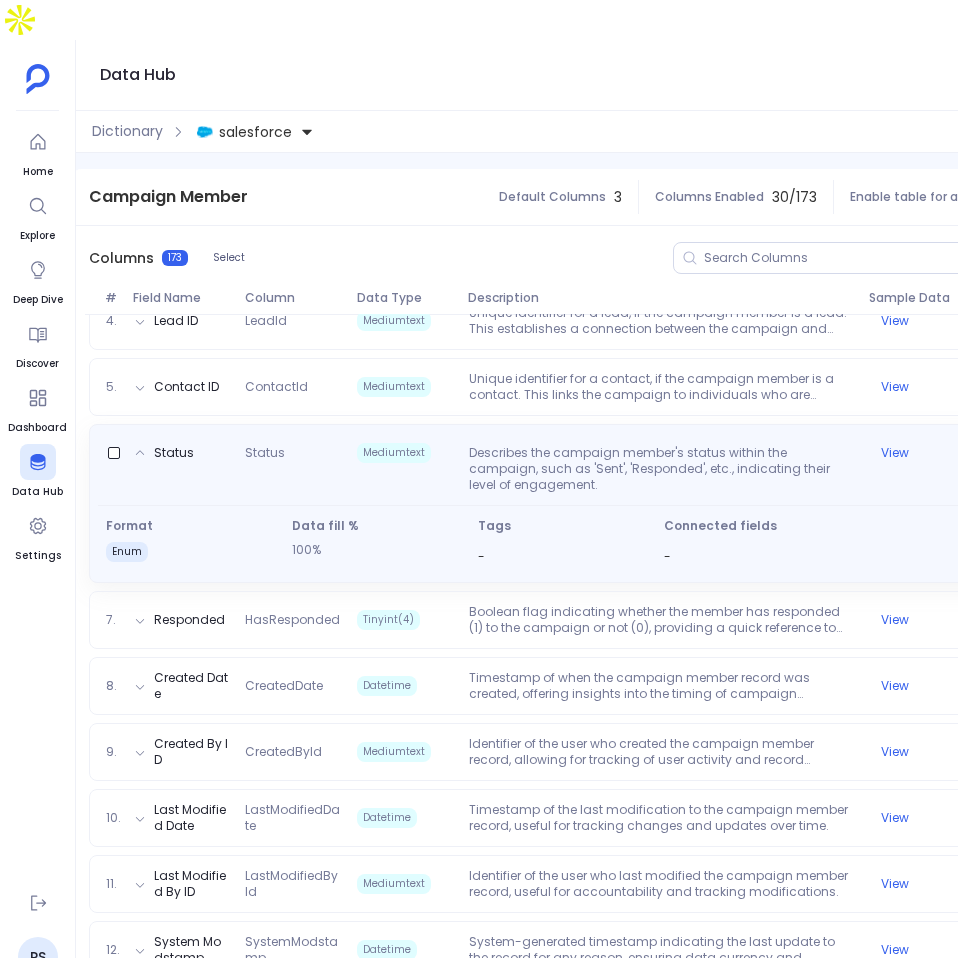 scroll, scrollTop: 496, scrollLeft: 0, axis: vertical 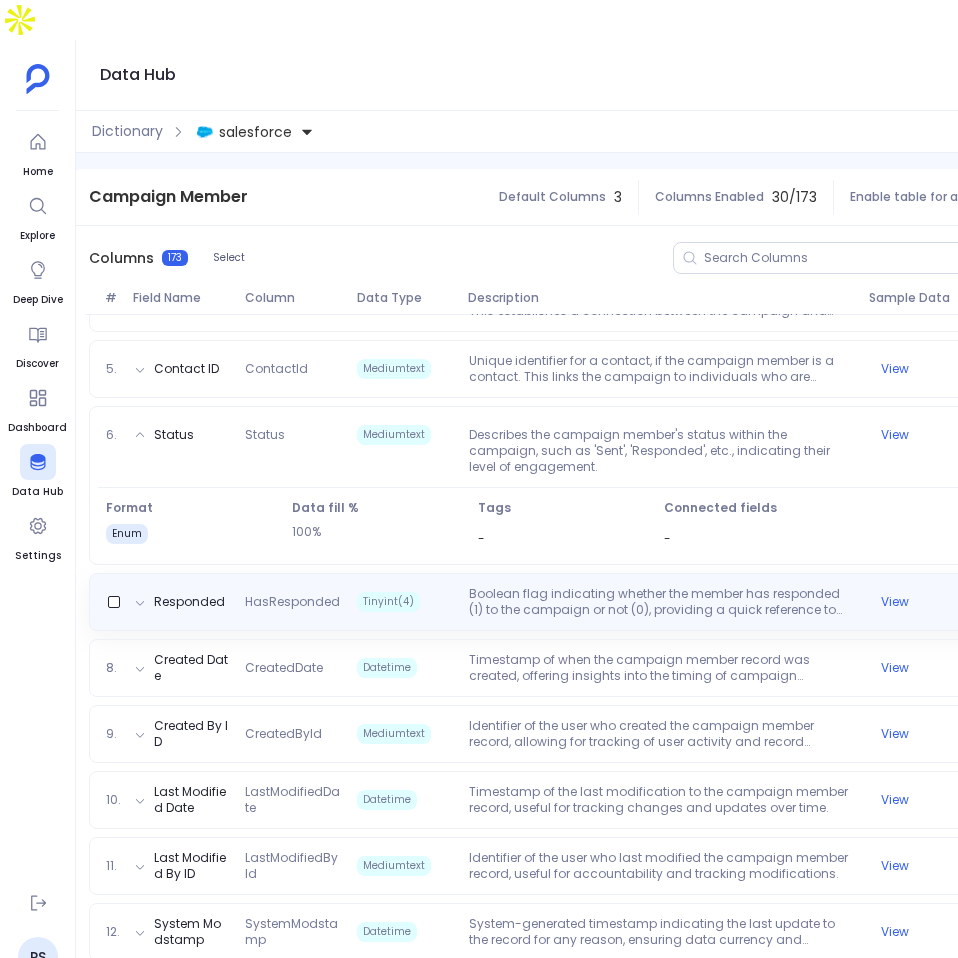 click on "Responded HasResponded Tinyint(4) Boolean flag indicating whether the member has responded (1) to the campaign or not (0), providing a quick reference to engagement. View" at bounding box center [563, 602] 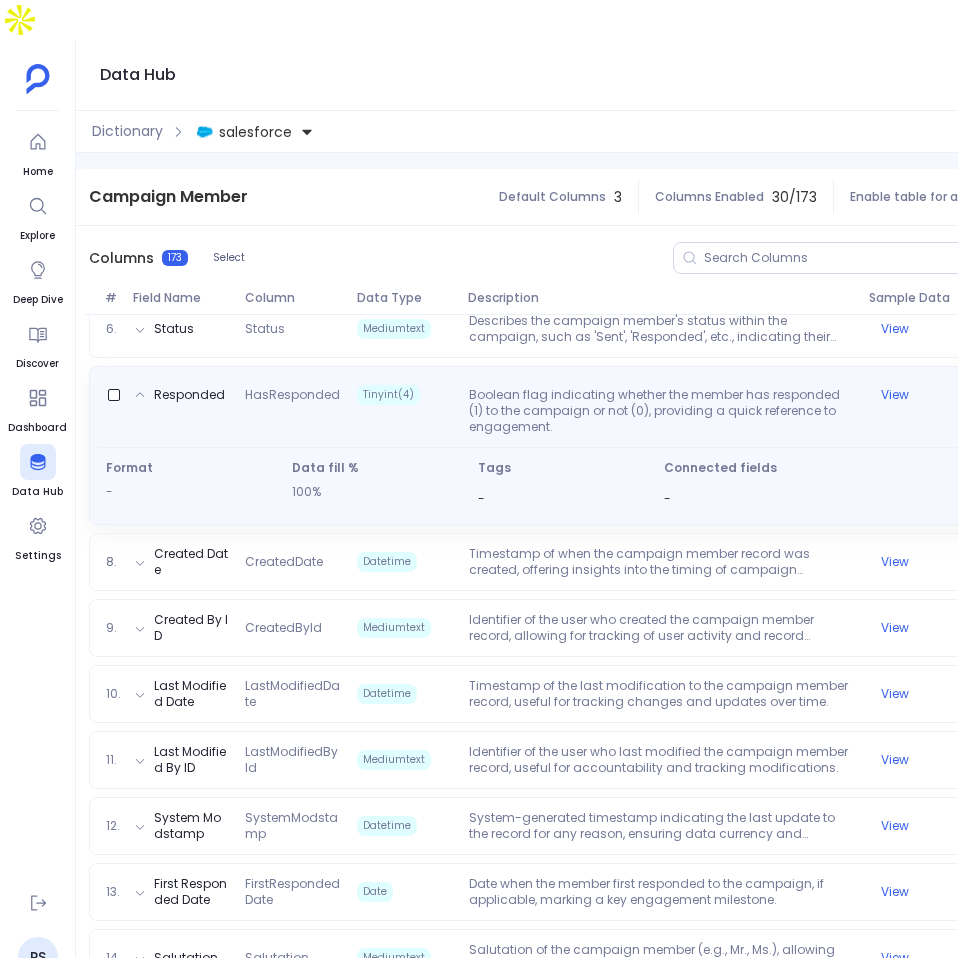 scroll, scrollTop: 628, scrollLeft: 0, axis: vertical 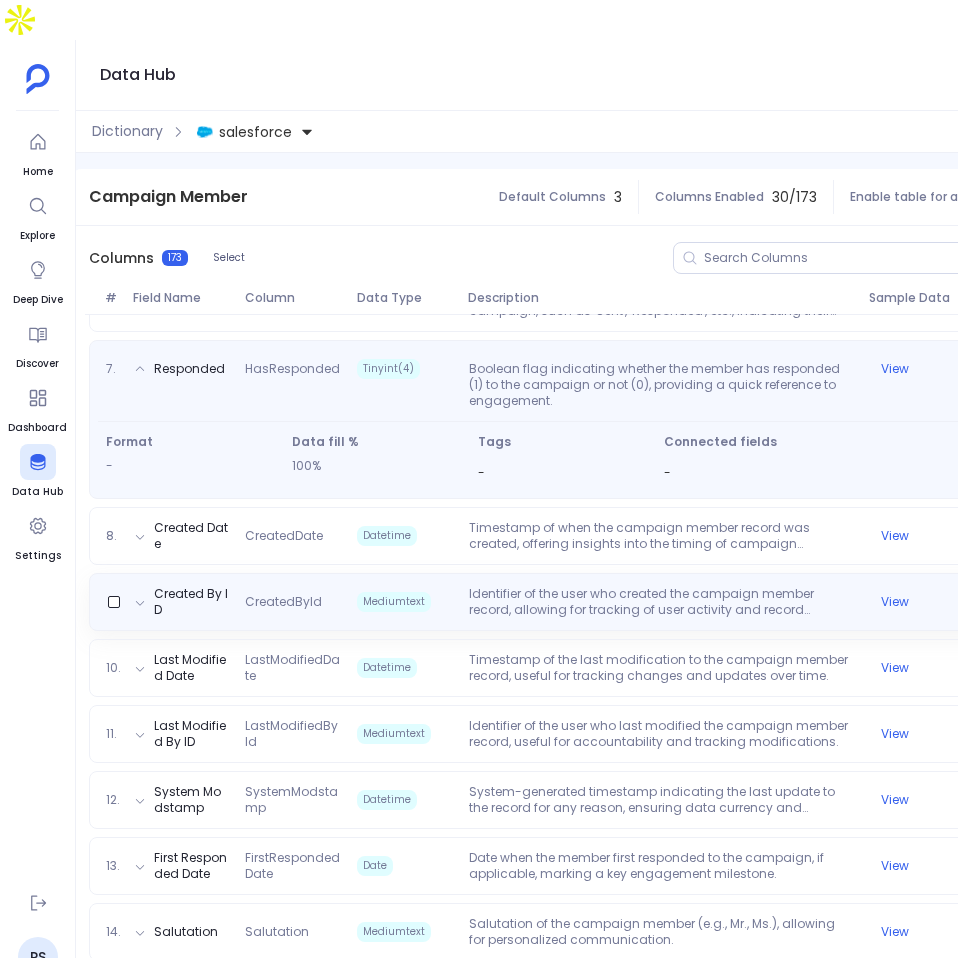 click on "Created By ID CreatedById Mediumtext Identifier of the user who created the campaign member record, allowing for tracking of user activity and record ownership. View" at bounding box center (563, 602) 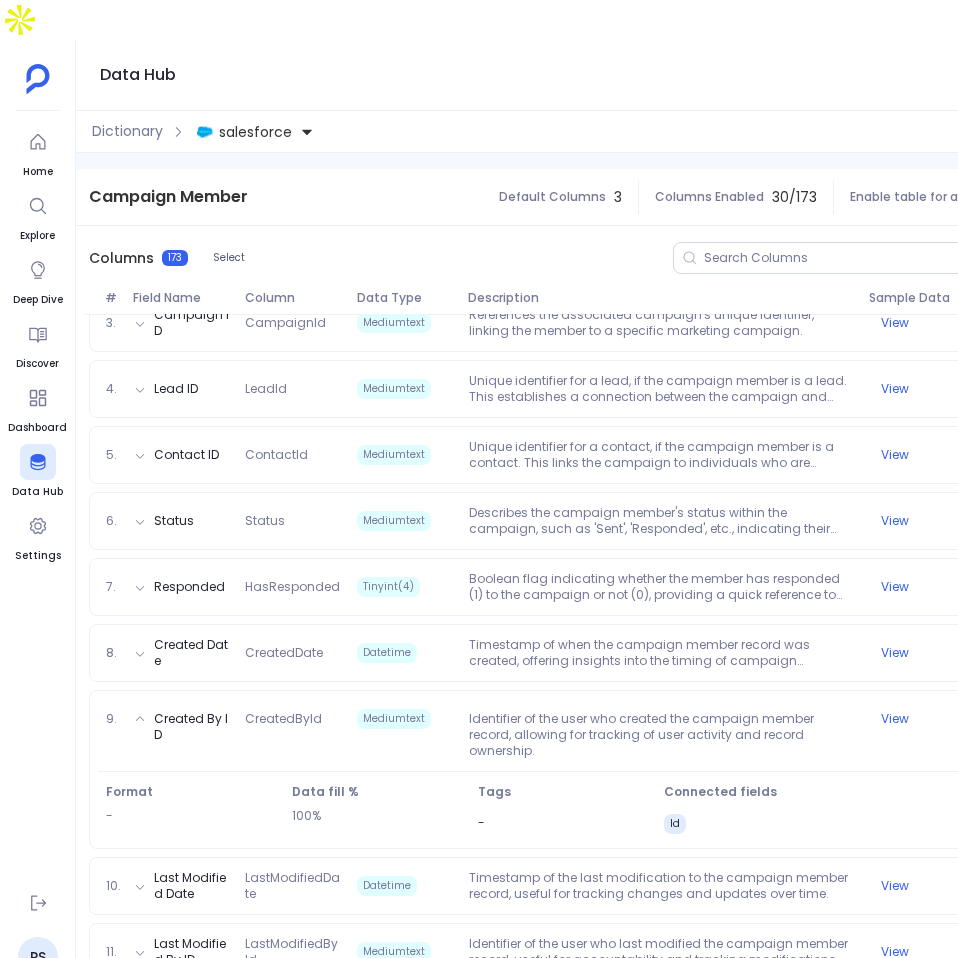 scroll, scrollTop: 435, scrollLeft: 0, axis: vertical 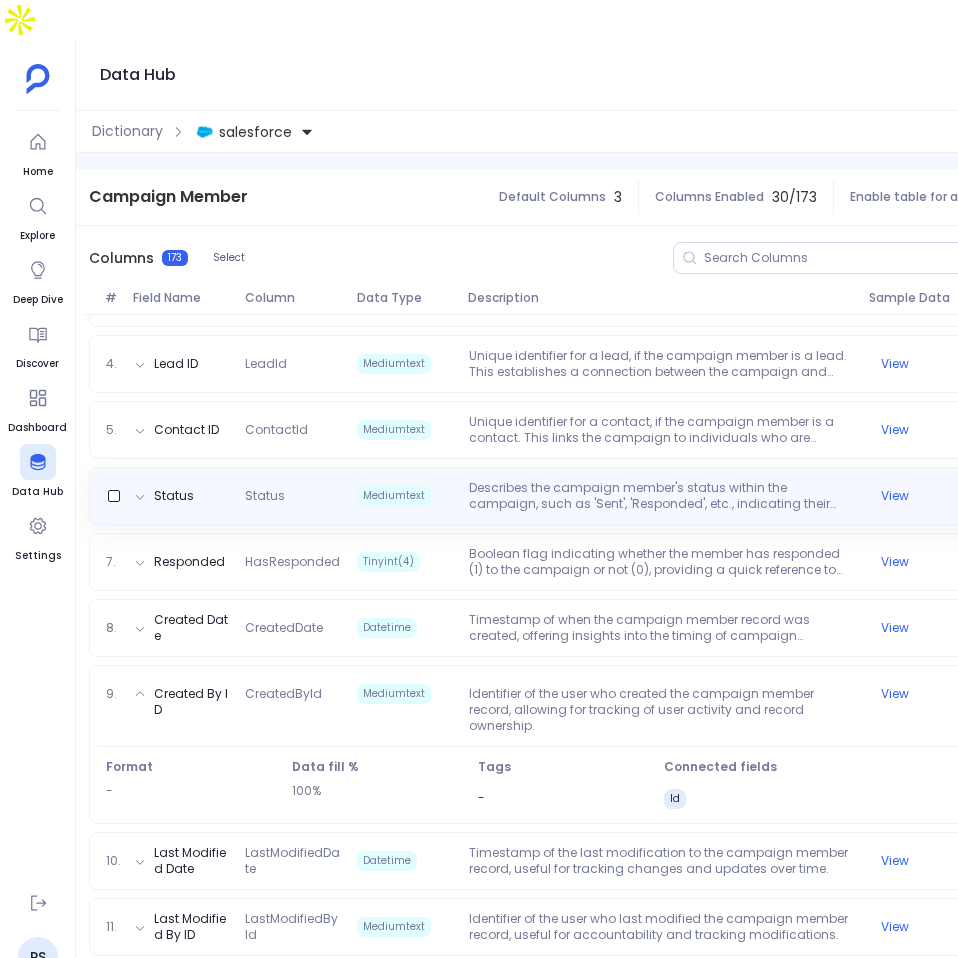 click on "Status Status Mediumtext Describes the campaign member's status within the campaign, such as 'Sent', 'Responded', etc., indicating their level of engagement. View" at bounding box center (563, 496) 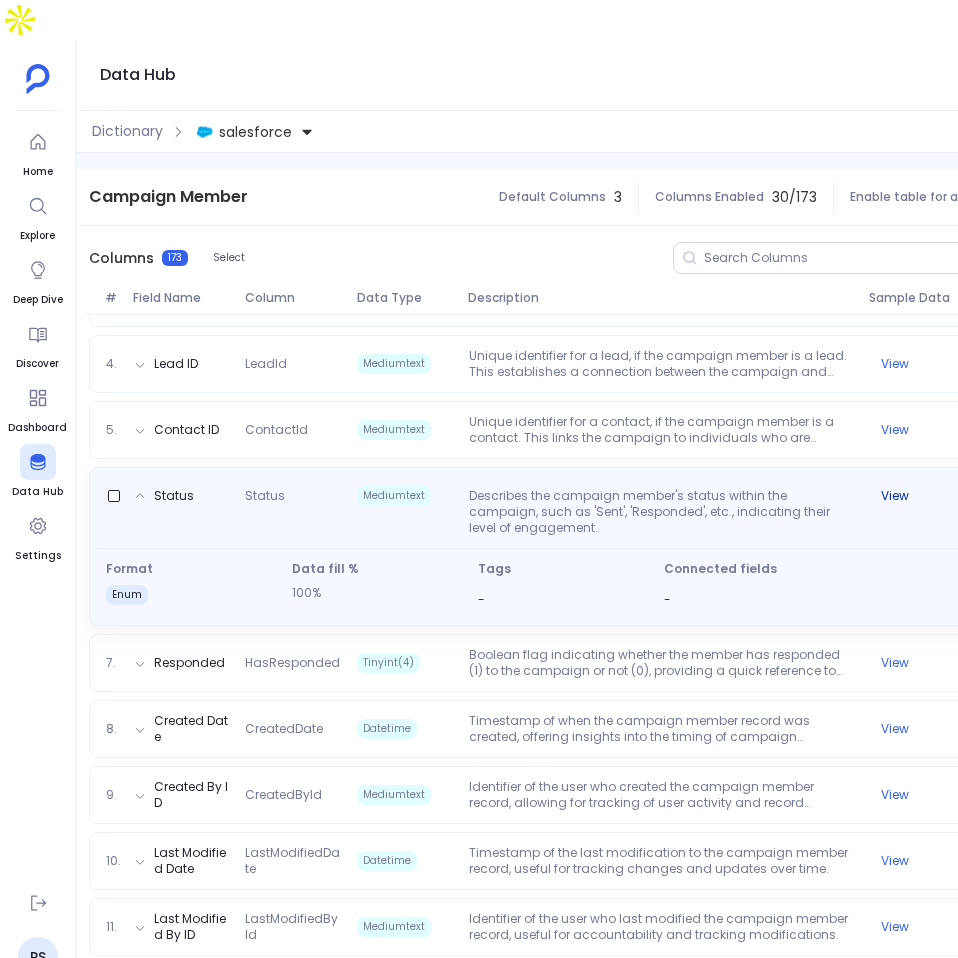 click on "View" at bounding box center [895, 496] 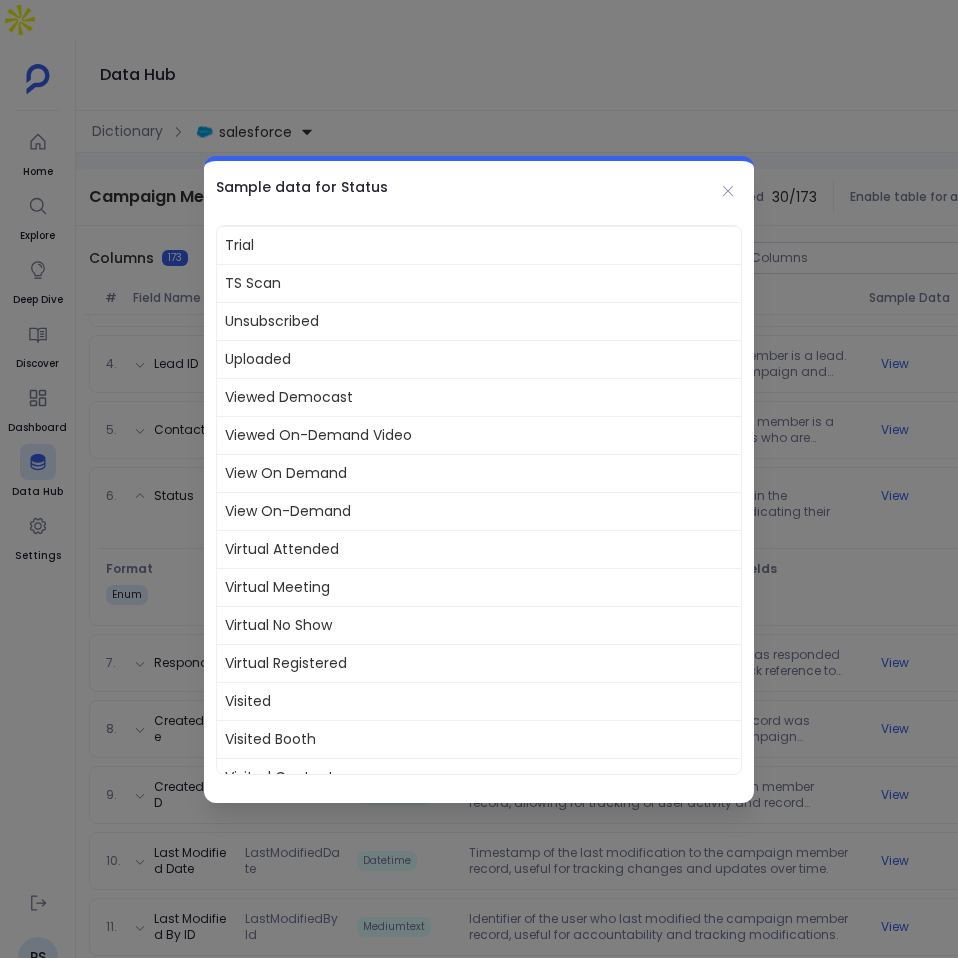 scroll, scrollTop: 9216, scrollLeft: 0, axis: vertical 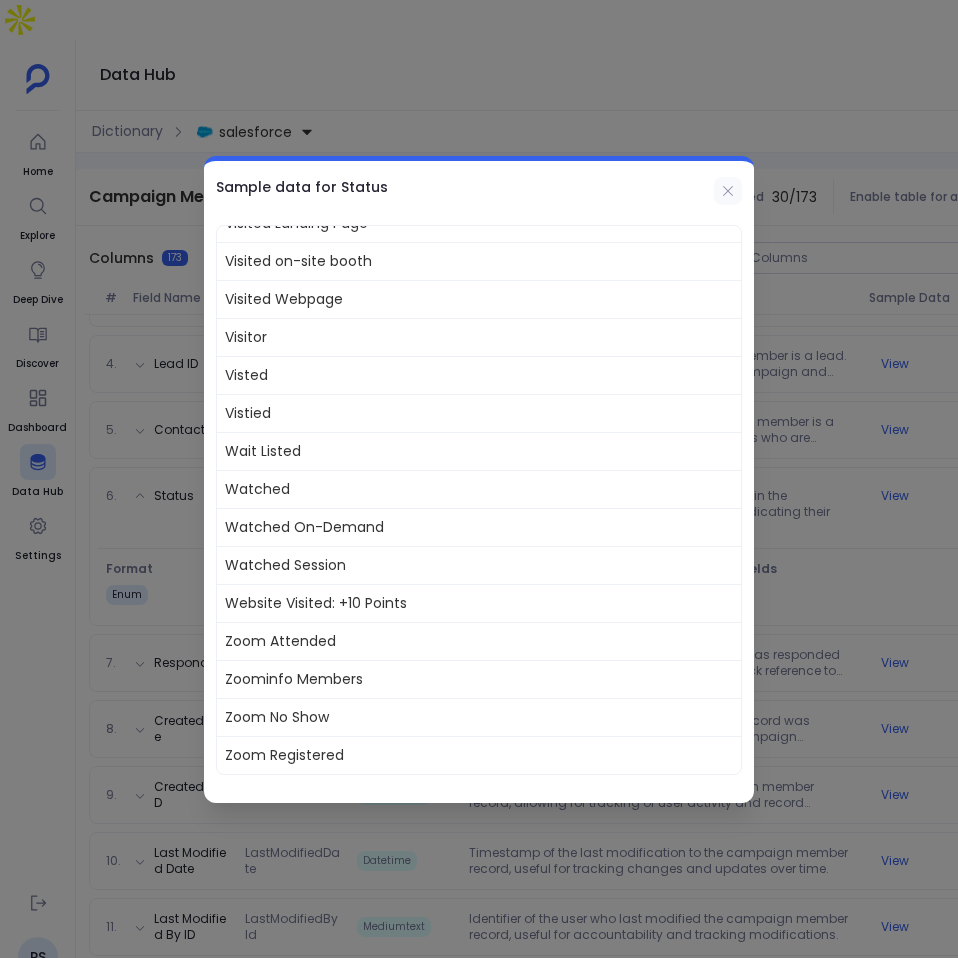 click 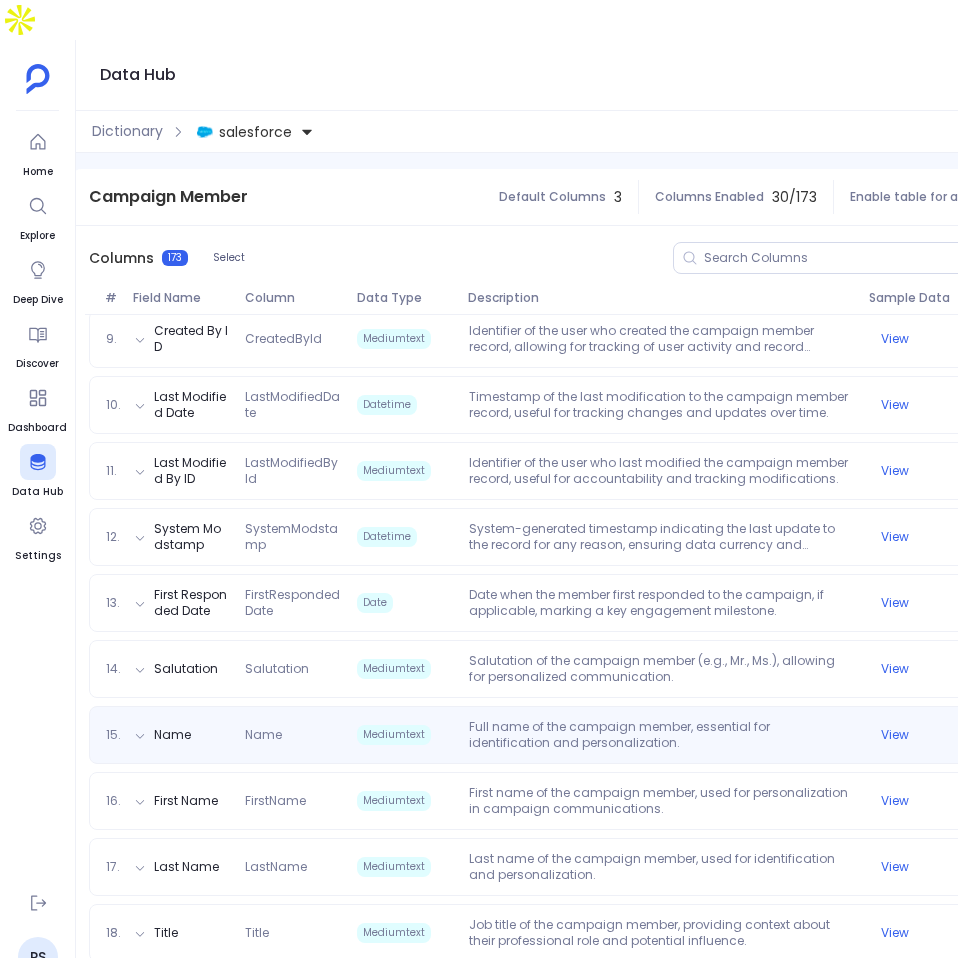 scroll, scrollTop: 946, scrollLeft: 0, axis: vertical 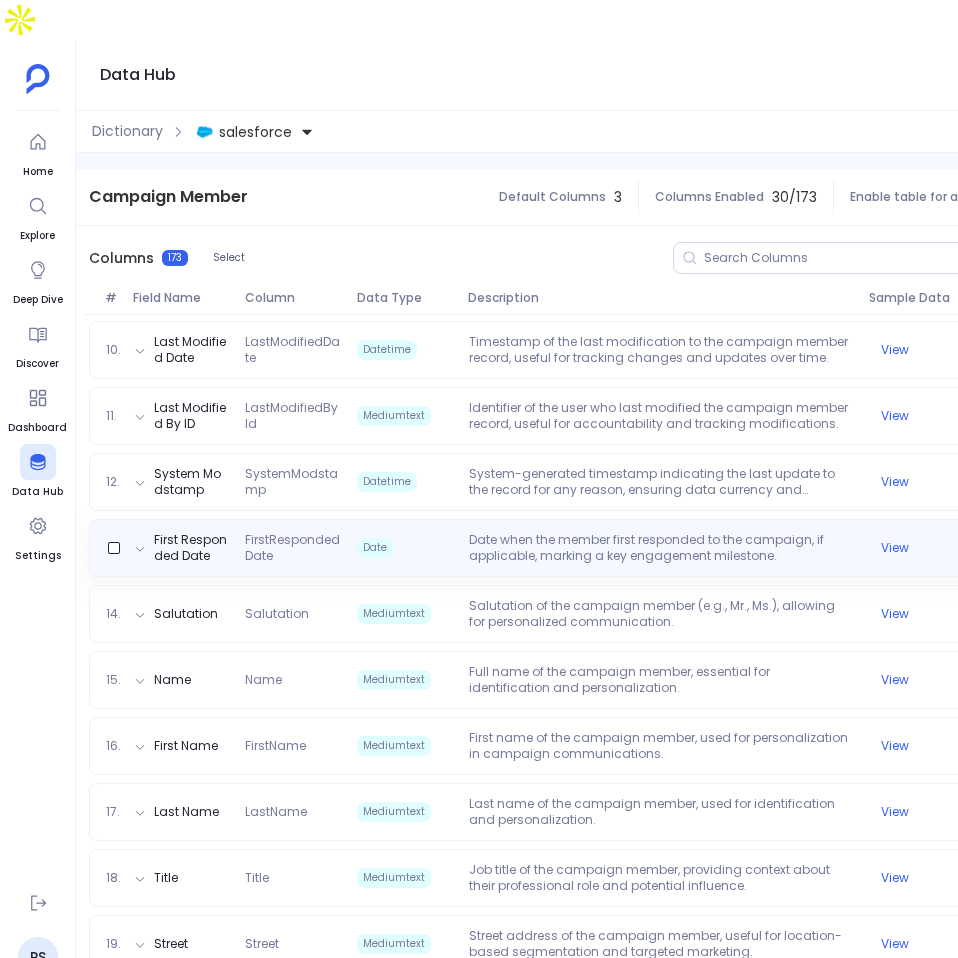click on "Date when the member first responded to the campaign, if applicable, marking a key engagement milestone." at bounding box center (661, 548) 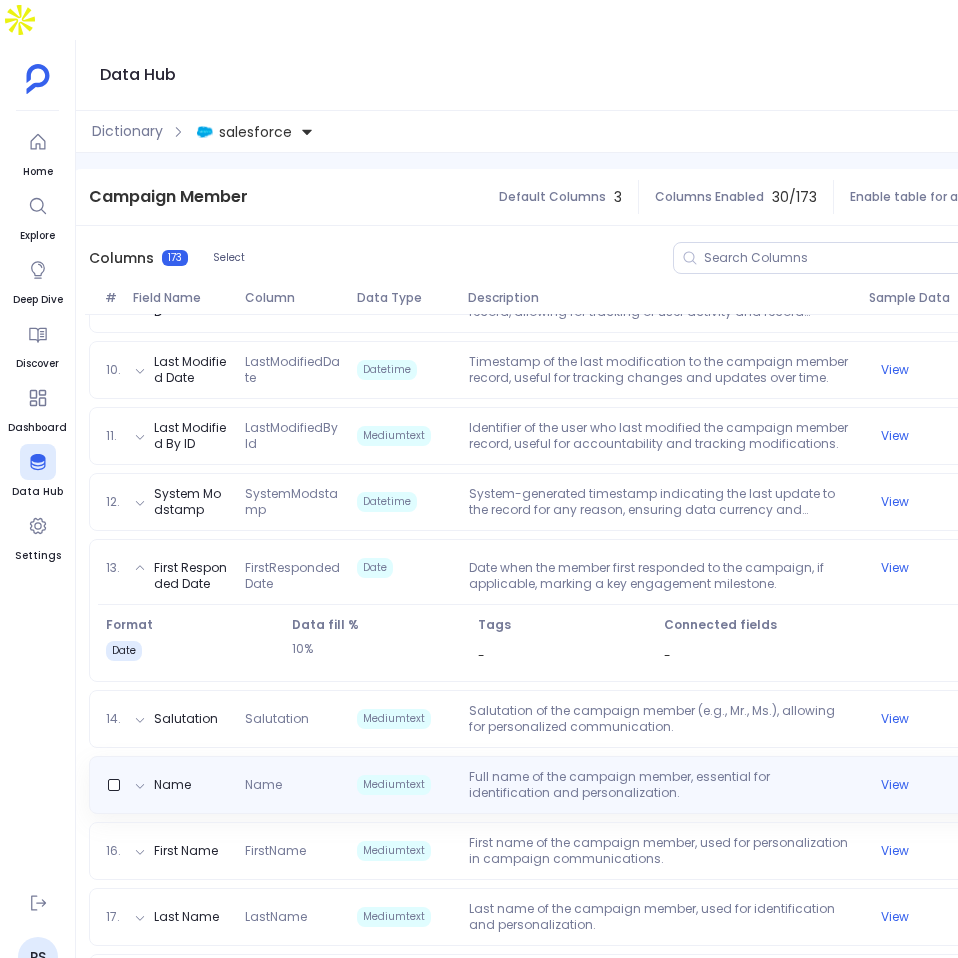 scroll, scrollTop: 822, scrollLeft: 0, axis: vertical 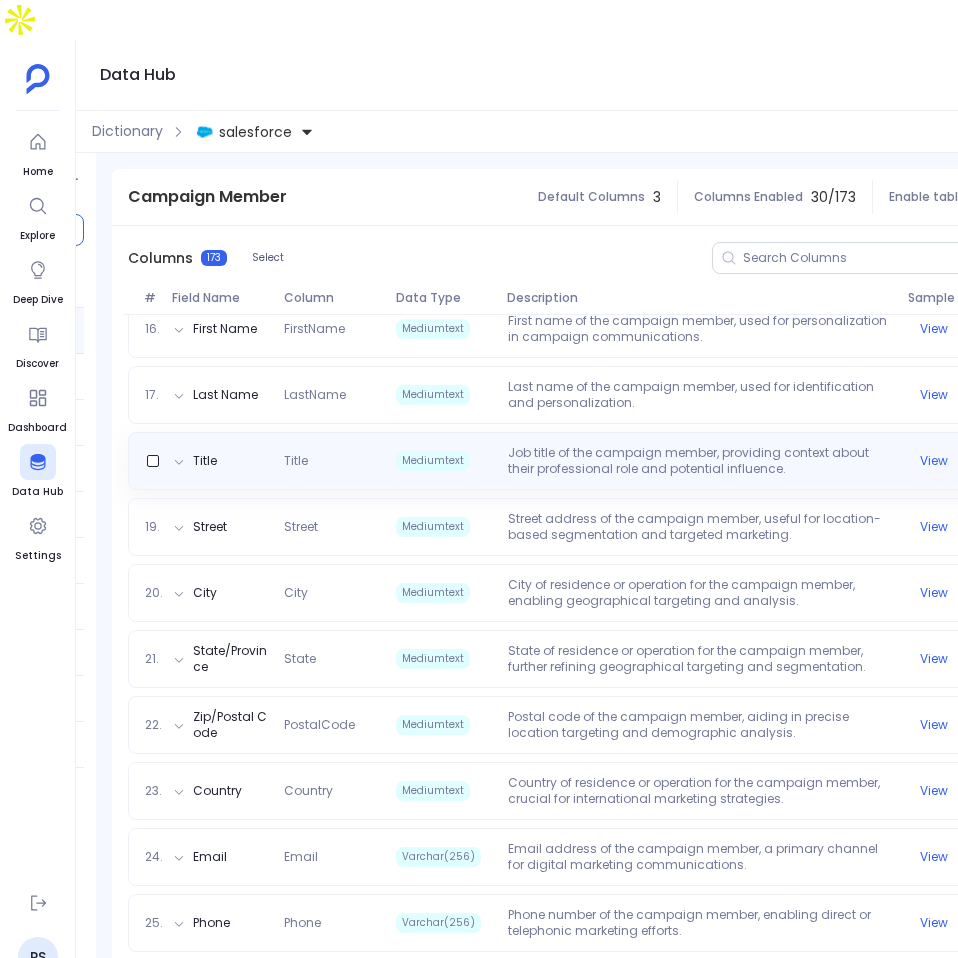 click on "Job title of the campaign member, providing context about their professional role and potential influence." at bounding box center (700, 461) 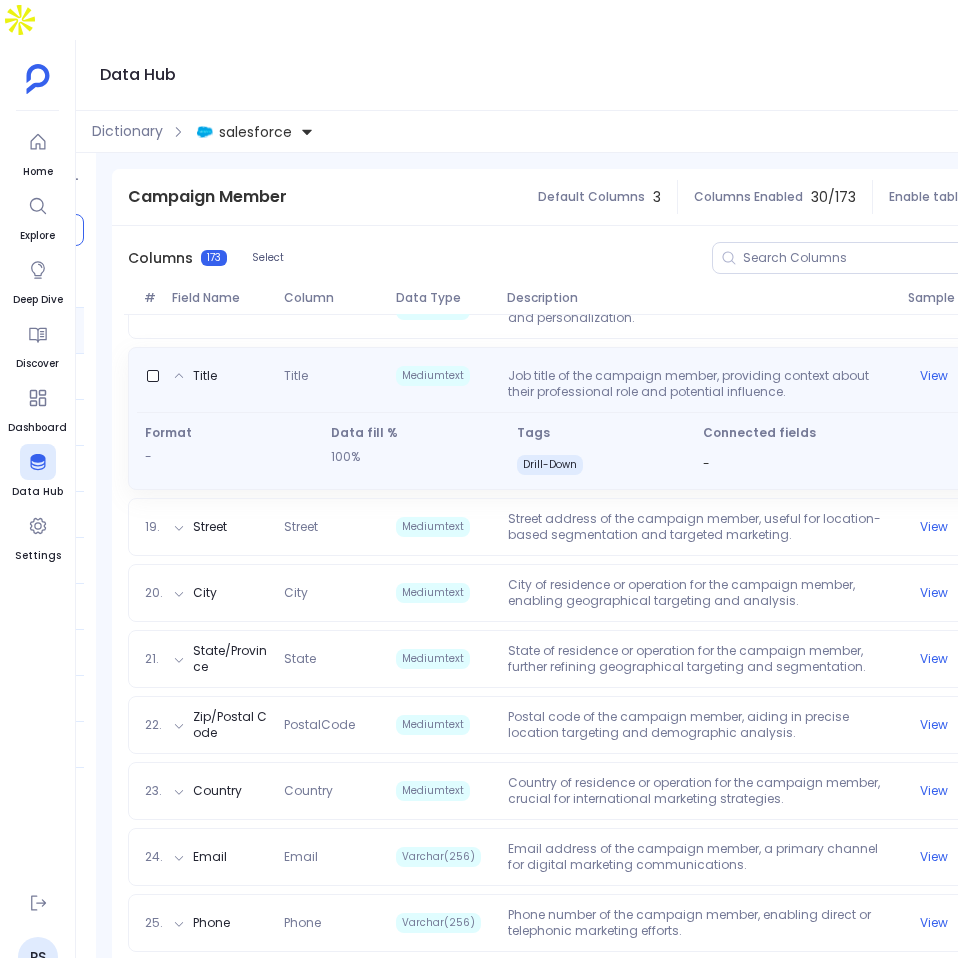 scroll, scrollTop: 1262, scrollLeft: 0, axis: vertical 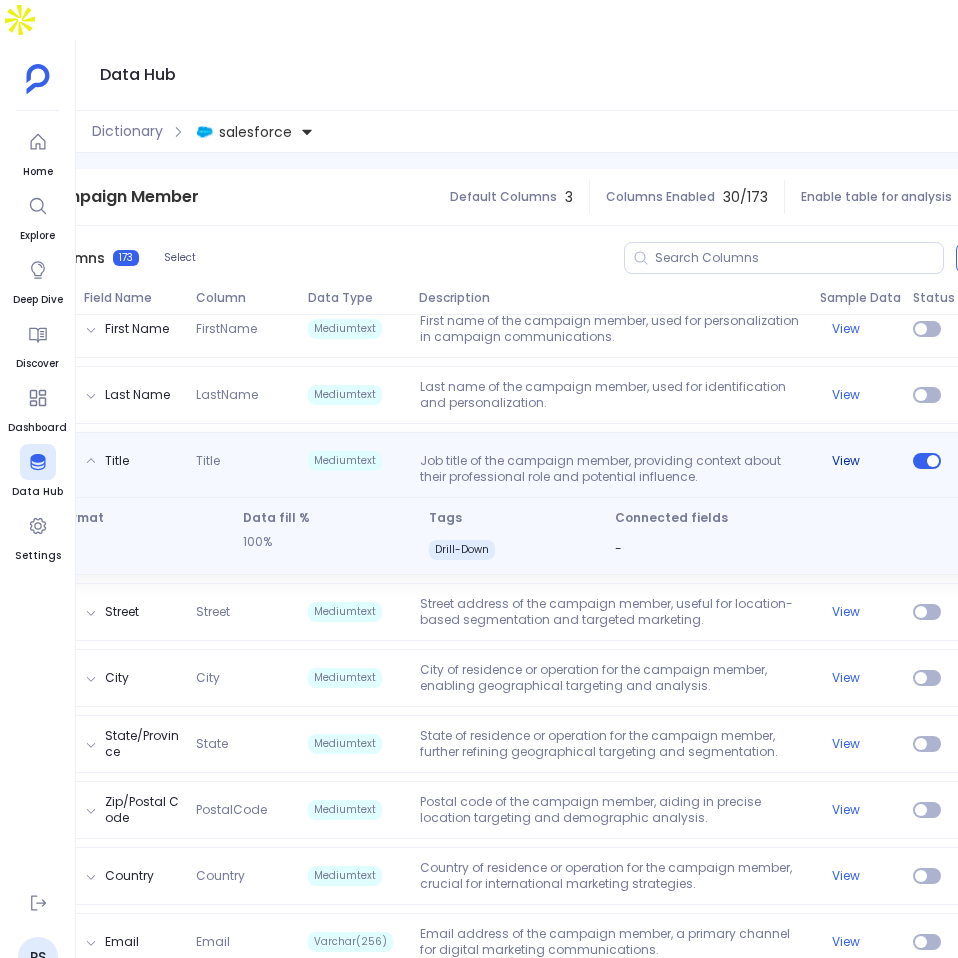 click on "View" at bounding box center (846, 461) 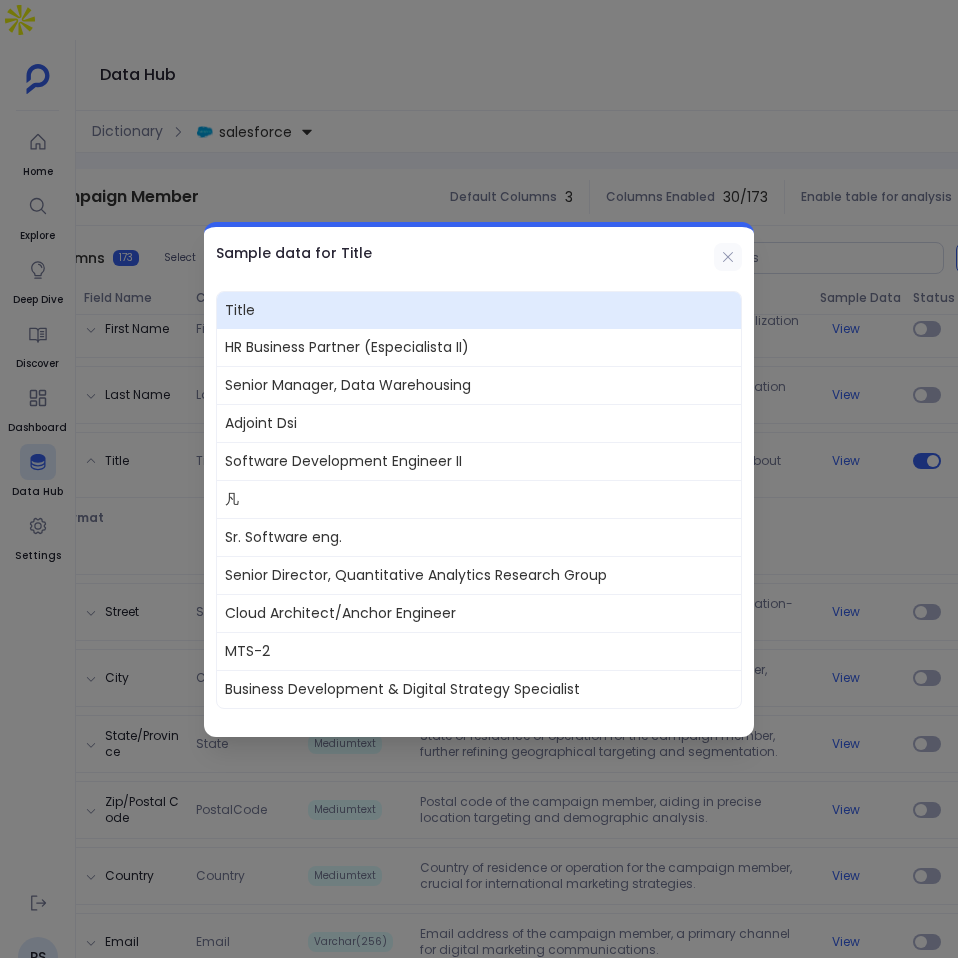 click 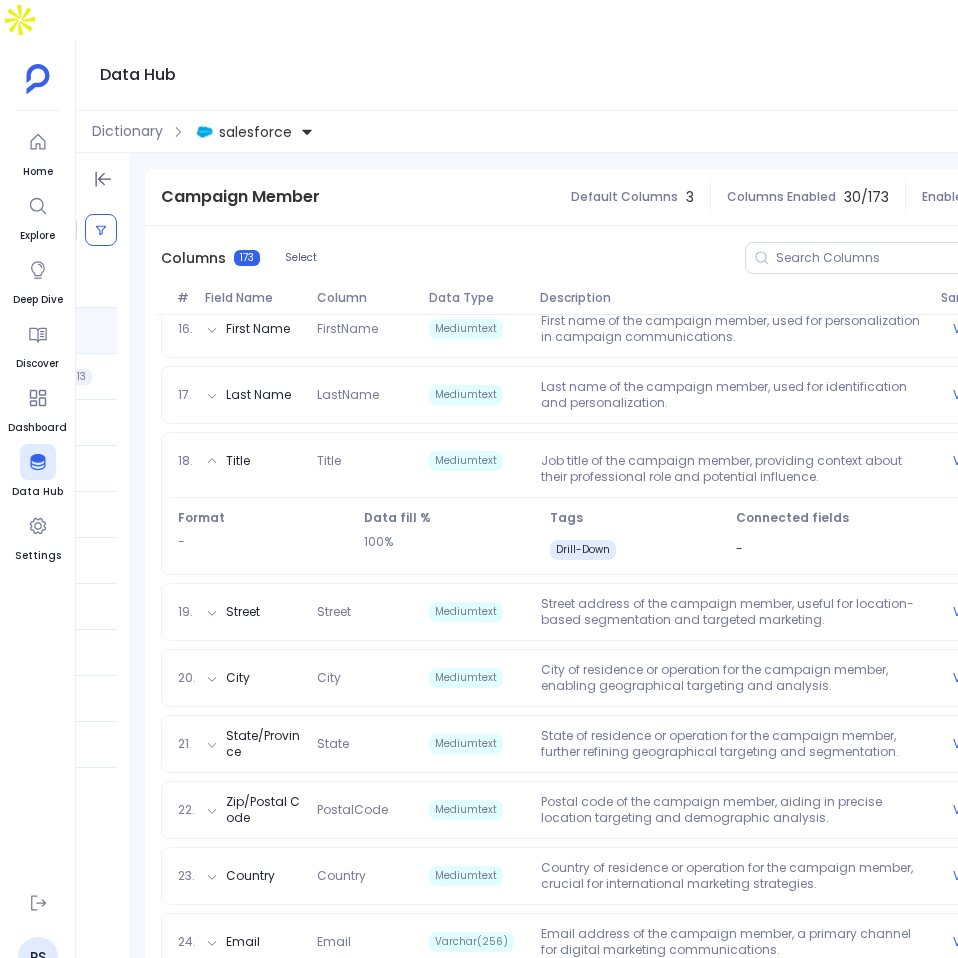 scroll, scrollTop: 0, scrollLeft: 211, axis: horizontal 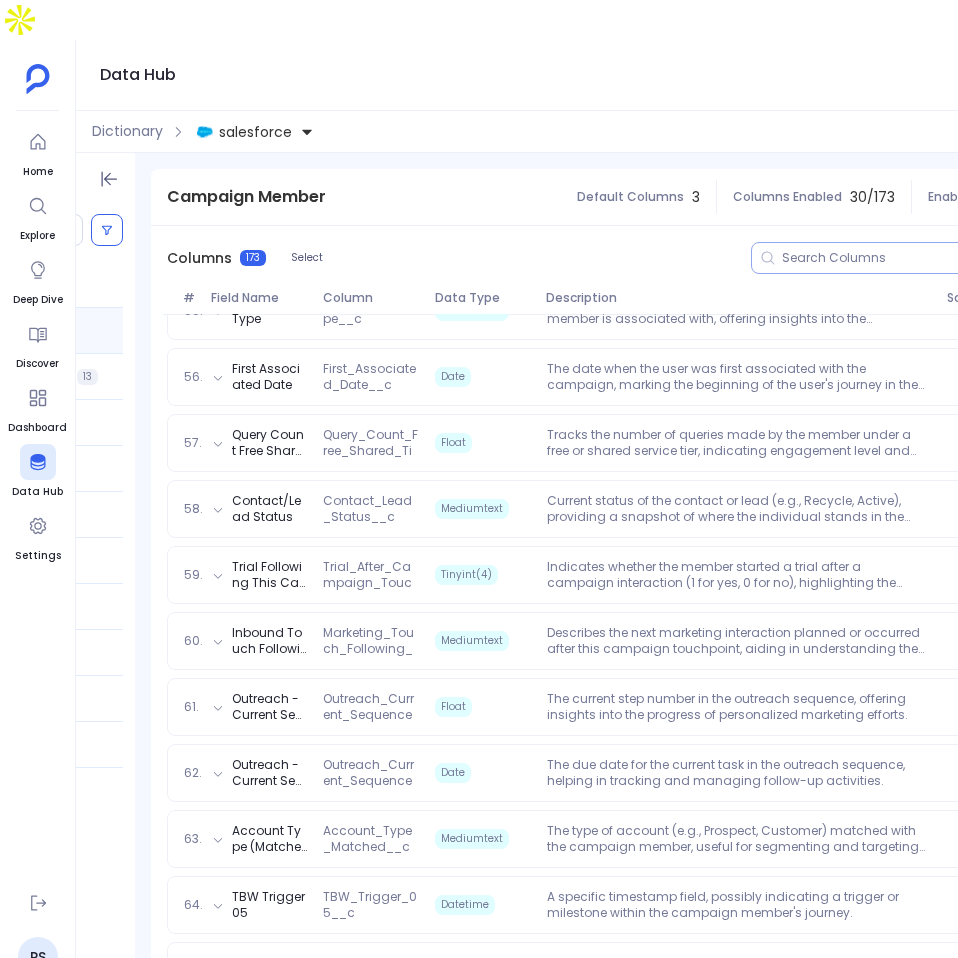click at bounding box center (926, 258) 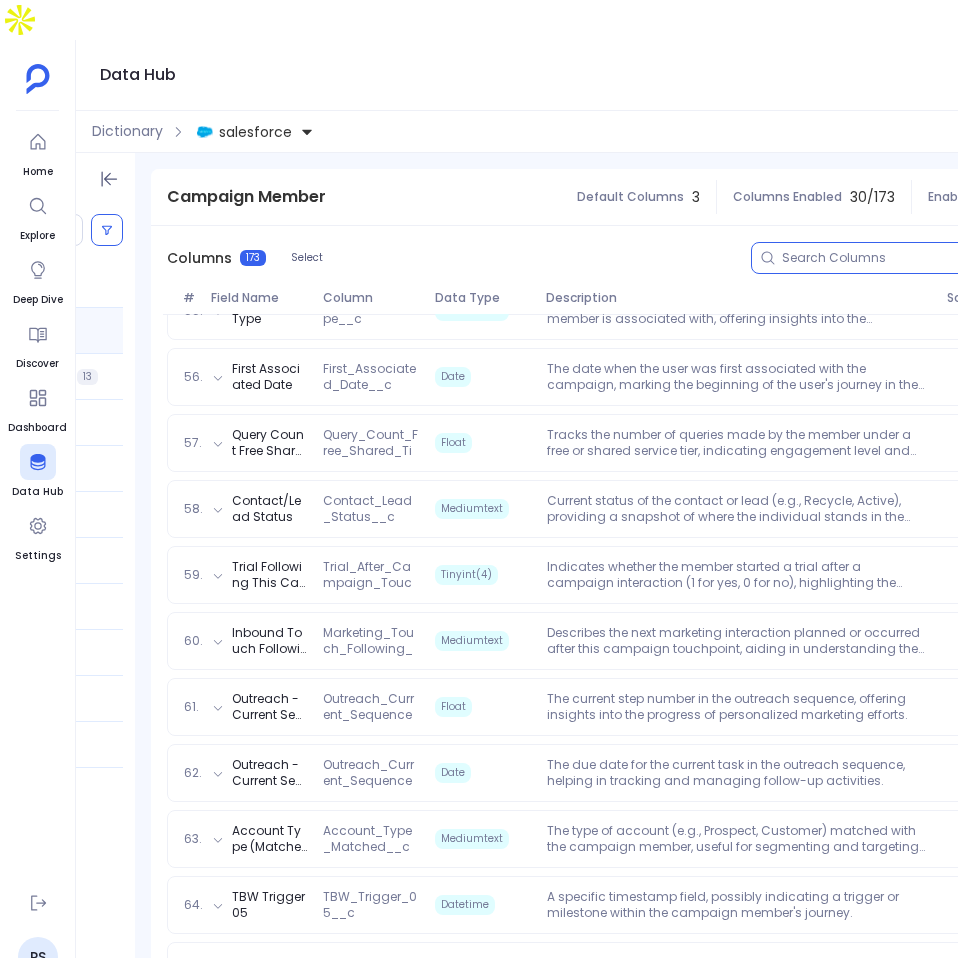click at bounding box center [926, 258] 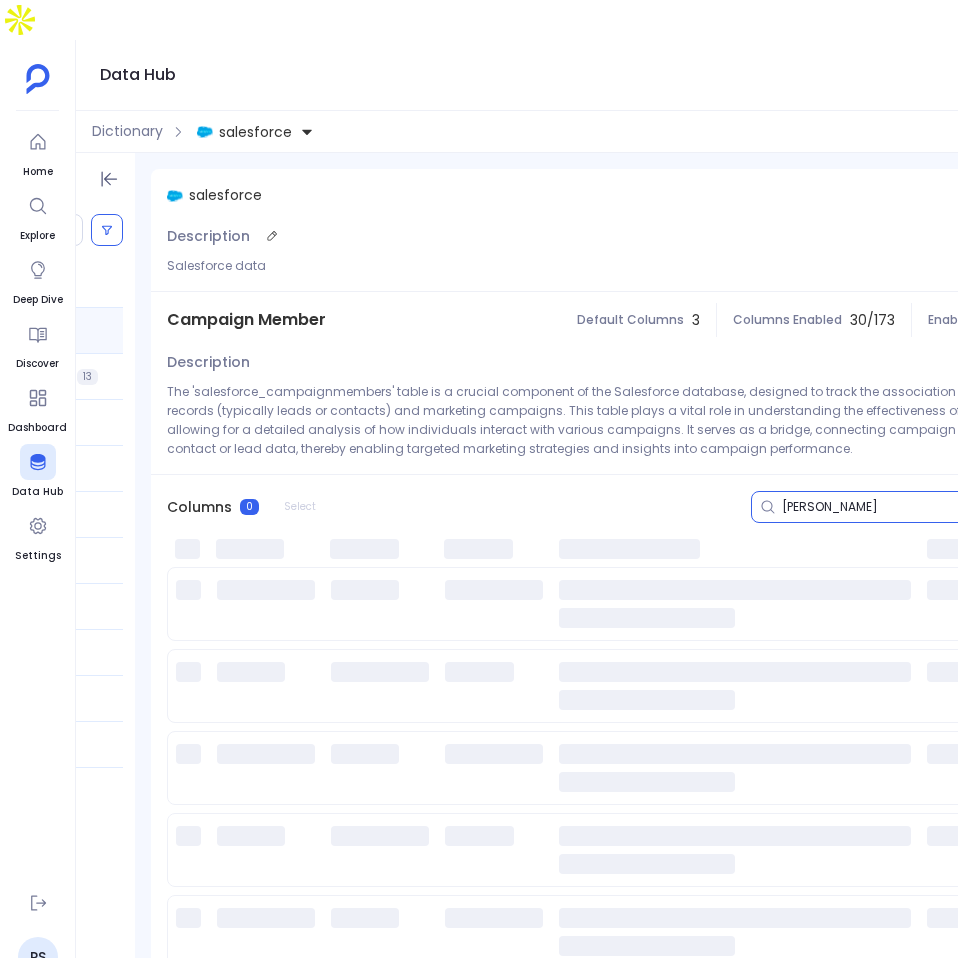 scroll, scrollTop: 0, scrollLeft: 0, axis: both 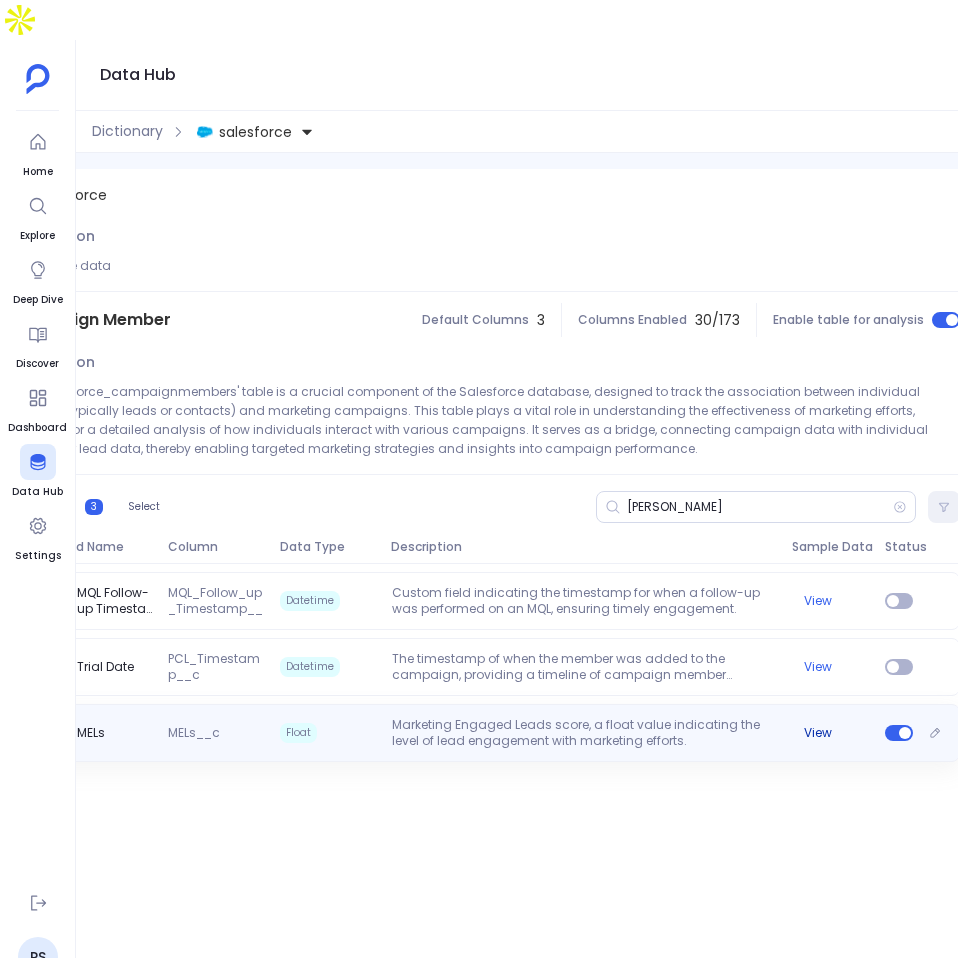 click on "View" at bounding box center (818, 733) 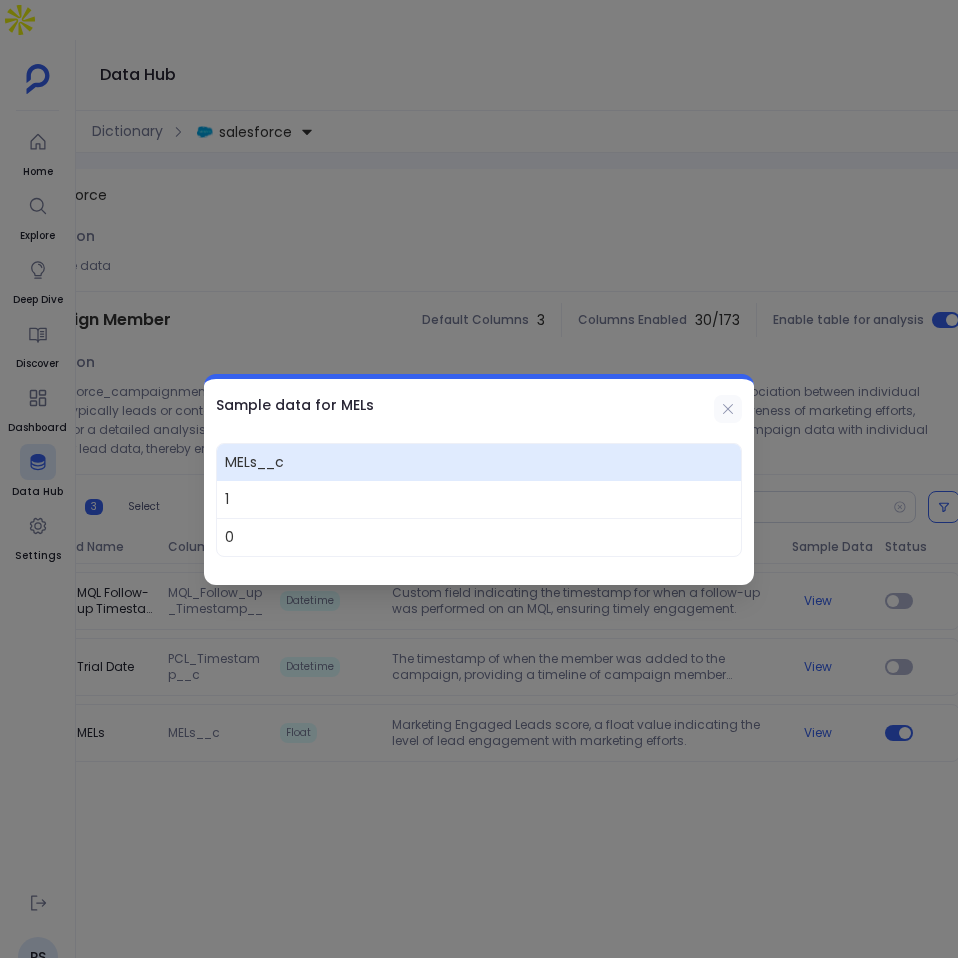 click 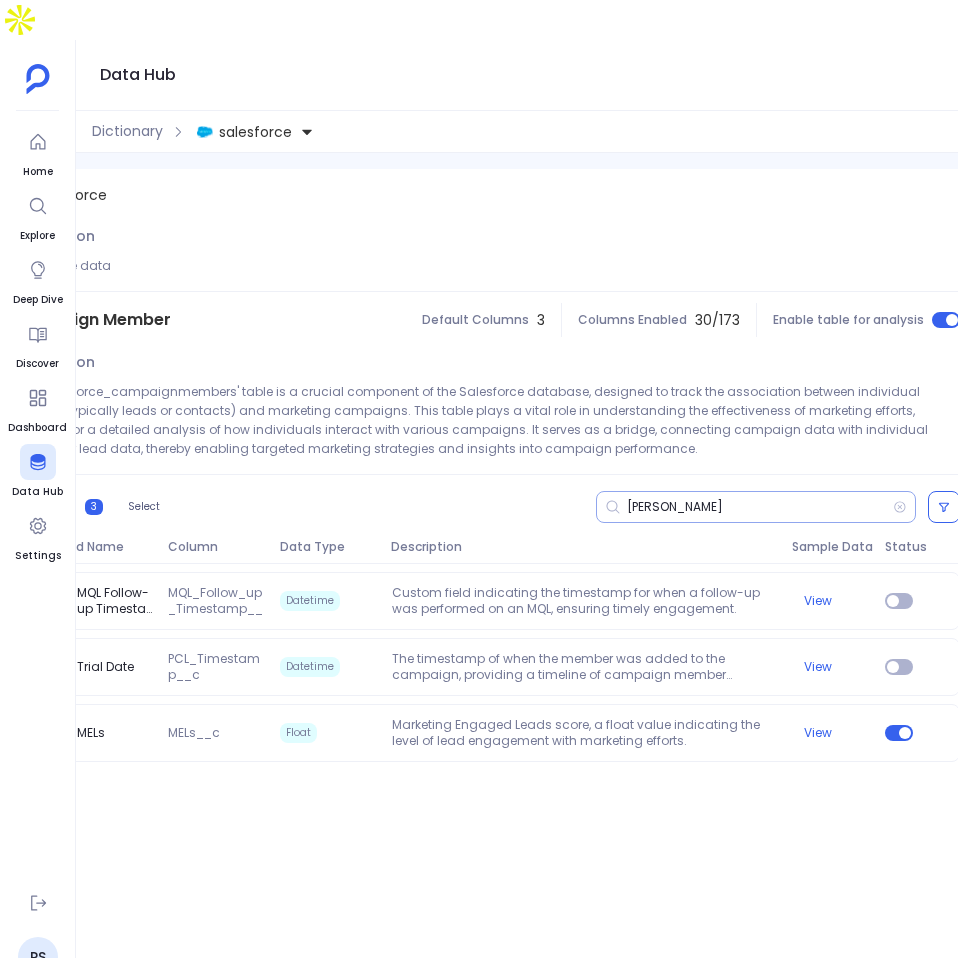 click on "MEL" at bounding box center (760, 507) 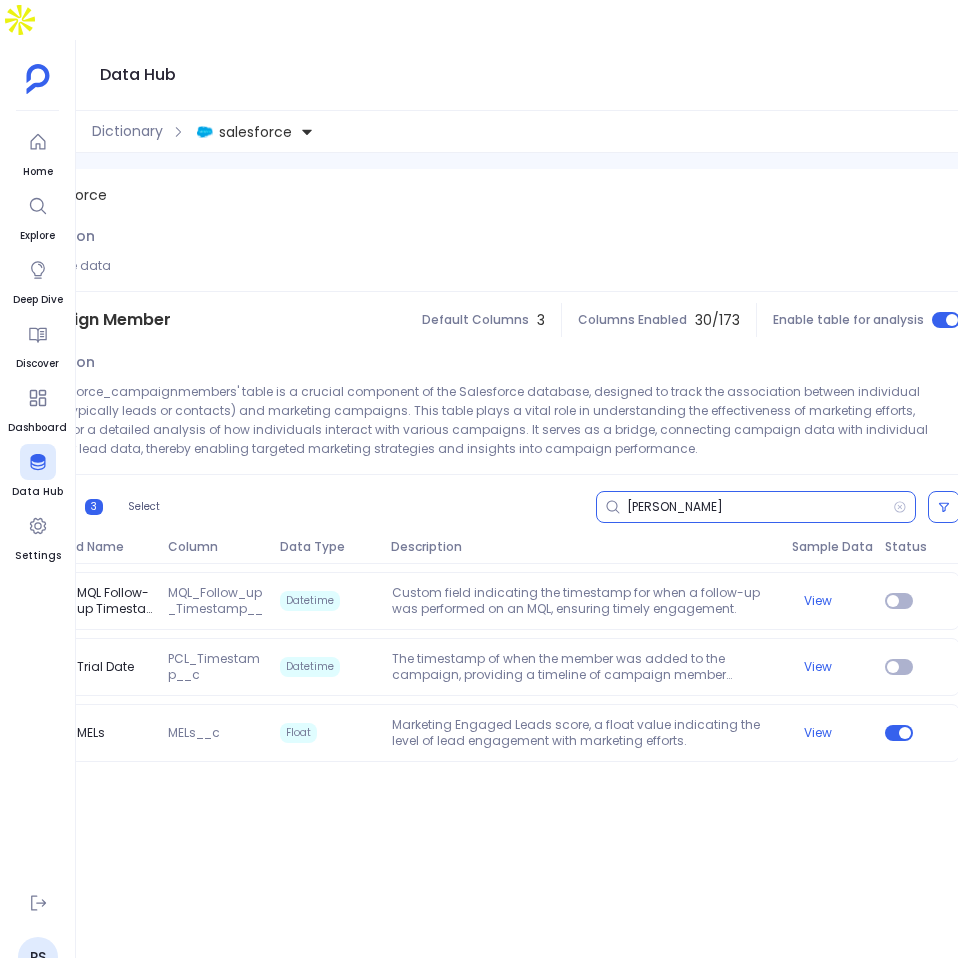 click on "MEL" at bounding box center (760, 507) 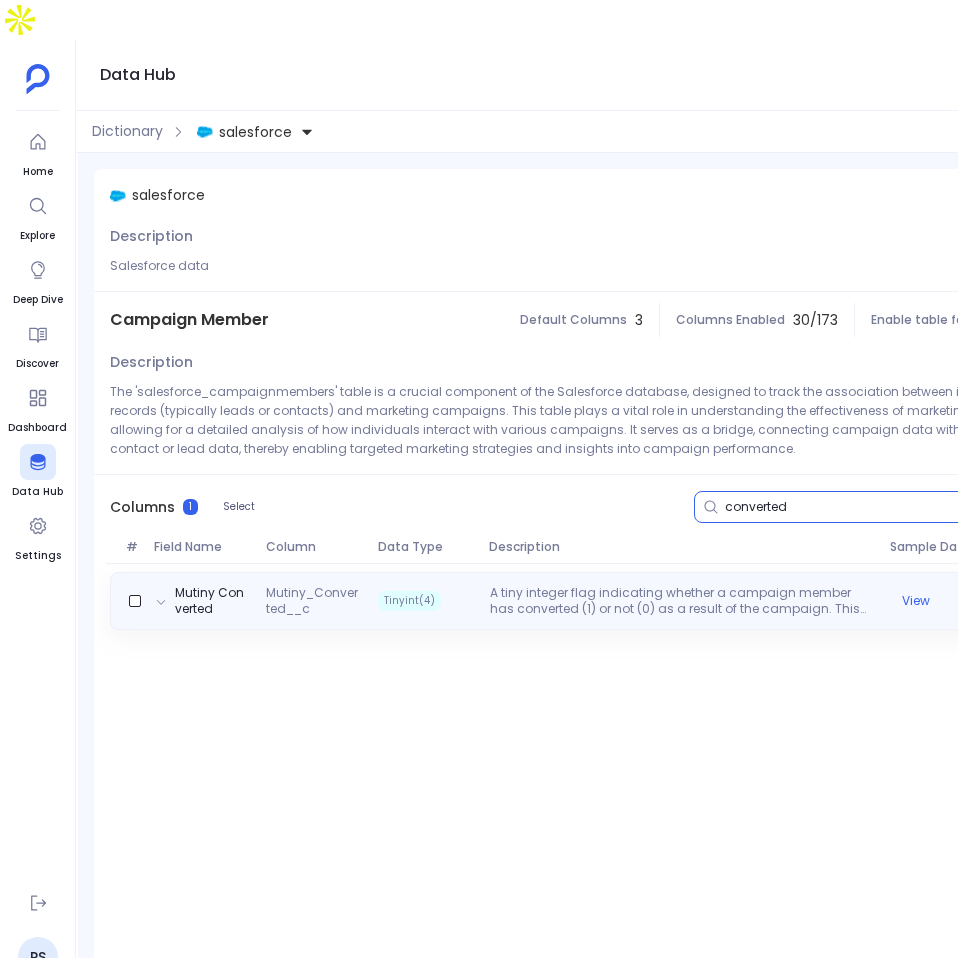 scroll, scrollTop: 0, scrollLeft: 327, axis: horizontal 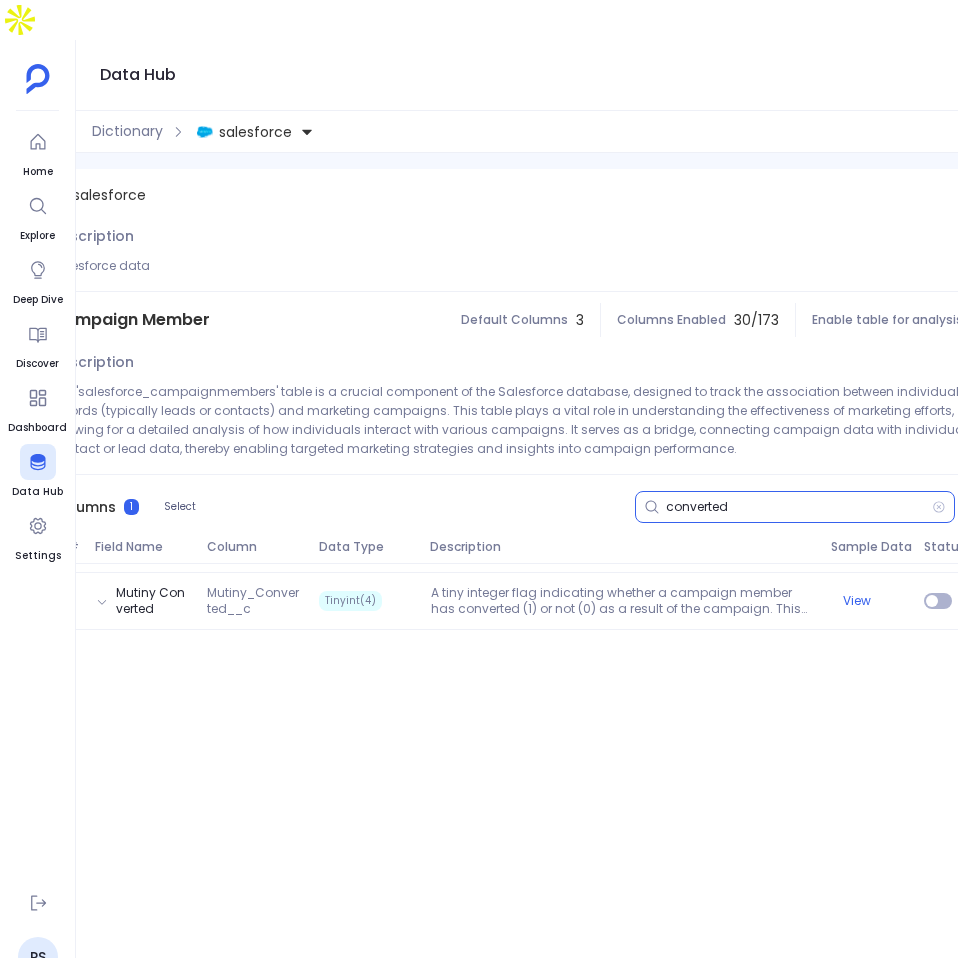 click on "converted" at bounding box center (799, 507) 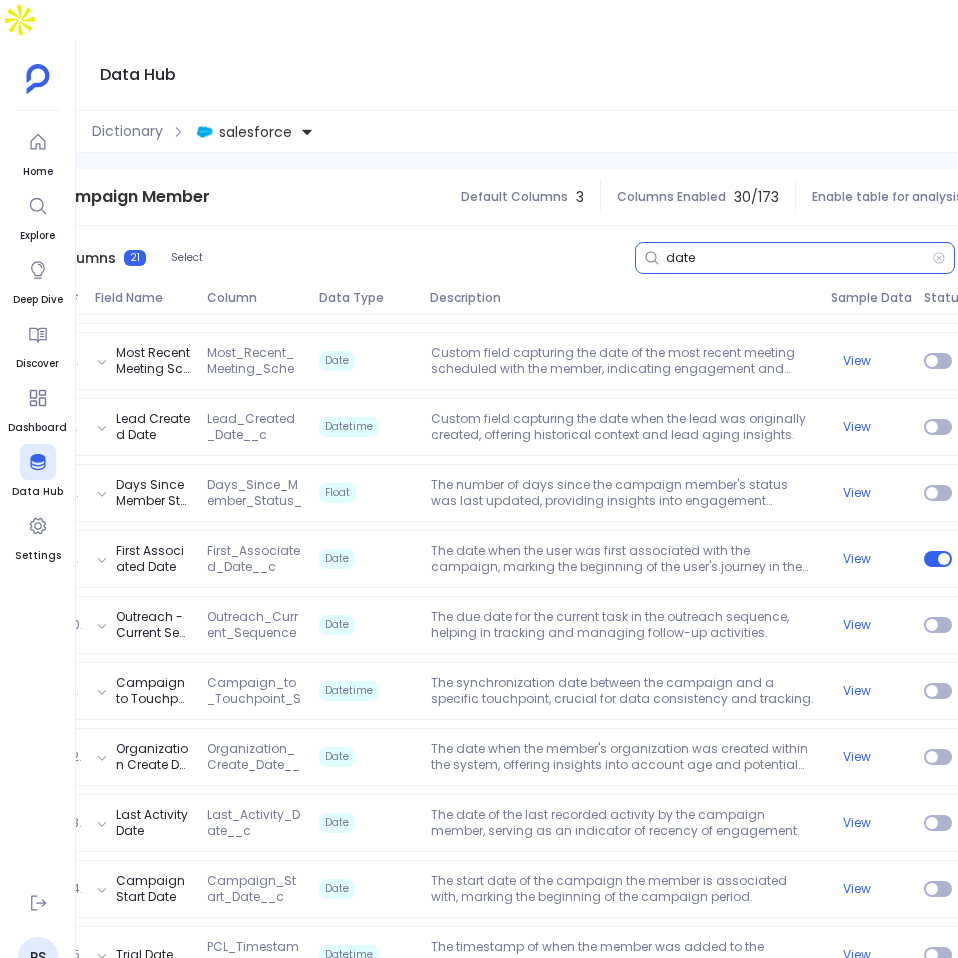 scroll, scrollTop: 573, scrollLeft: 0, axis: vertical 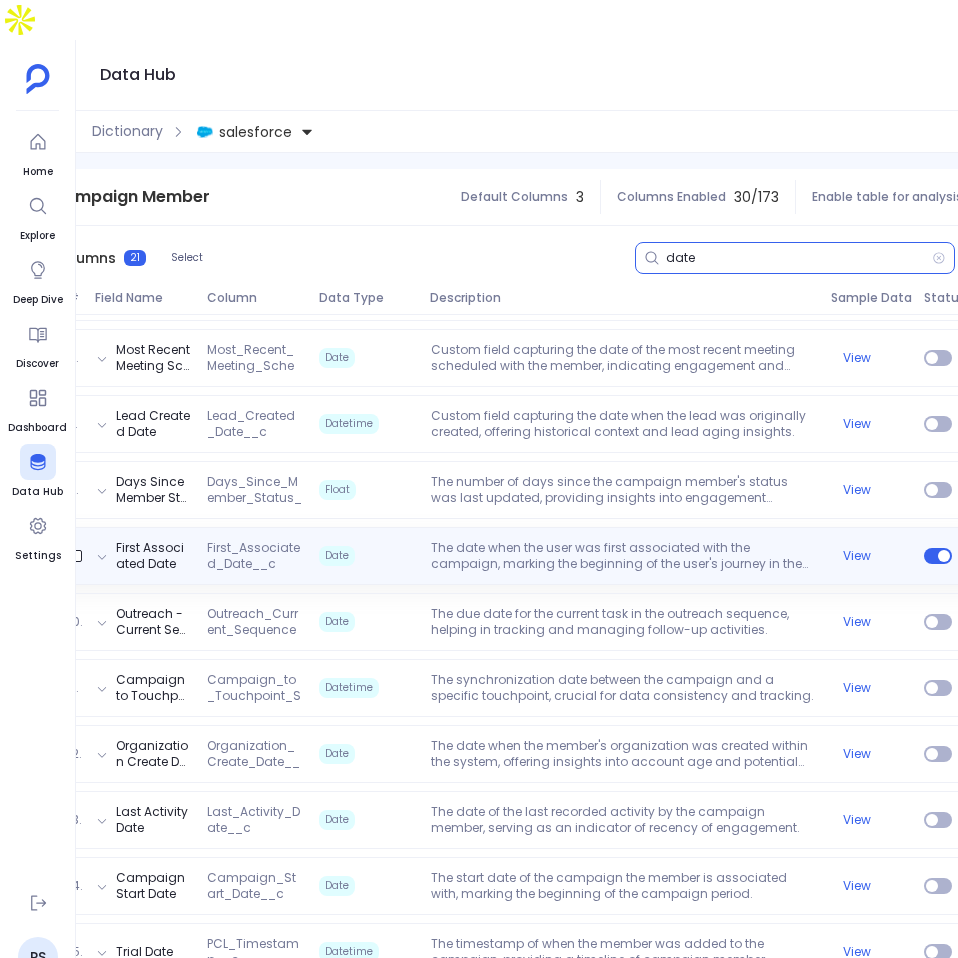 type on "date" 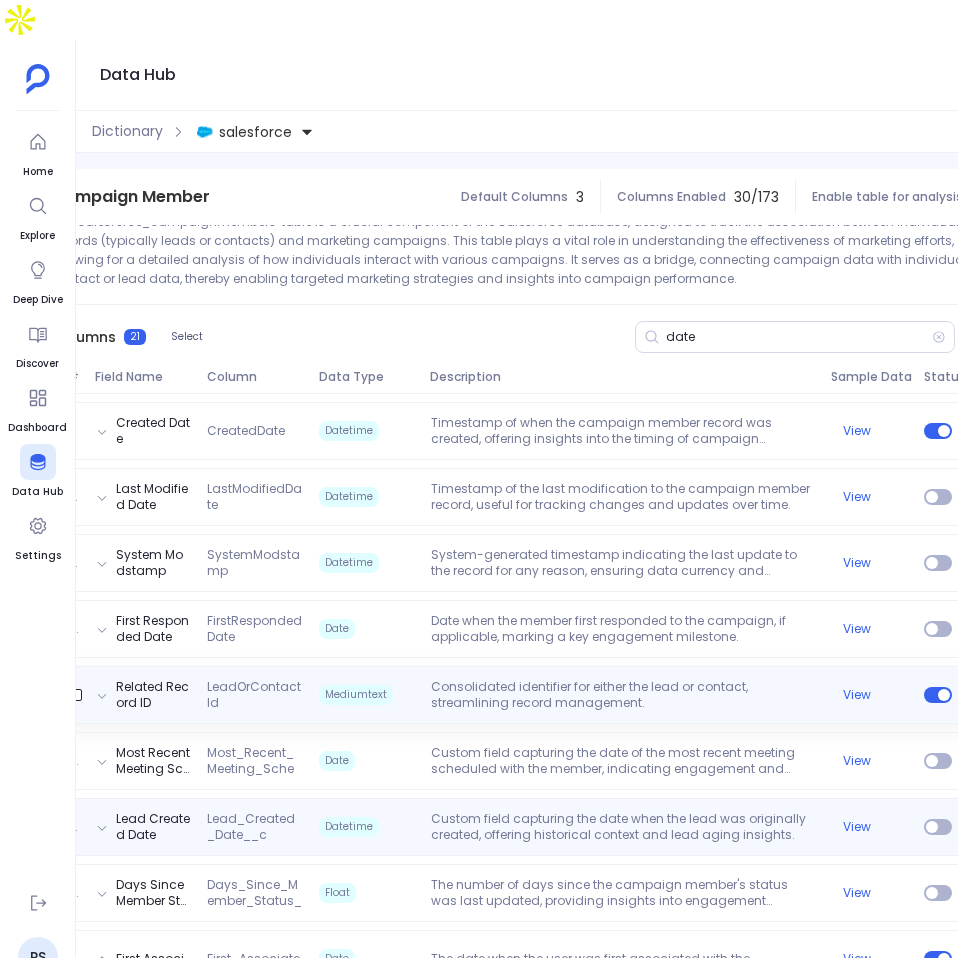 scroll, scrollTop: 168, scrollLeft: 0, axis: vertical 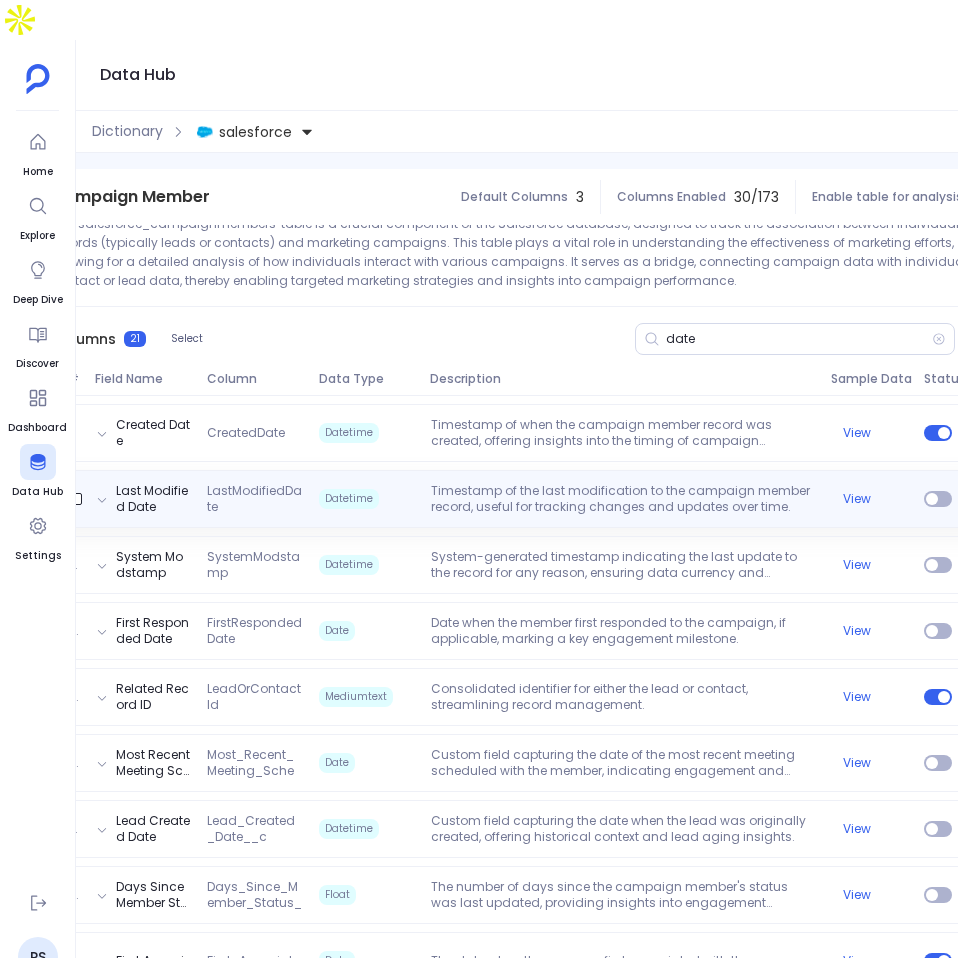 click on "Last Modified Date LastModifiedDate Datetime Timestamp of the last modification to the campaign member record, useful for tracking changes and updates over time. View" at bounding box center [525, 499] 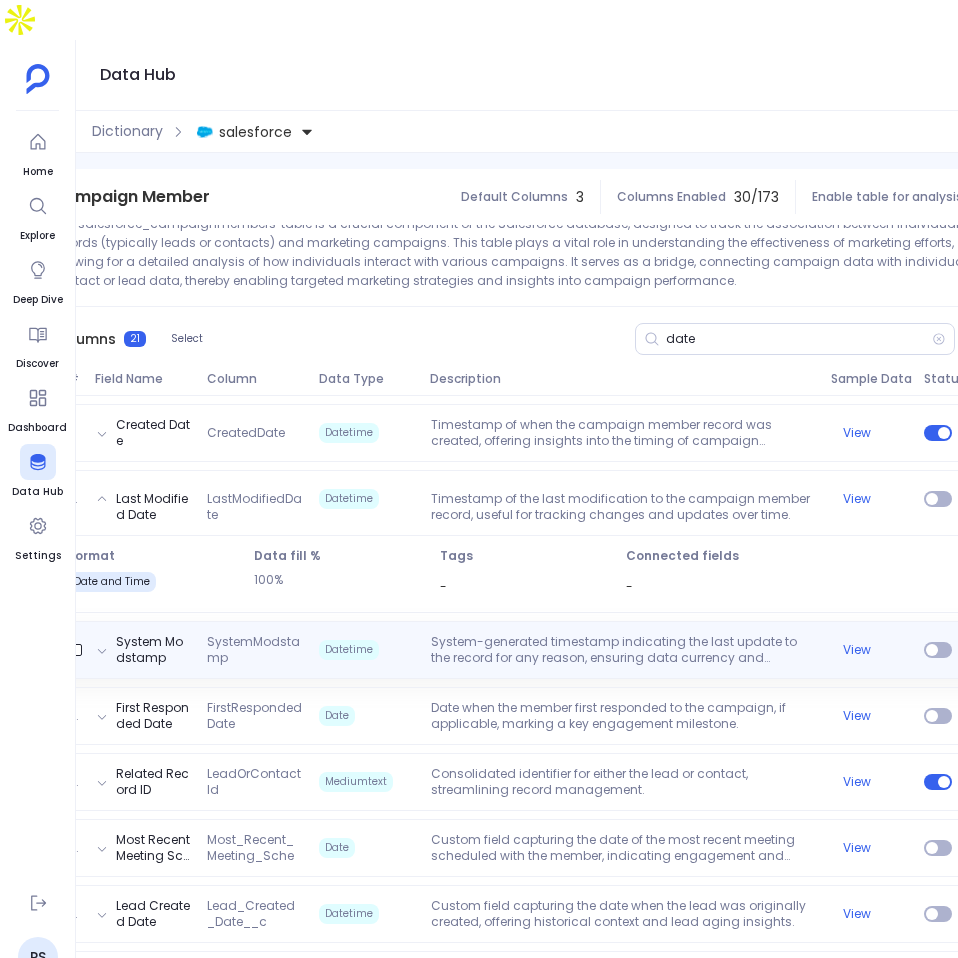 click on "System-generated timestamp indicating the last update to the record for any reason, ensuring data currency and integrity." at bounding box center [623, 650] 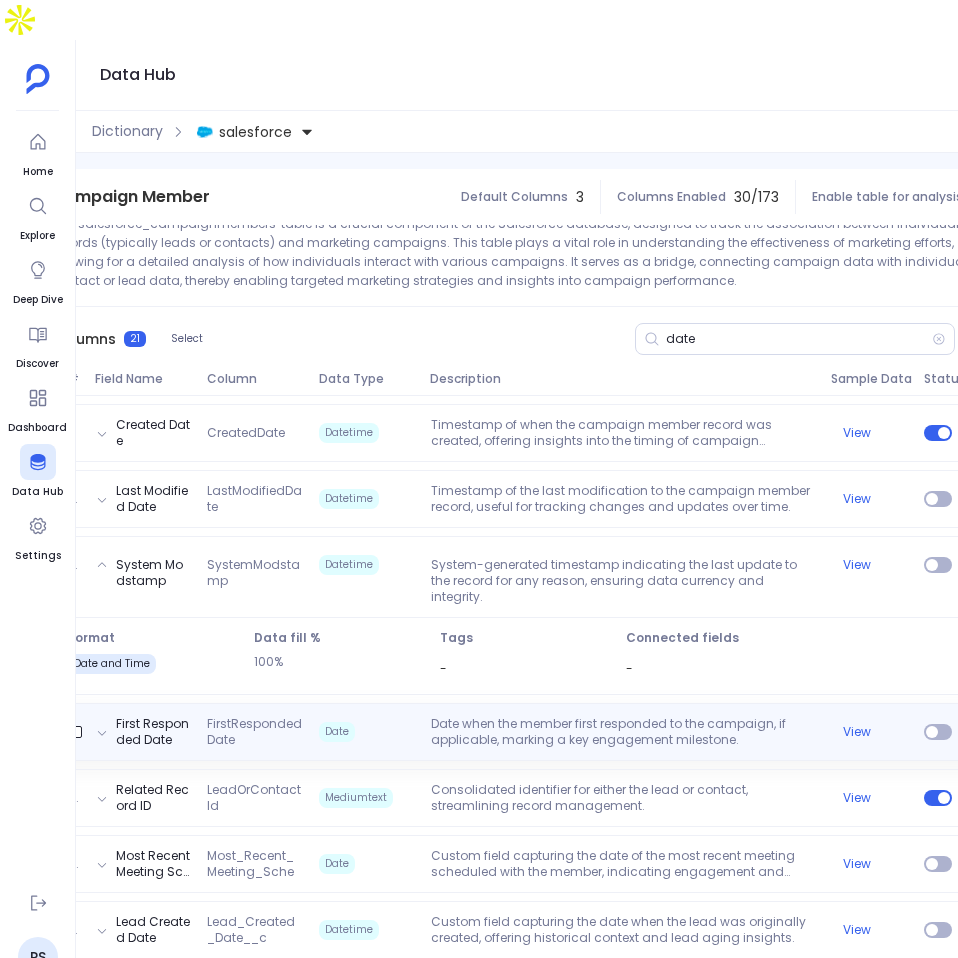 click on "First Responded Date FirstRespondedDate Date Date when the member first responded to the campaign, if applicable, marking a key engagement milestone. View" at bounding box center [525, 732] 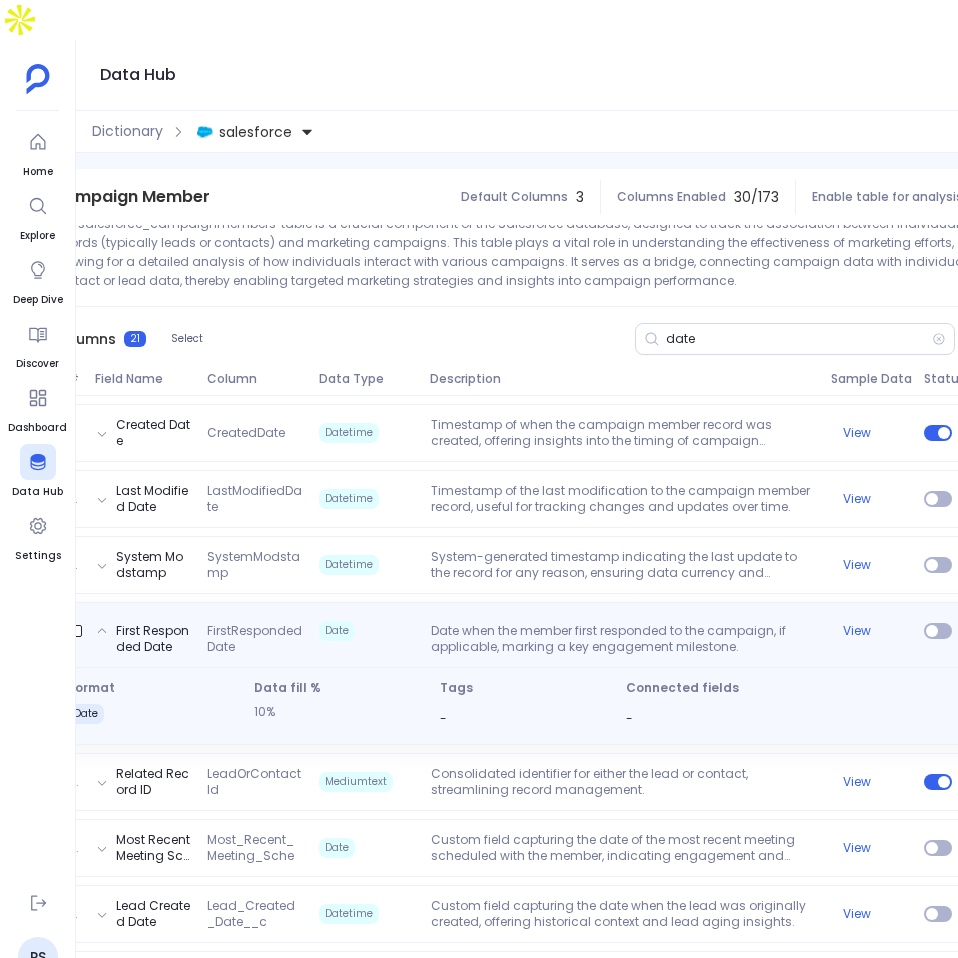 scroll, scrollTop: 197, scrollLeft: 0, axis: vertical 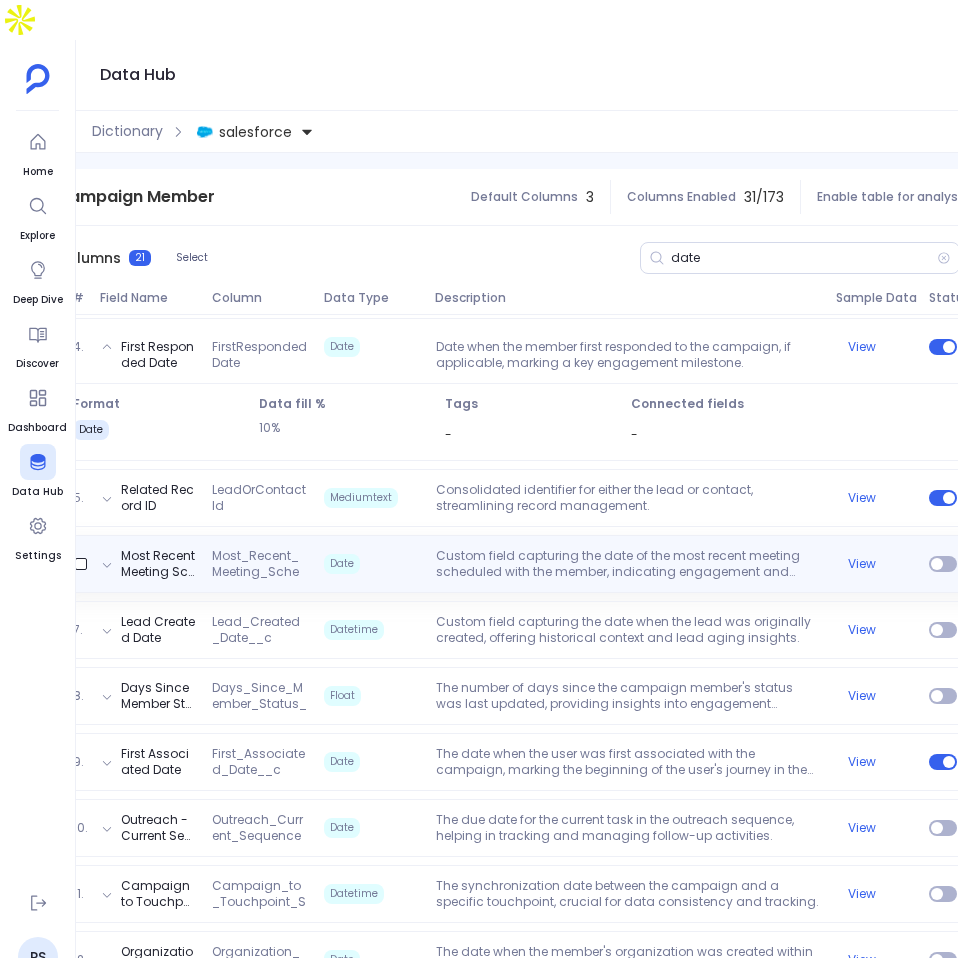 click on "Custom field capturing the date of the most recent meeting scheduled with the member, indicating engagement and interest." at bounding box center [628, 564] 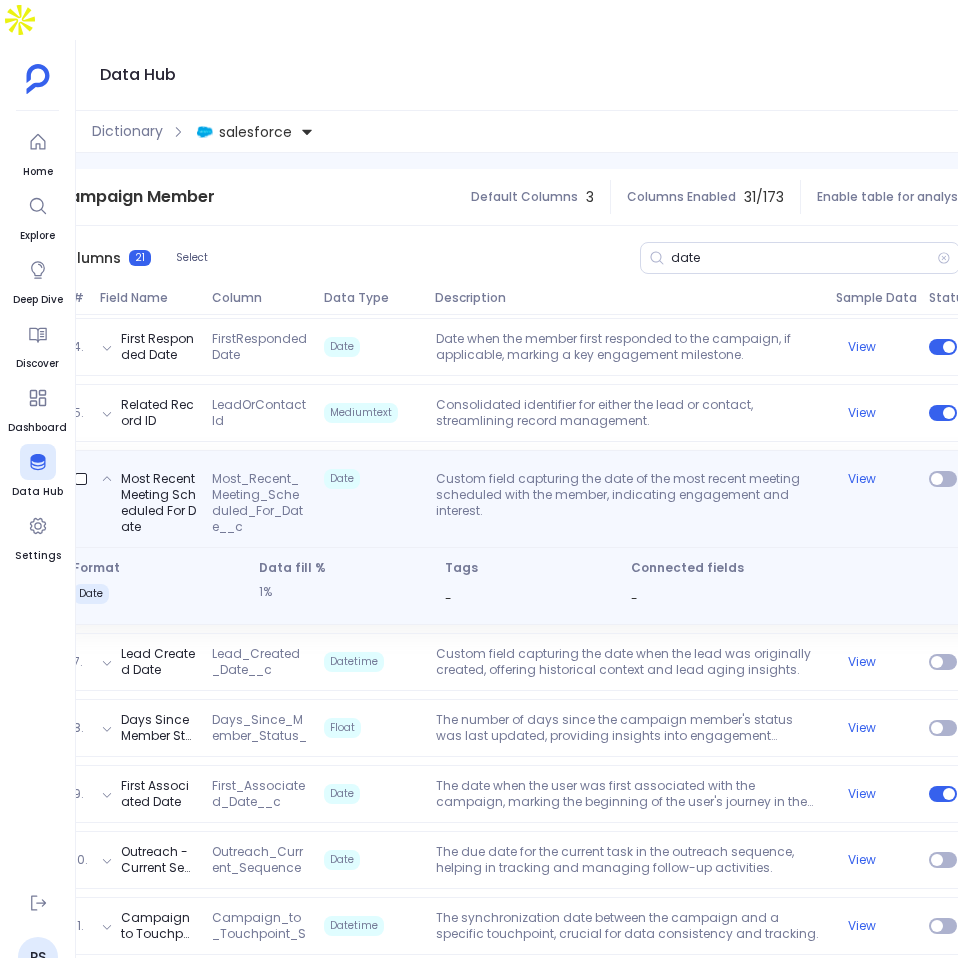 click on "Custom field capturing the date of the most recent meeting scheduled with the member, indicating engagement and interest." at bounding box center (628, 503) 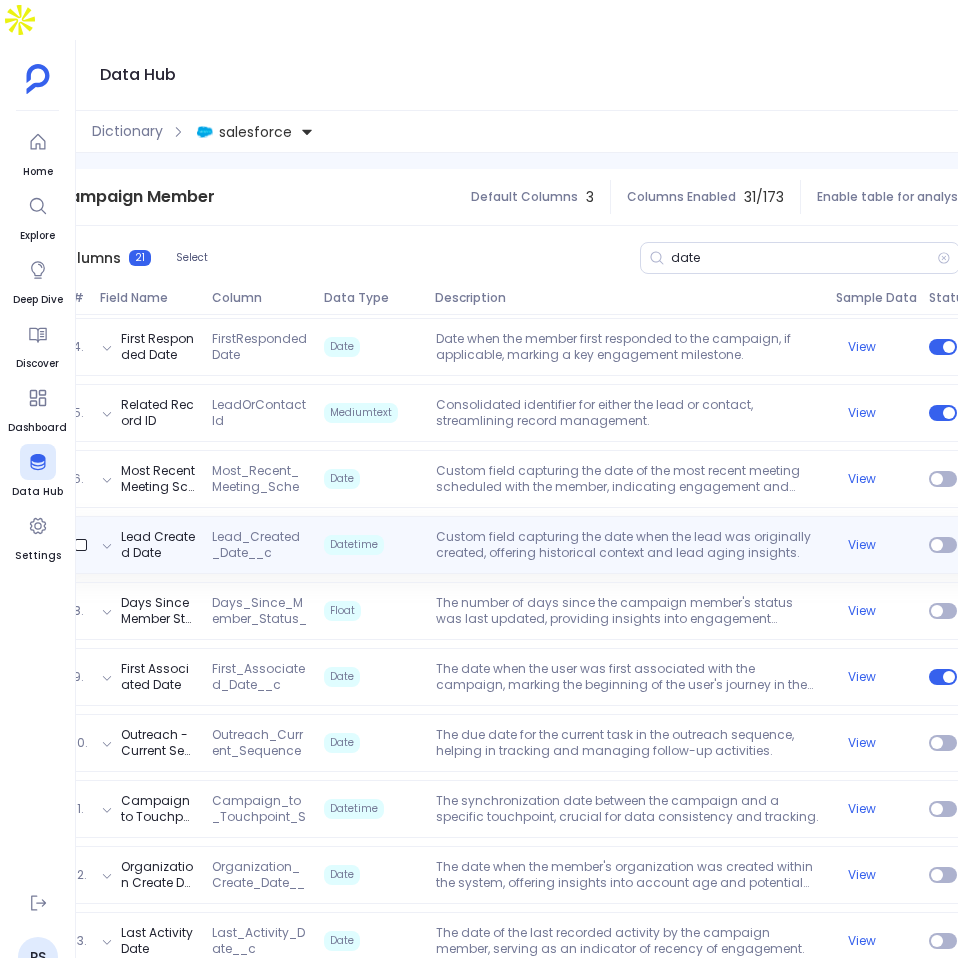 click on "Custom field capturing the date when the lead was originally created, offering historical context and lead aging insights." at bounding box center [628, 545] 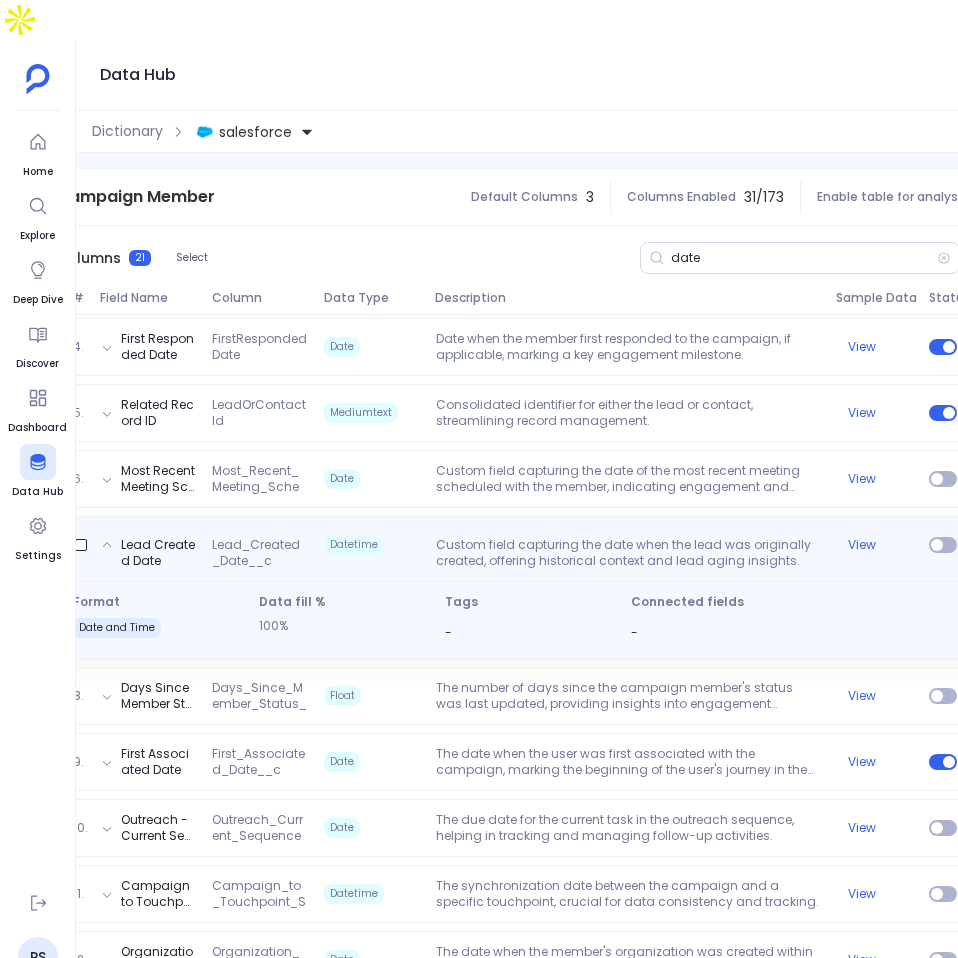 click on "Custom field capturing the date when the lead was originally created, offering historical context and lead aging insights." at bounding box center (628, 553) 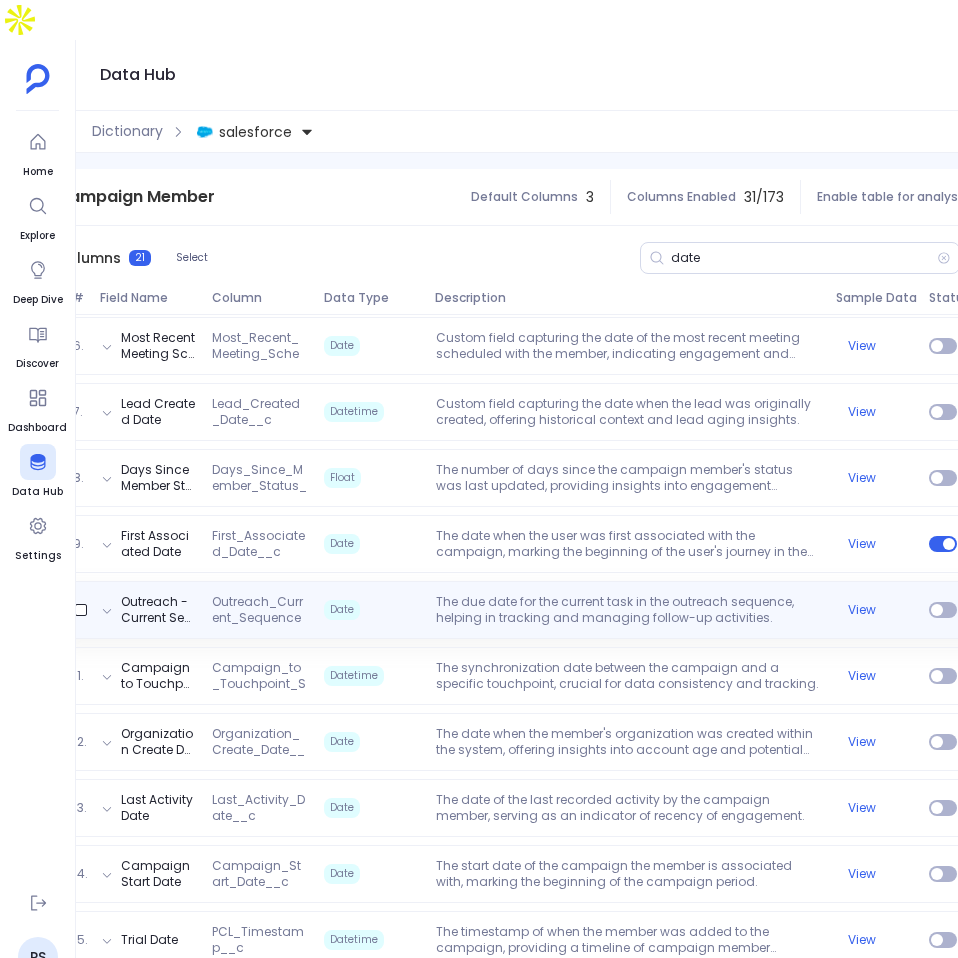 scroll, scrollTop: 614, scrollLeft: 0, axis: vertical 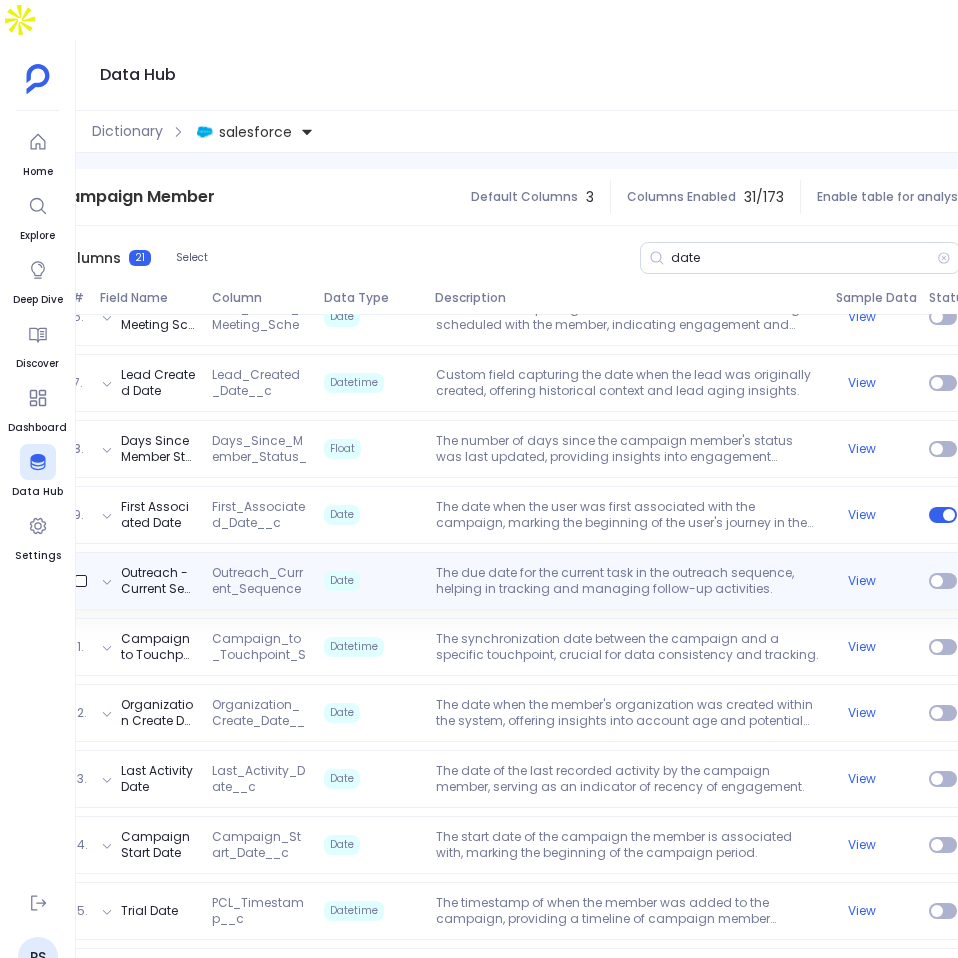 click on "Outreach - Current Sequence Task Due Outreach_Current_Sequence_Task_Due__c Date The due date for the current task in the outreach sequence, helping in tracking and managing follow-up activities. View" at bounding box center (530, 581) 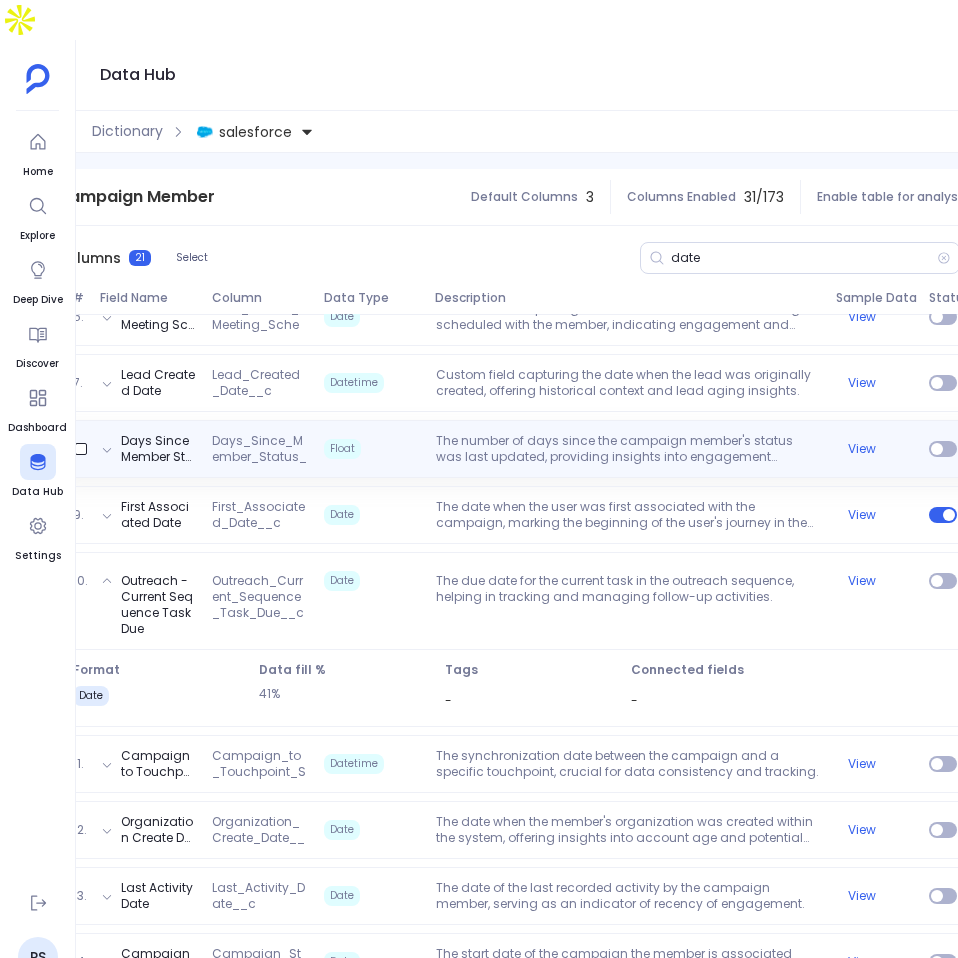 scroll, scrollTop: 0, scrollLeft: 372, axis: horizontal 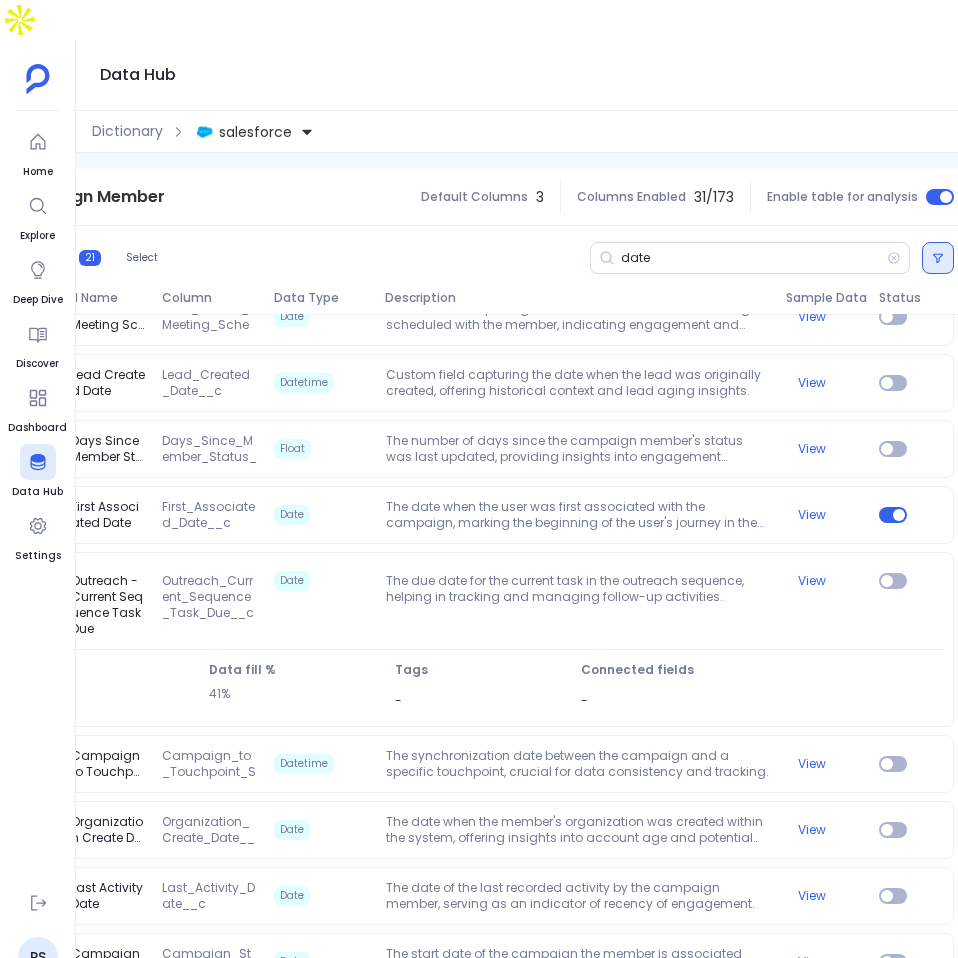 click 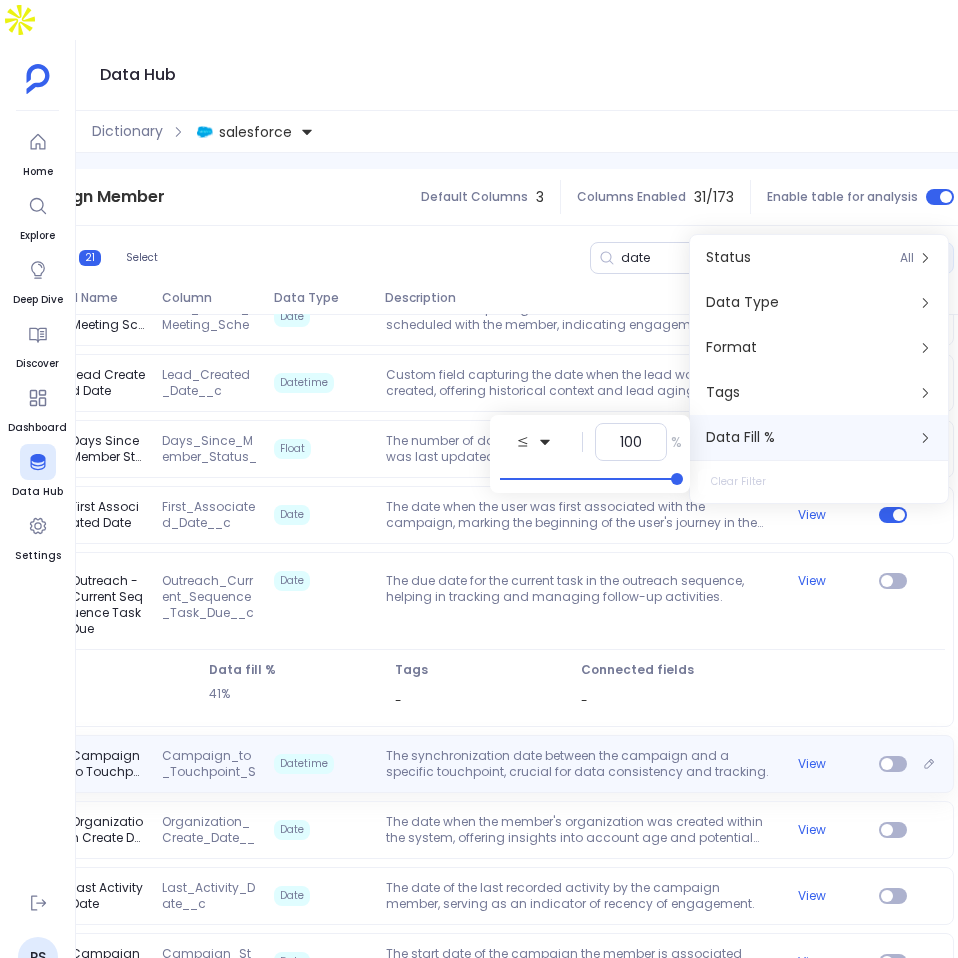 click on "The synchronization date between the campaign and a specific touchpoint, crucial for data consistency and tracking." at bounding box center [578, 764] 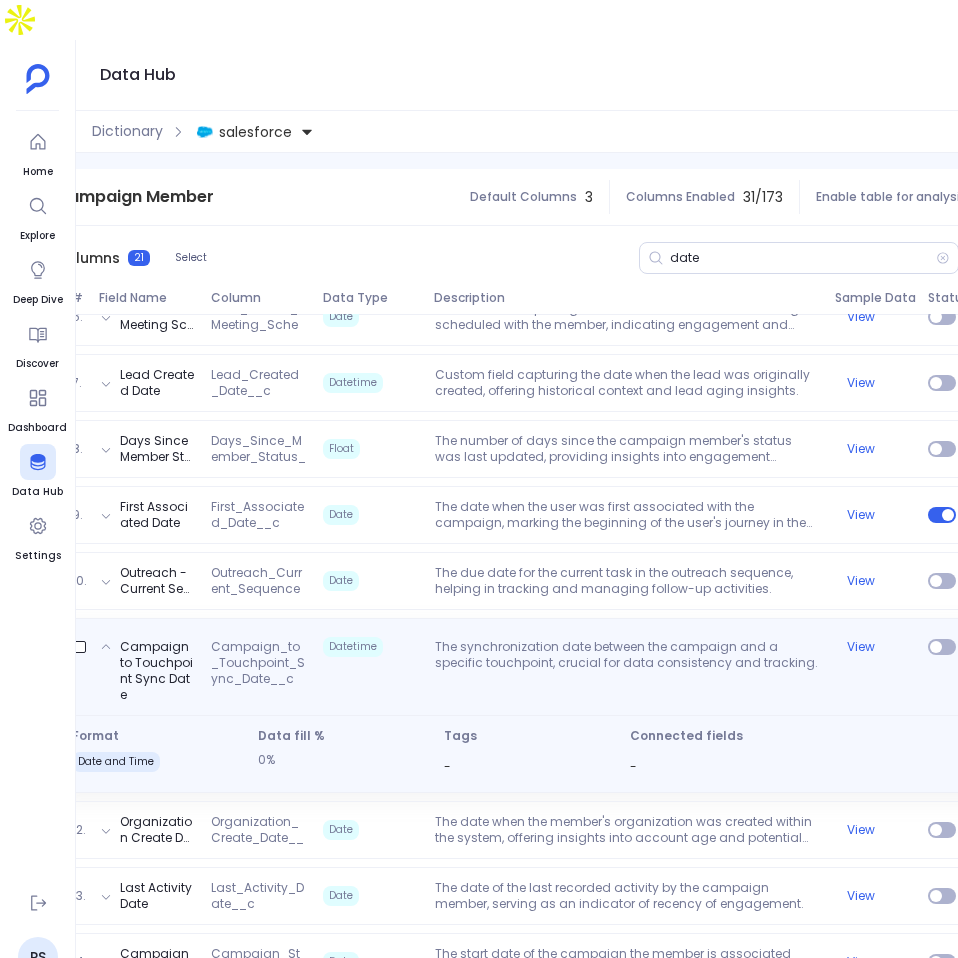 scroll, scrollTop: 0, scrollLeft: 228, axis: horizontal 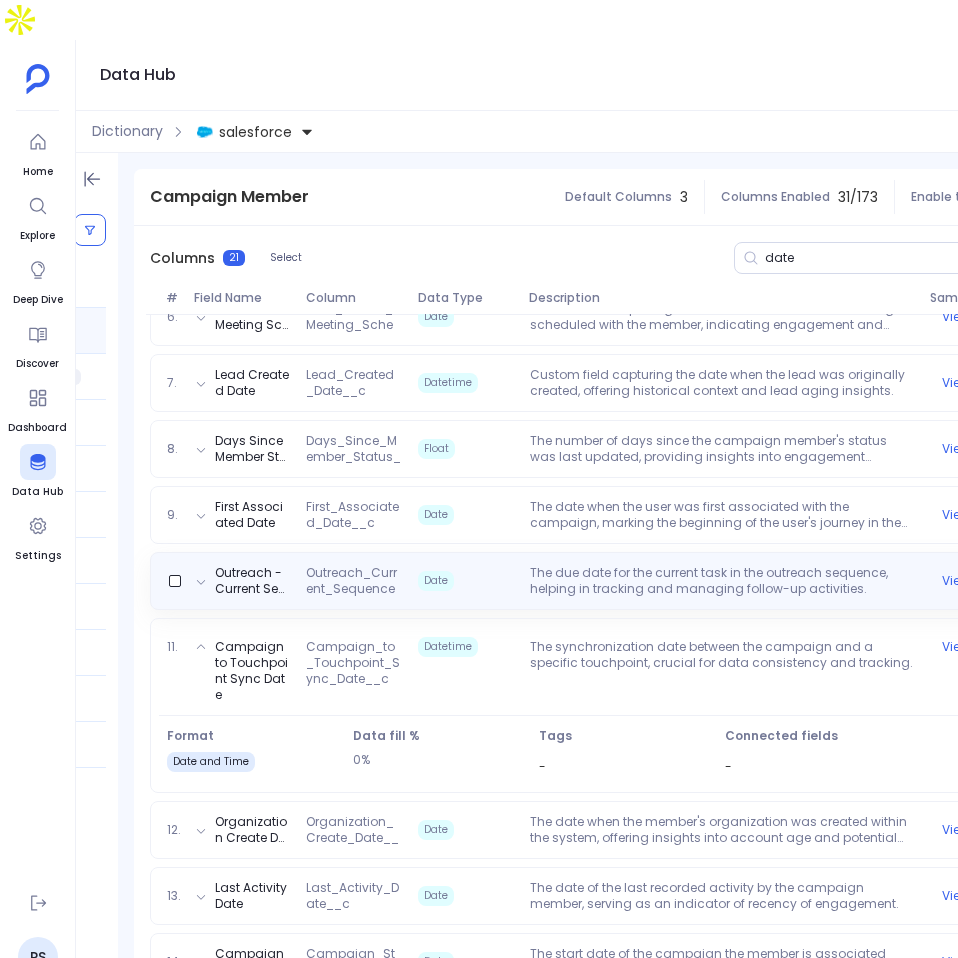 click on "The due date for the current task in the outreach sequence, helping in tracking and managing follow-up activities." at bounding box center [722, 581] 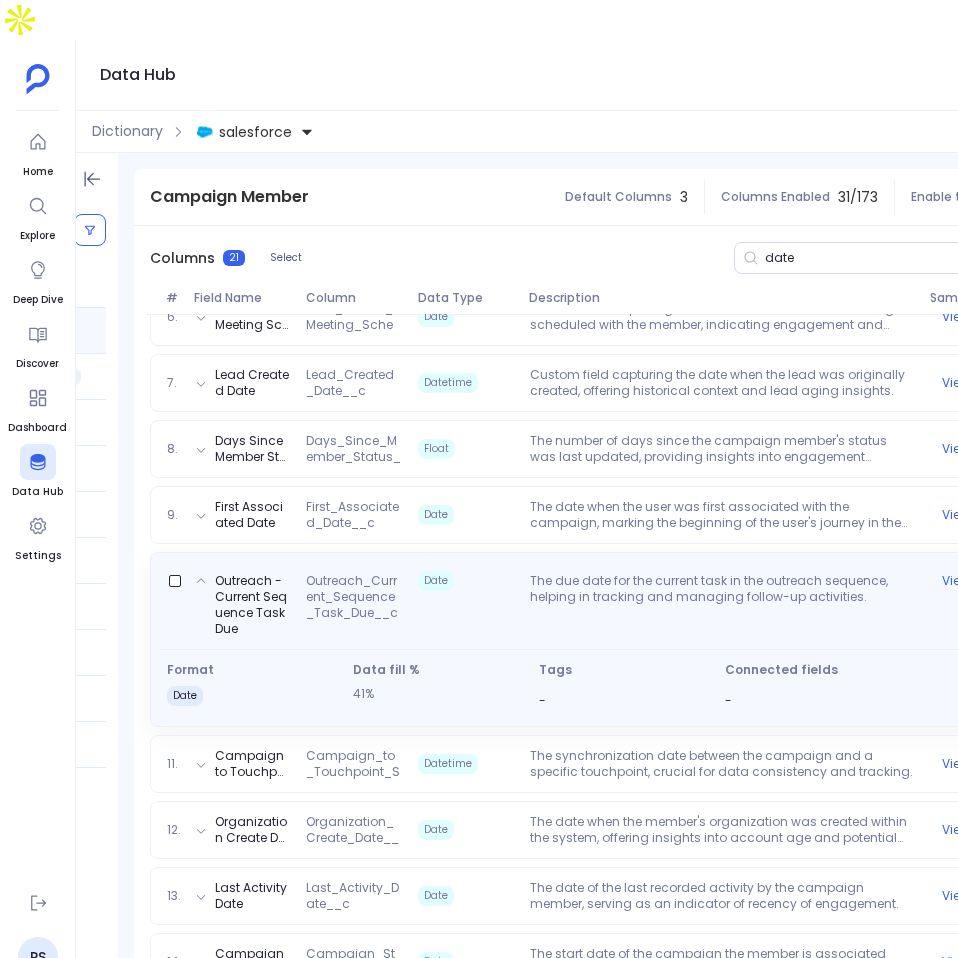 scroll, scrollTop: 0, scrollLeft: 261, axis: horizontal 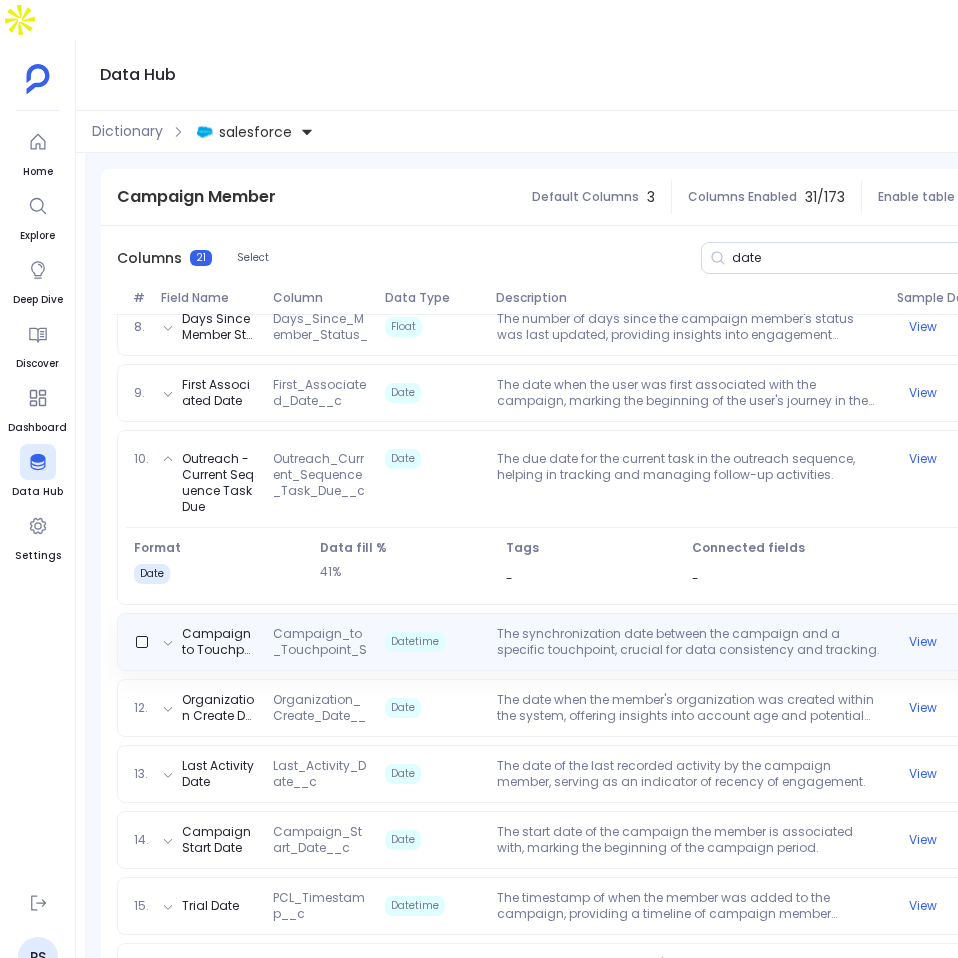 click on "The synchronization date between the campaign and a specific touchpoint, crucial for data consistency and tracking." at bounding box center [689, 642] 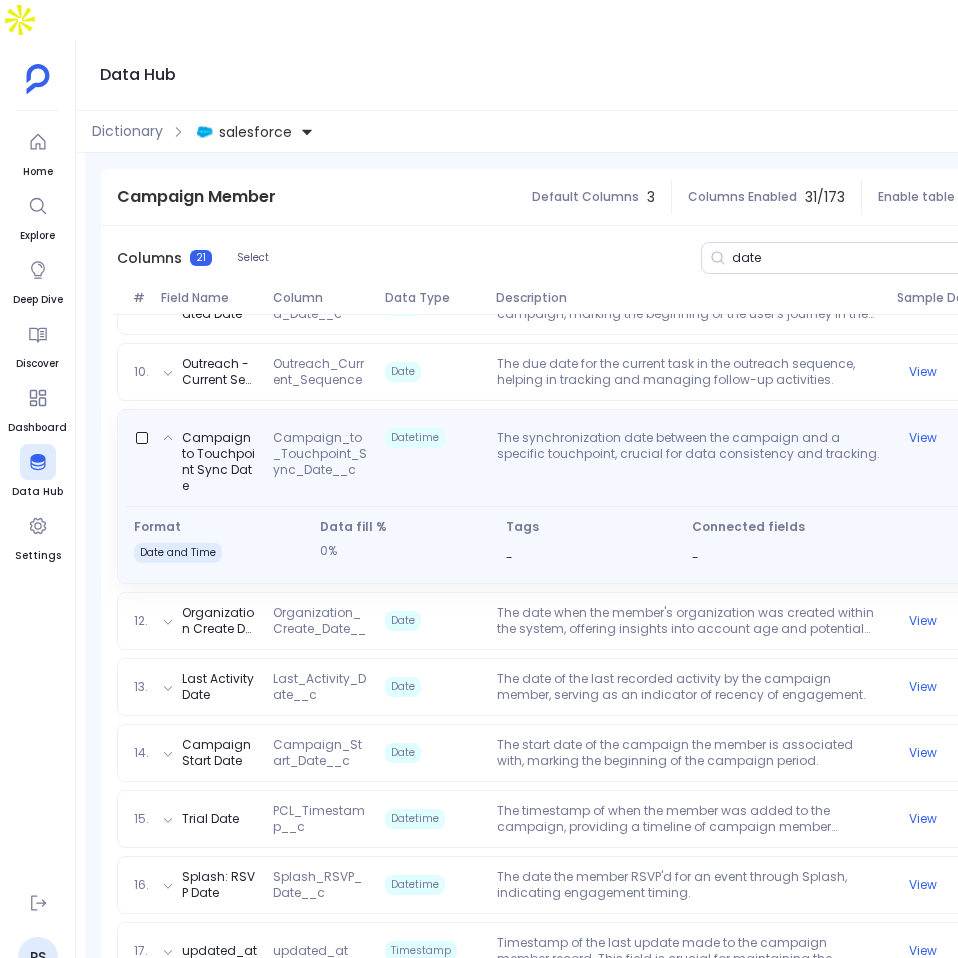 scroll, scrollTop: 851, scrollLeft: 0, axis: vertical 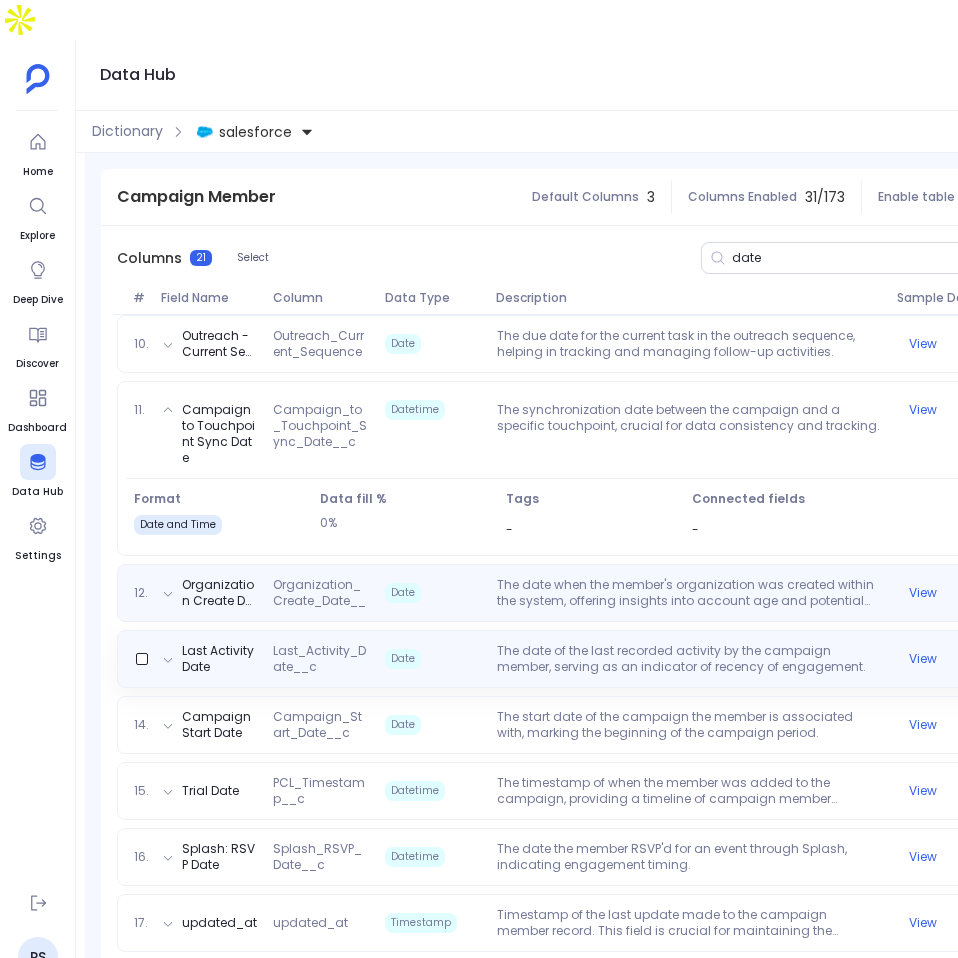 click on "The date when the member's organization was created within the system, offering insights into account age and potential maturity." at bounding box center [689, 593] 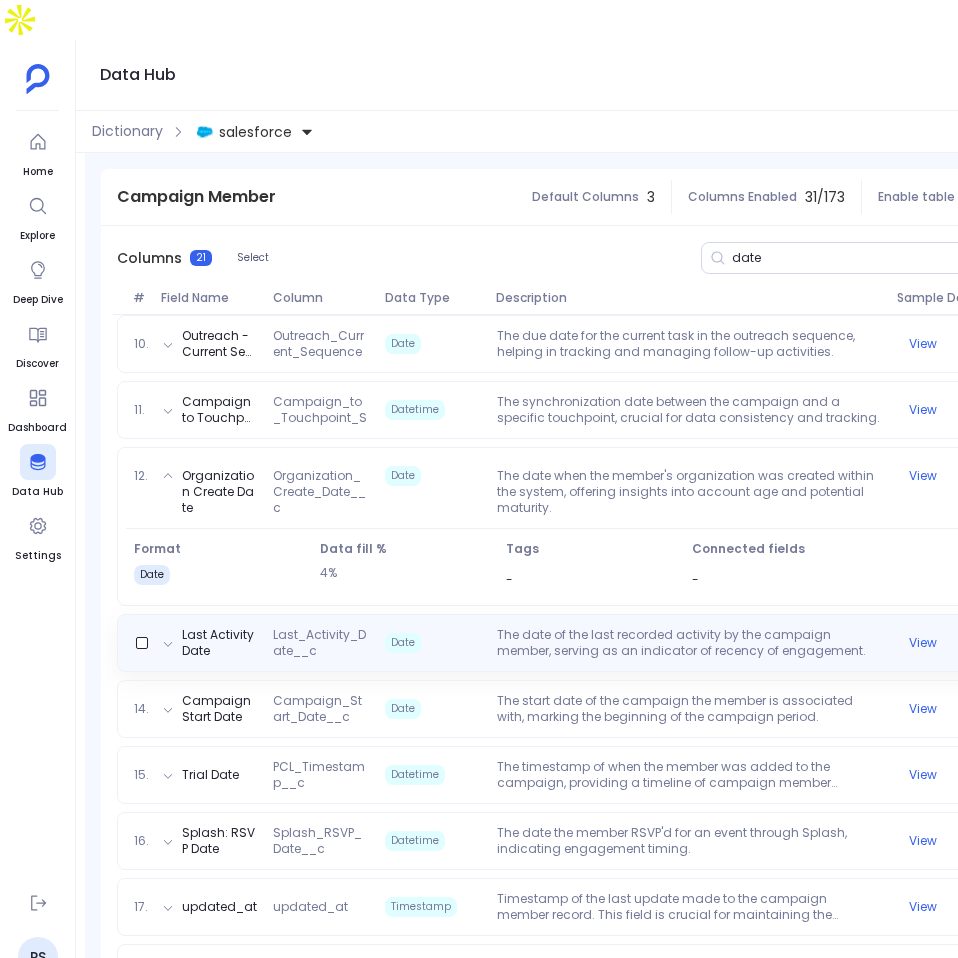 click on "The date of the last recorded activity by the campaign member, serving as an indicator of recency of engagement." at bounding box center [689, 643] 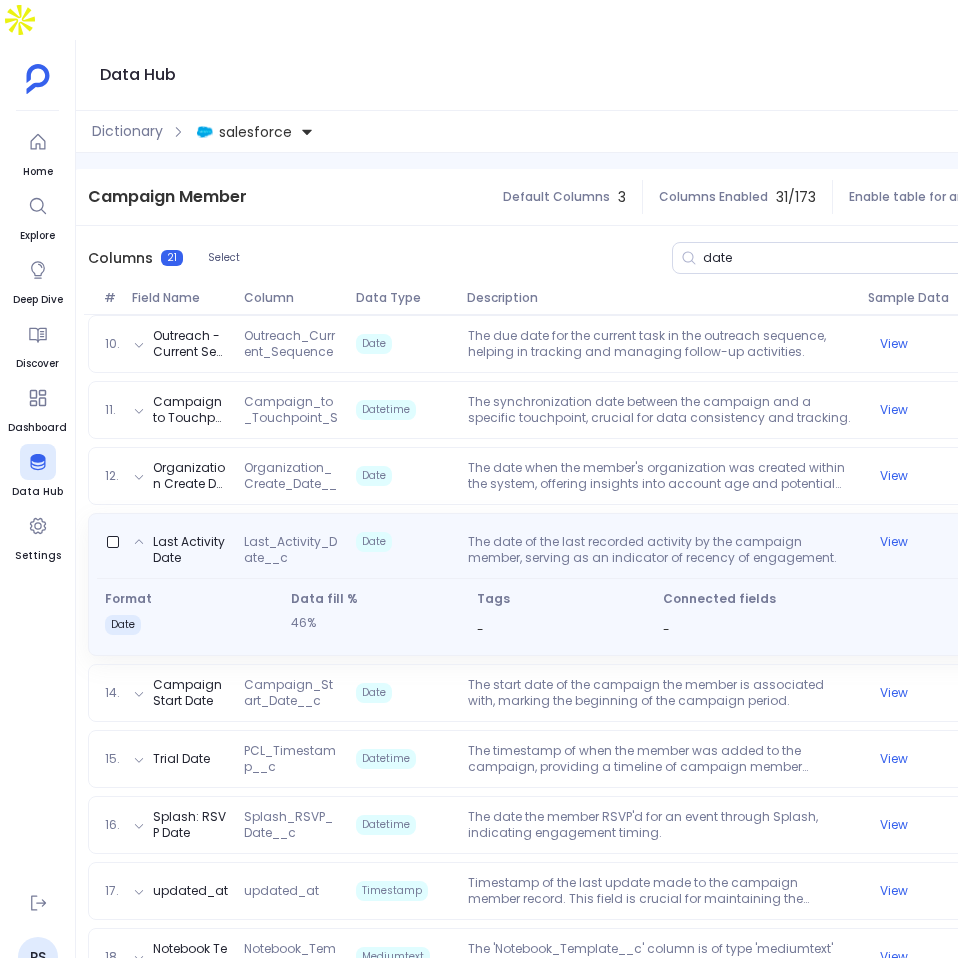 scroll, scrollTop: 0, scrollLeft: 281, axis: horizontal 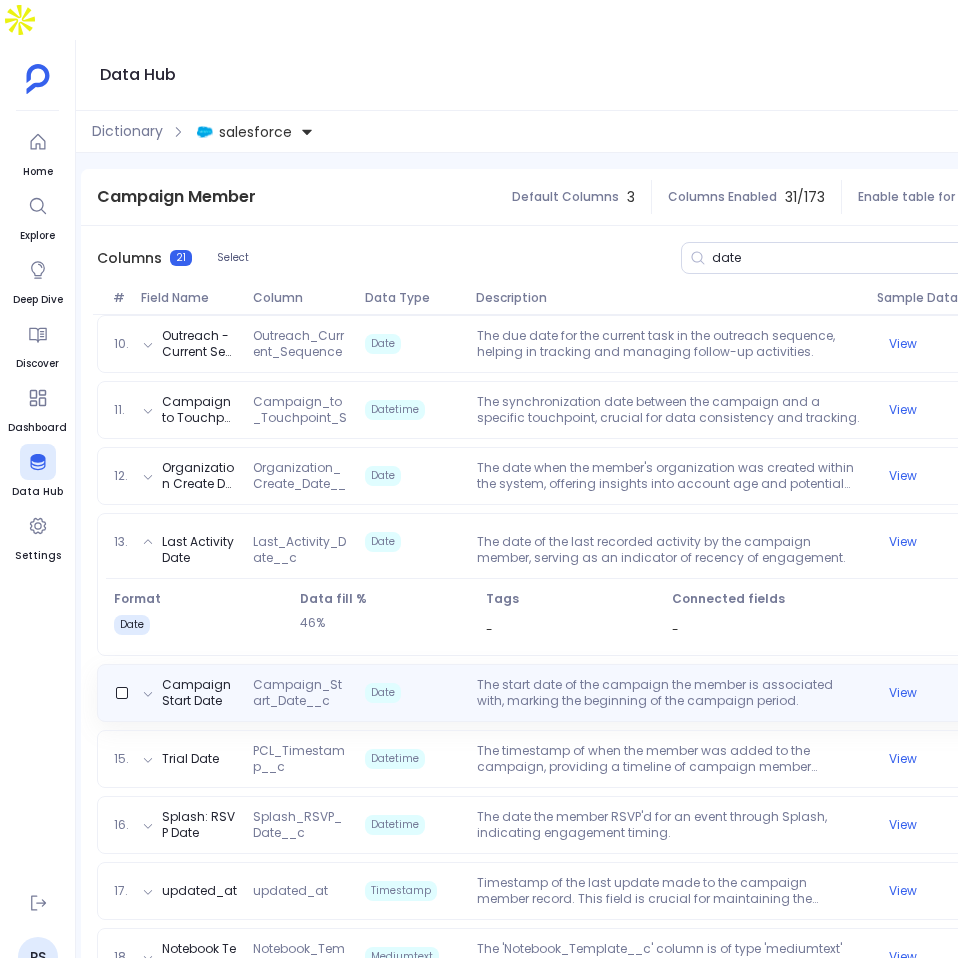 click on "The start date of the campaign the member is associated with, marking the beginning of the campaign period." at bounding box center [669, 693] 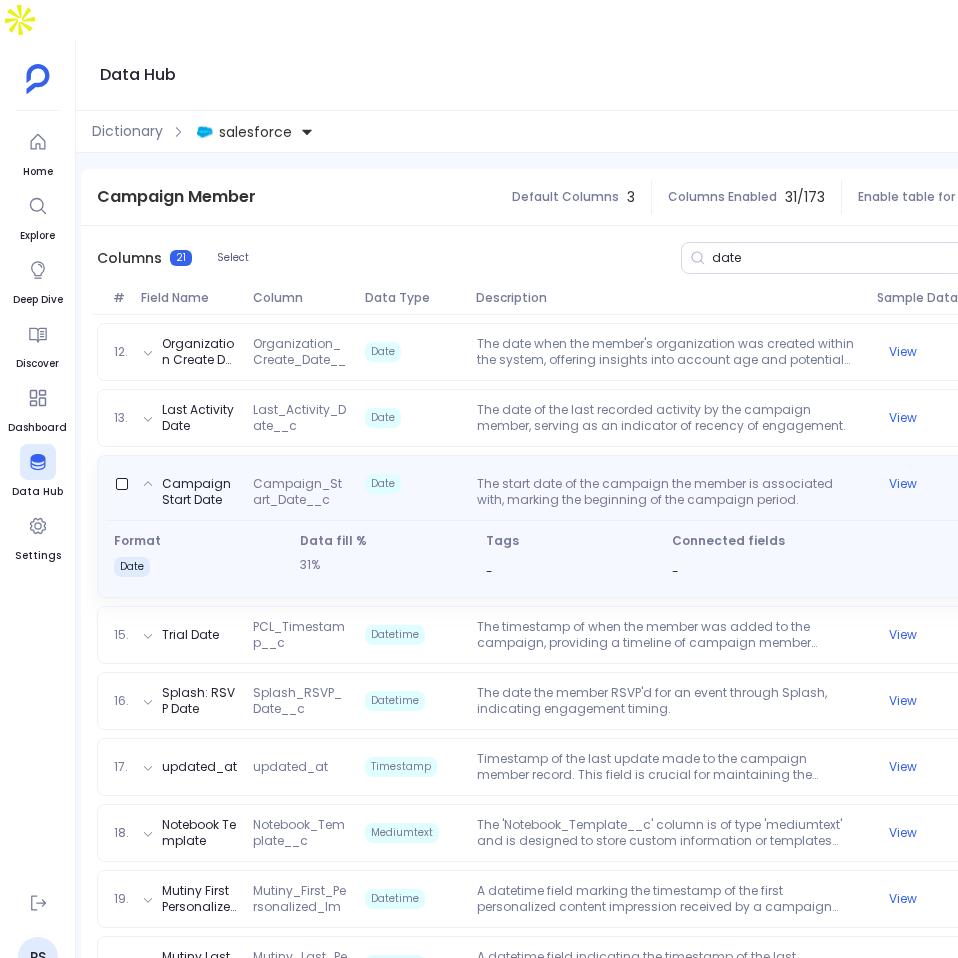 scroll, scrollTop: 1004, scrollLeft: 0, axis: vertical 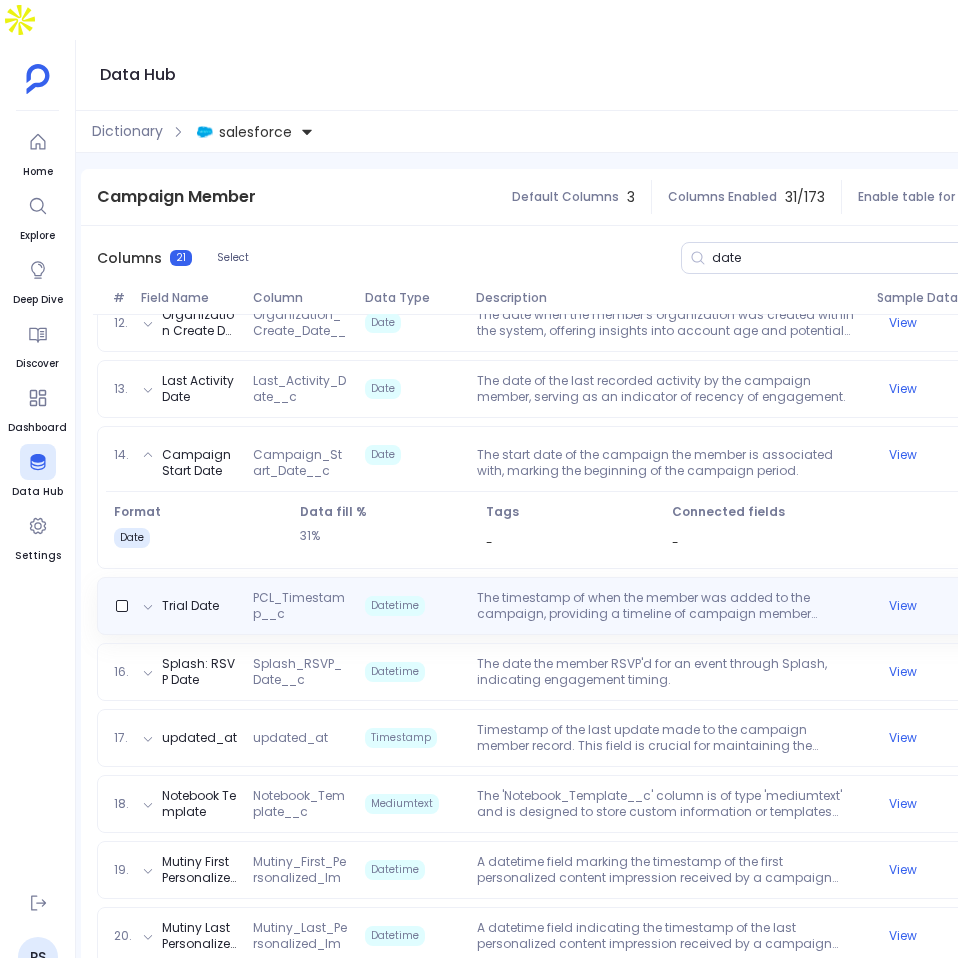 click on "The timestamp of when the member was added to the campaign, providing a timeline of campaign member acquisition." at bounding box center (669, 606) 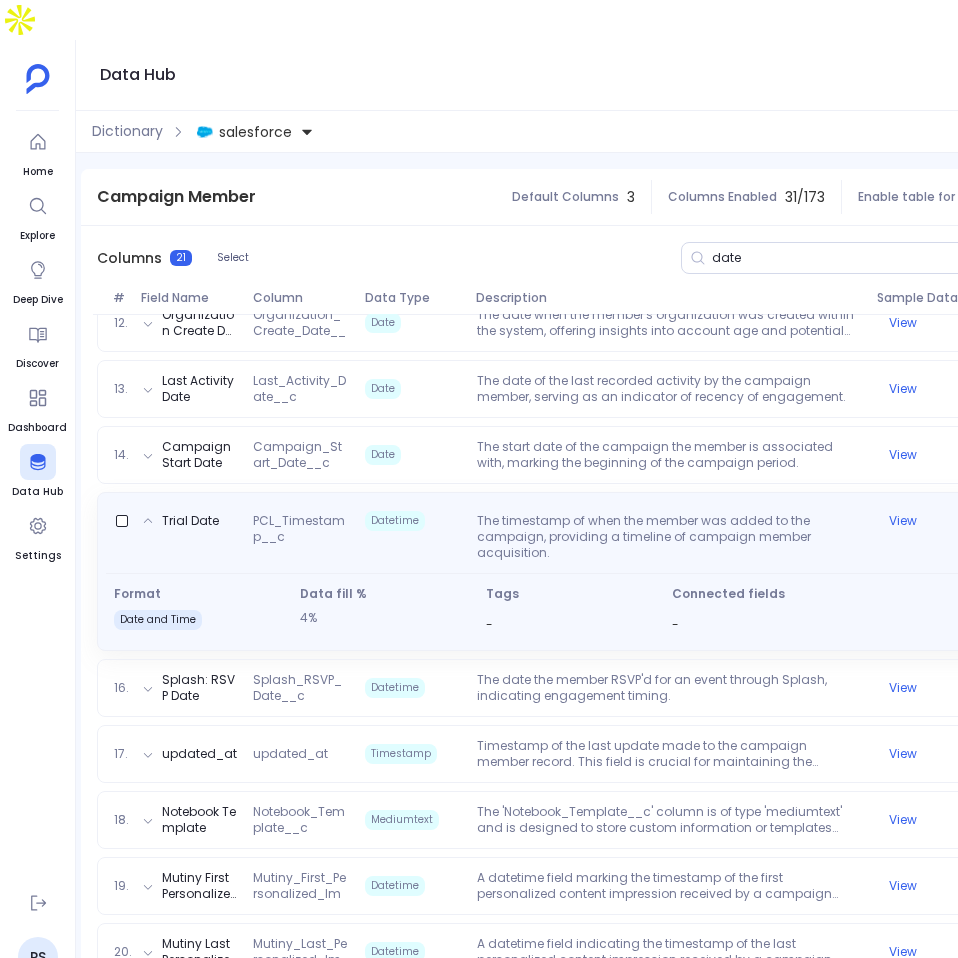 scroll, scrollTop: 1085, scrollLeft: 0, axis: vertical 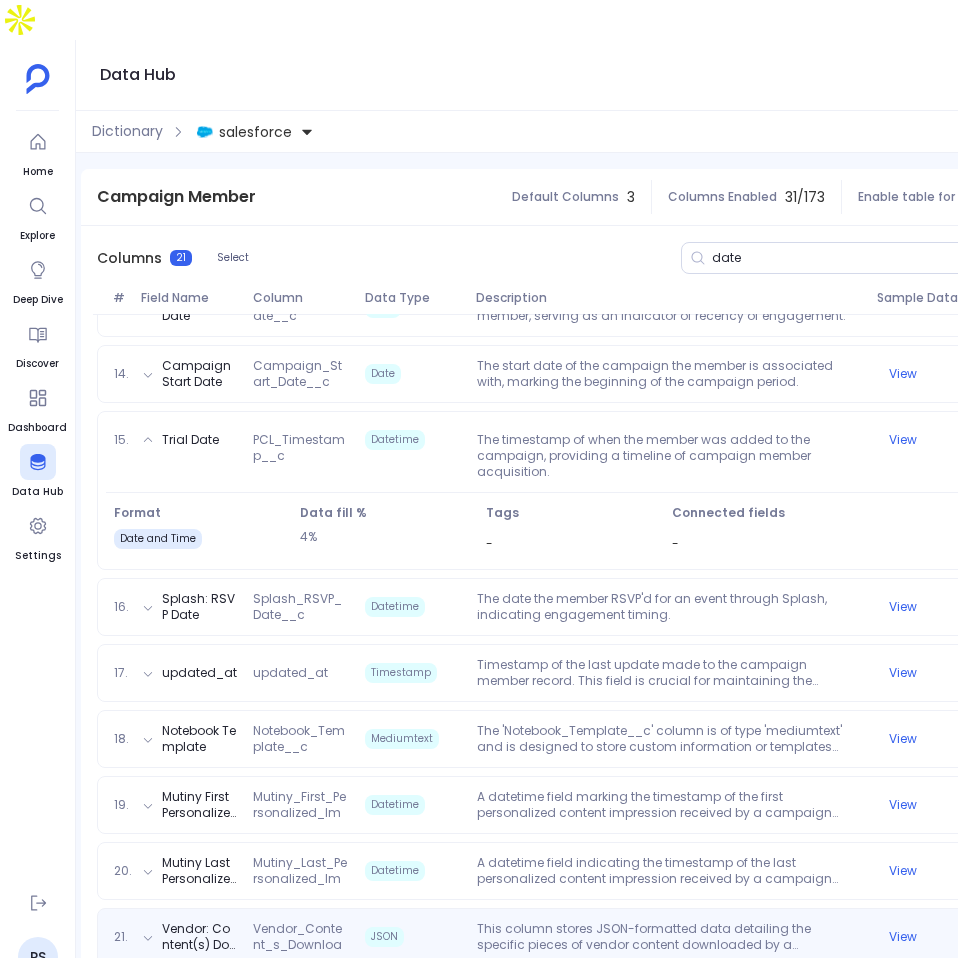 click on "1. Created Date CreatedDate Datetime Timestamp of when the campaign member record was created, offering insights into the timing of campaign engagement. View 2. Last Modified Date LastModifiedDate Datetime Timestamp of the last modification to the campaign member record, useful for tracking changes and updates over time. View 3. System Modstamp SystemModstamp Datetime System-generated timestamp indicating the last update to the record for any reason, ensuring data currency and integrity. View 4. First Responded Date FirstRespondedDate Date Date when the member first responded to the campaign, if applicable, marking a key engagement milestone. View 5. Related Record ID LeadOrContactId Mediumtext Consolidated identifier for either the lead or contact, streamlining record management. View 6. Most Recent Meeting Scheduled For Date Most_Recent_Meeting_Scheduled_For_Date__c Date Custom field capturing the date of the most recent meeting scheduled with the member, indicating engagement and interest. View 7. Datetime" at bounding box center (571, 230) 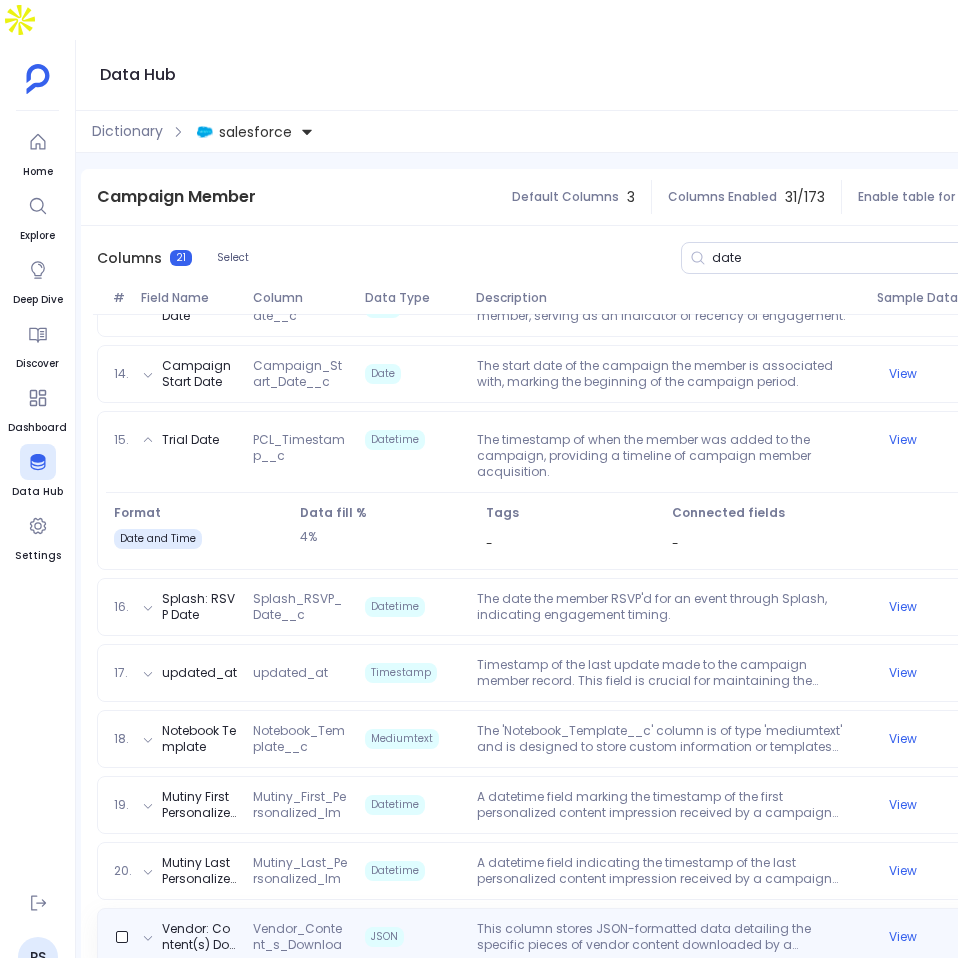 click on "Vendor: Content(s) Downloaded Vendor_Content_s_Downloaded__c JSON This column stores JSON-formatted data detailing the specific pieces of vendor content downloaded by a campaign member. It encapsulates a variety of information such as the content's title, type, download date, and any associated metrics that measure engagement or effectiveness. The JSON structure allows for a flexible and detailed representation of interactions between campaign members and content, providing valuable insights into content preferences and engagement patterns. This data is instrumental in refining content strategy, understanding member interests, and enhancing the overall effectiveness of marketing campaigns. View" at bounding box center (571, 937) 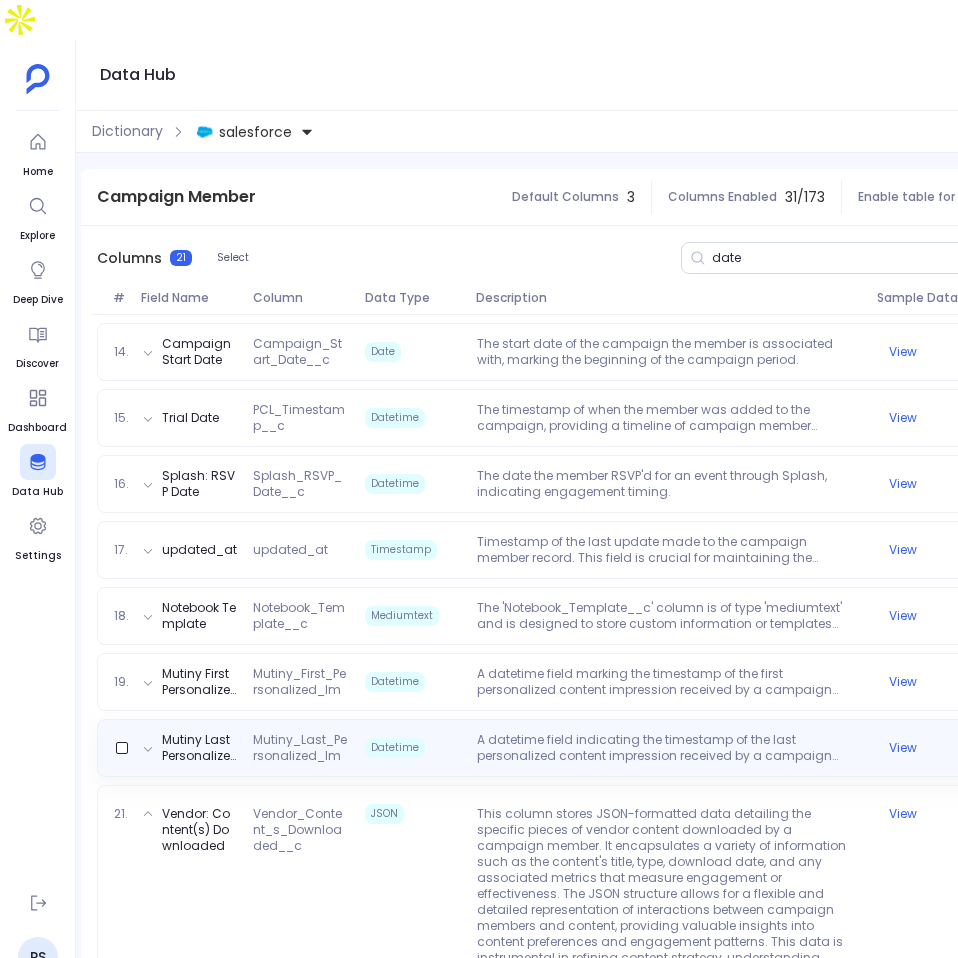 scroll, scrollTop: 1106, scrollLeft: 0, axis: vertical 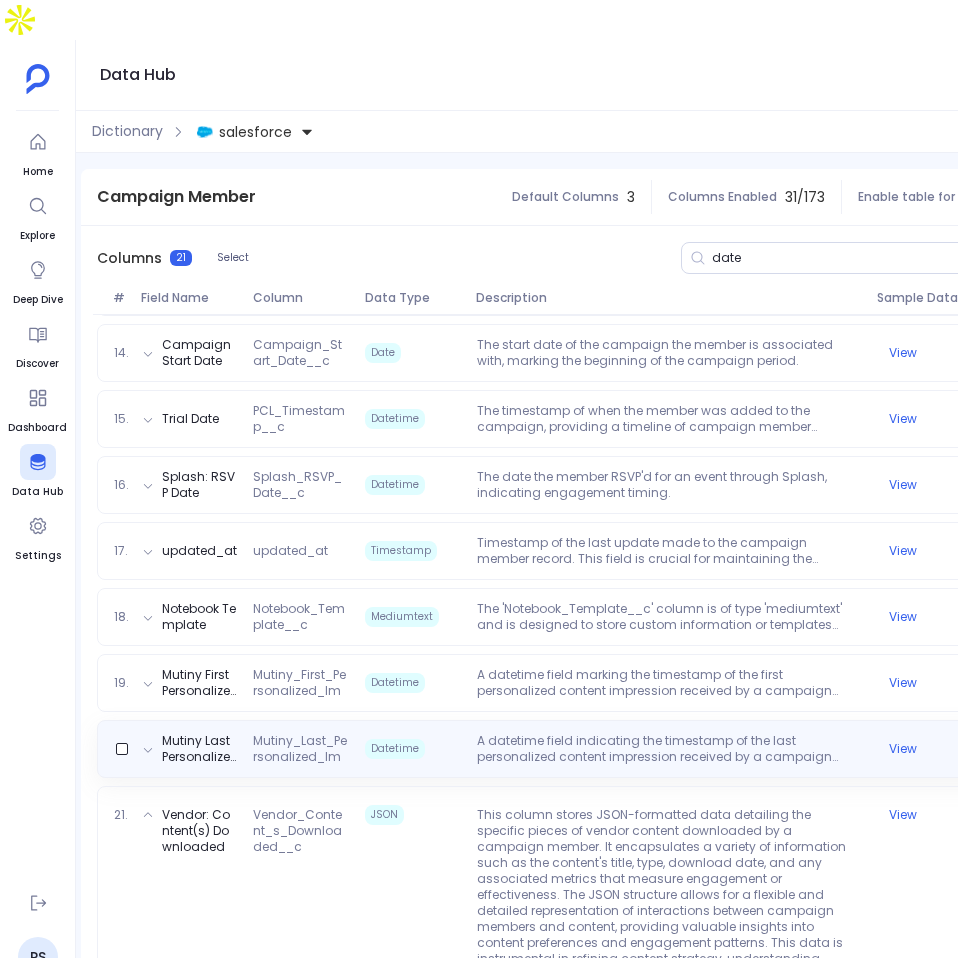 click on "A datetime field indicating the timestamp of the last personalized content impression received by a campaign member. It is essential for assessing the duration and recency of engagement in personalized campaigns." at bounding box center [669, 749] 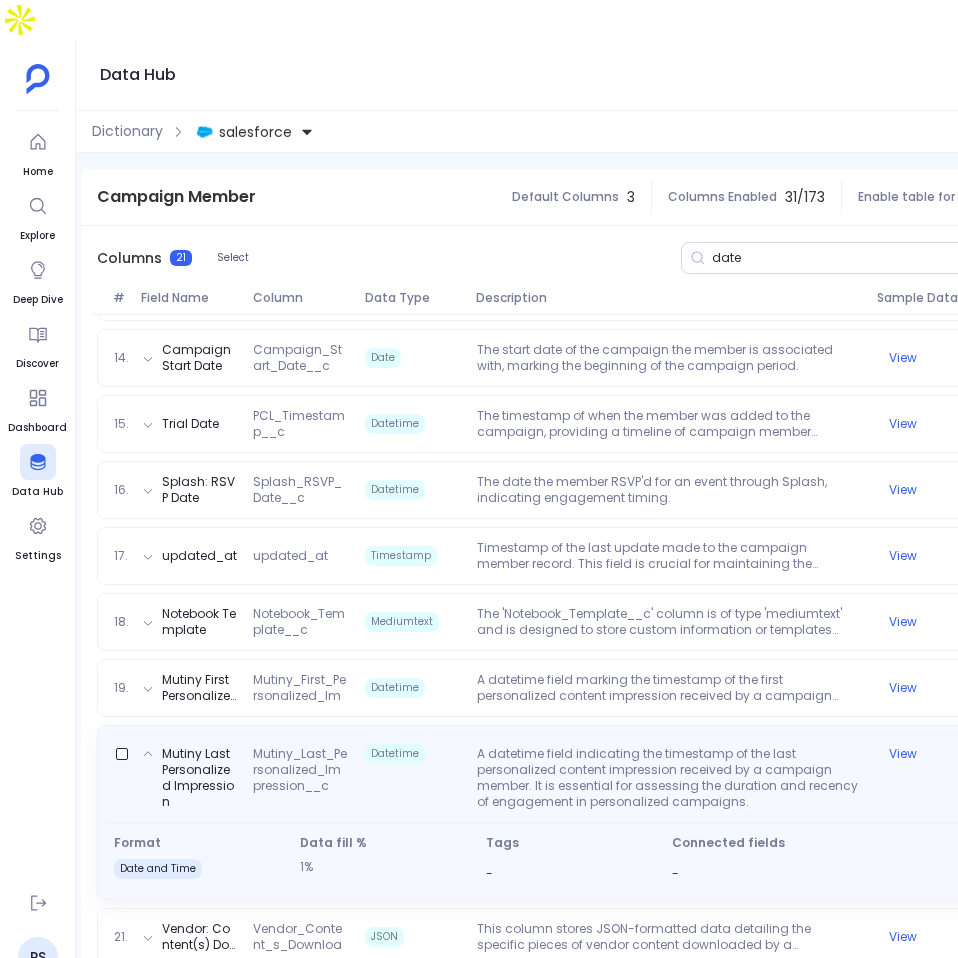 scroll, scrollTop: 1073, scrollLeft: 0, axis: vertical 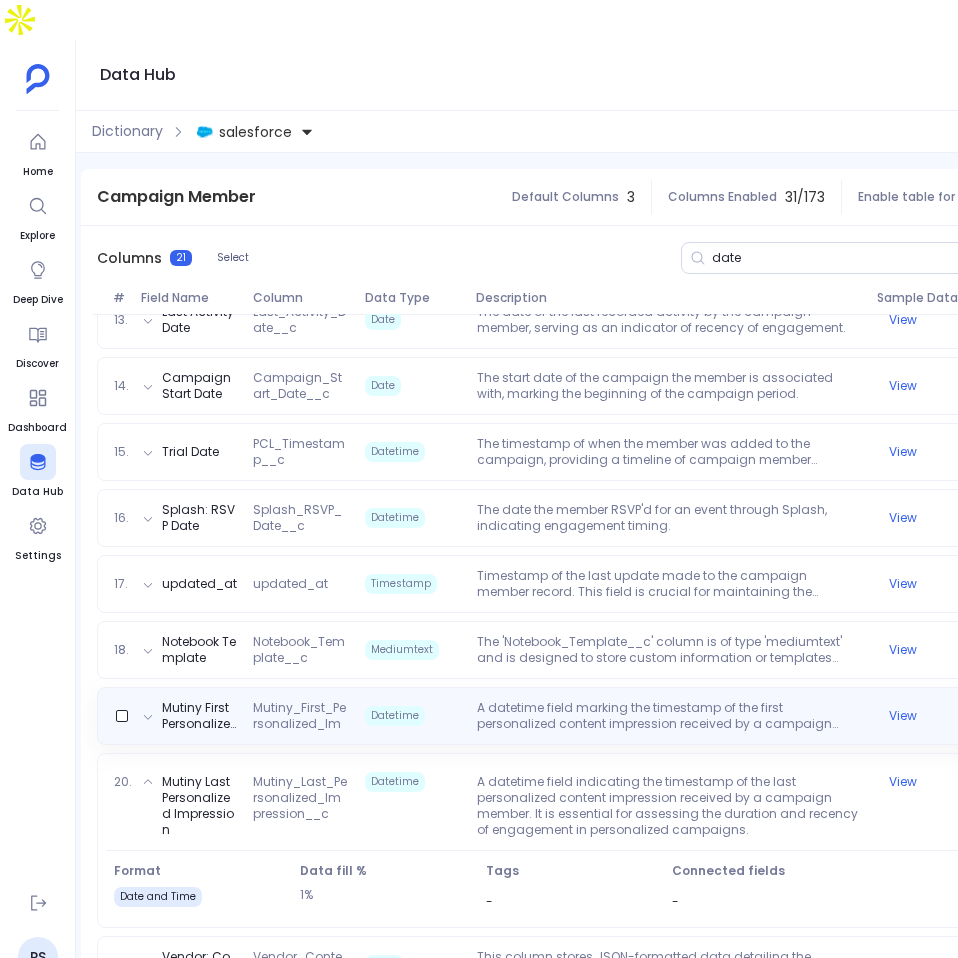 click on "Mutiny First Personalized Impression Mutiny_First_Personalized_Impression__c Datetime A datetime field marking the timestamp of the first personalized content impression received by a campaign member. This helps in understanding the timing and initial engagement level of personalized campaign strategies. View" at bounding box center (571, 716) 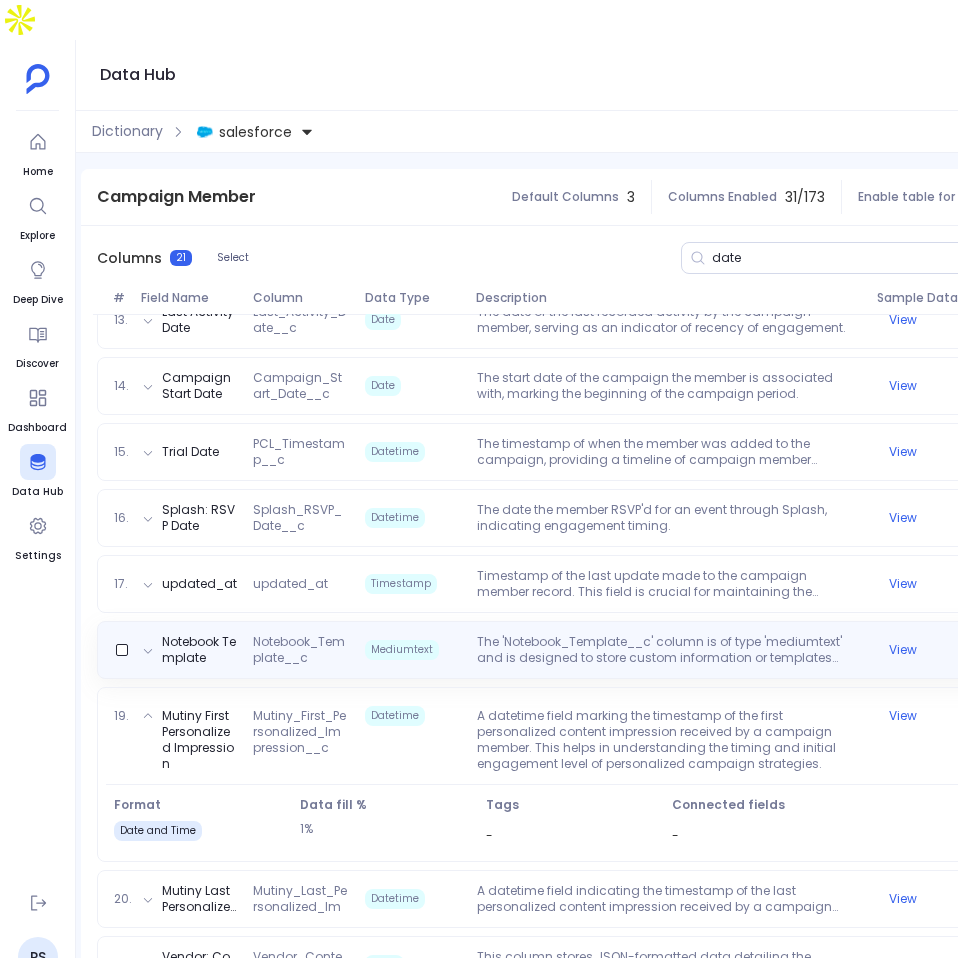 click on "Notebook Template Notebook_Template__c Mediumtext The 'Notebook_Template__c' column is of type 'mediumtext' and is designed to store custom information or templates related to the campaign member. This field can be used to save detailed notes, templates for communication, or any other text-based information that is relevant to the member's involvement in the campaign. Although the sample records provided show null values, indicating that the data might not always be populated, when used, this column can offer valuable insights into personalized communication strategies or specific details about the member's engagement with the campaign. It highlights the flexibility of Salesforce to accommodate custom data fields, allowing organizations to tailor the database to their unique operational needs. View" at bounding box center [571, 650] 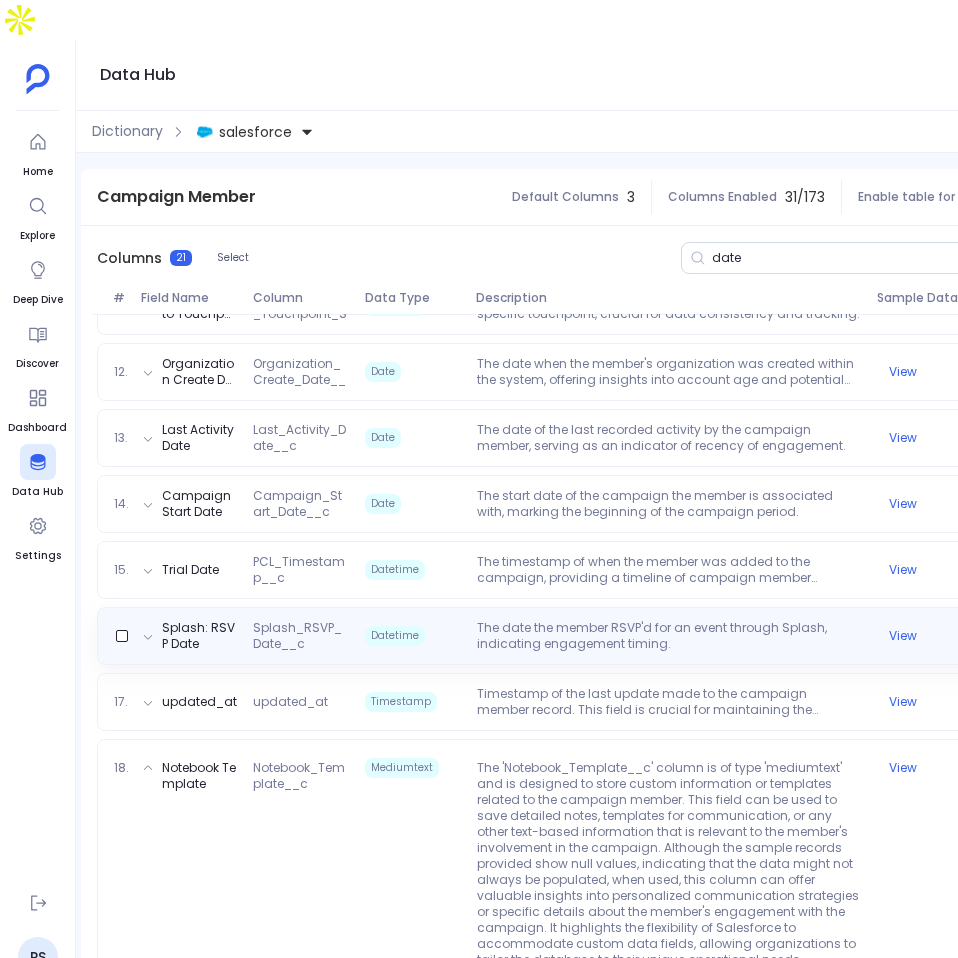 scroll, scrollTop: 906, scrollLeft: 0, axis: vertical 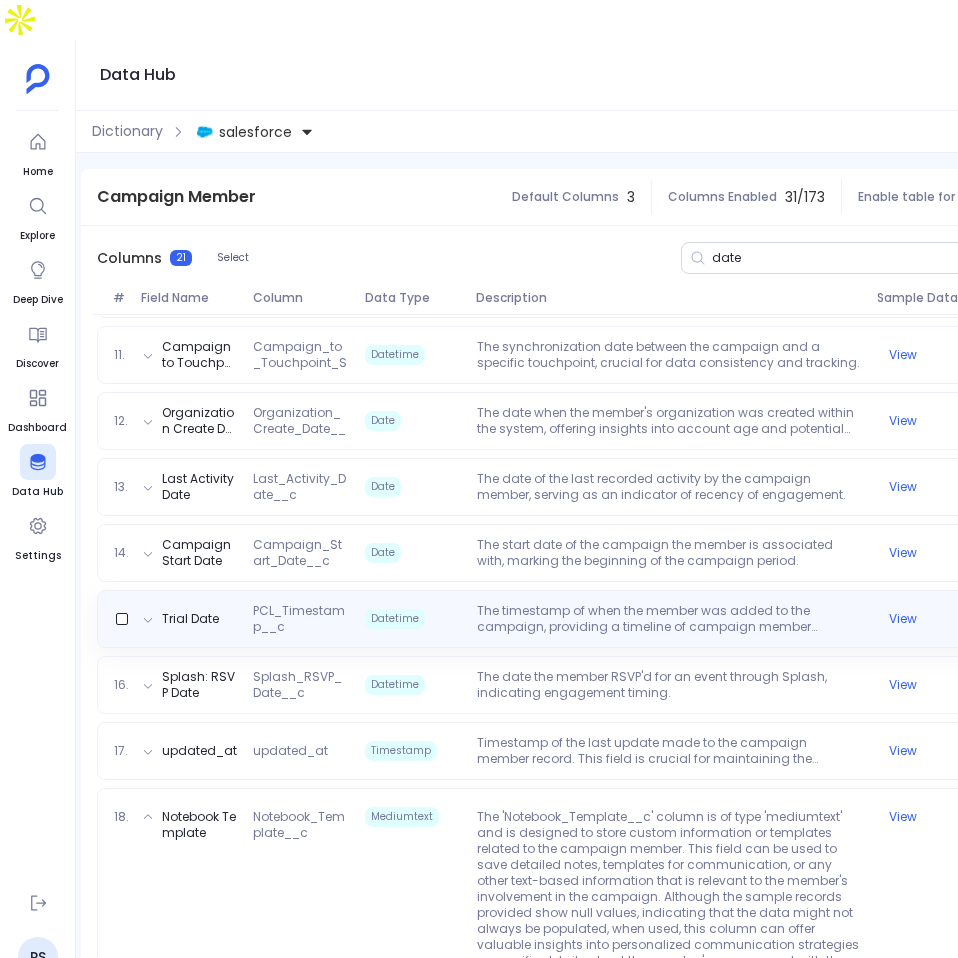 click on "The timestamp of when the member was added to the campaign, providing a timeline of campaign member acquisition." at bounding box center (669, 619) 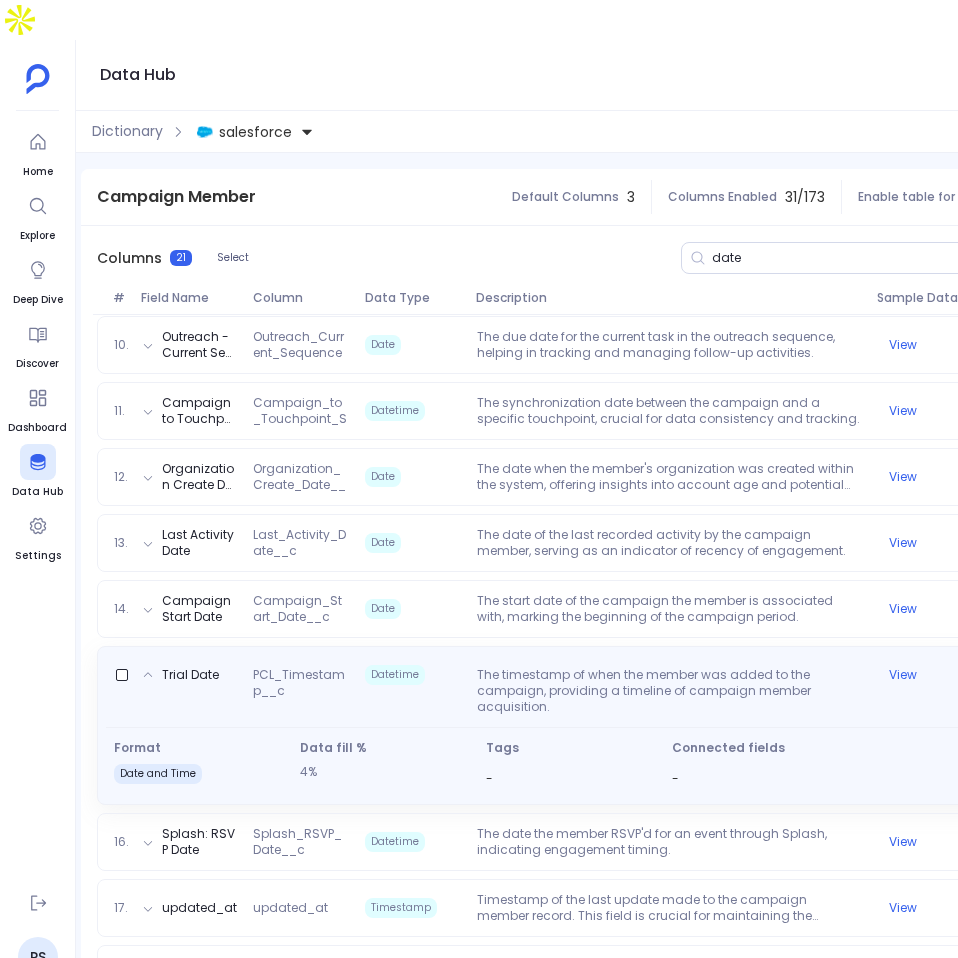scroll, scrollTop: 849, scrollLeft: 0, axis: vertical 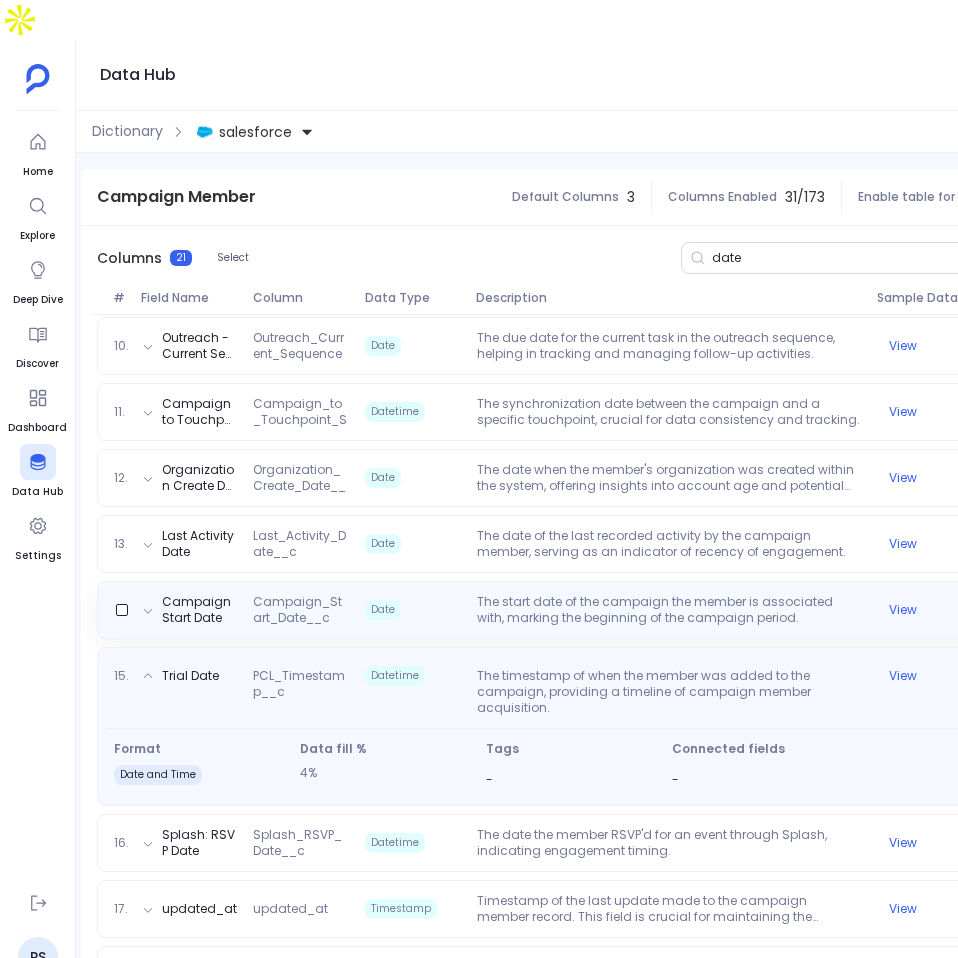 click on "The start date of the campaign the member is associated with, marking the beginning of the campaign period." at bounding box center (669, 610) 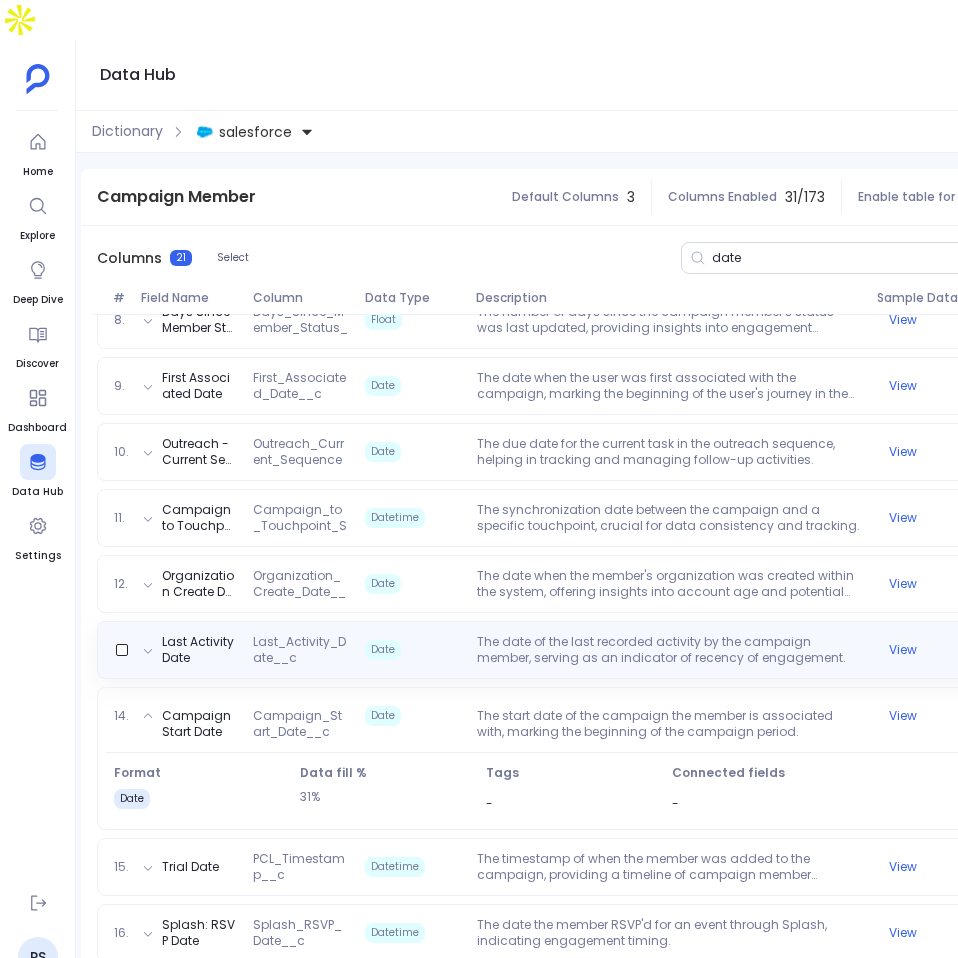 scroll, scrollTop: 641, scrollLeft: 0, axis: vertical 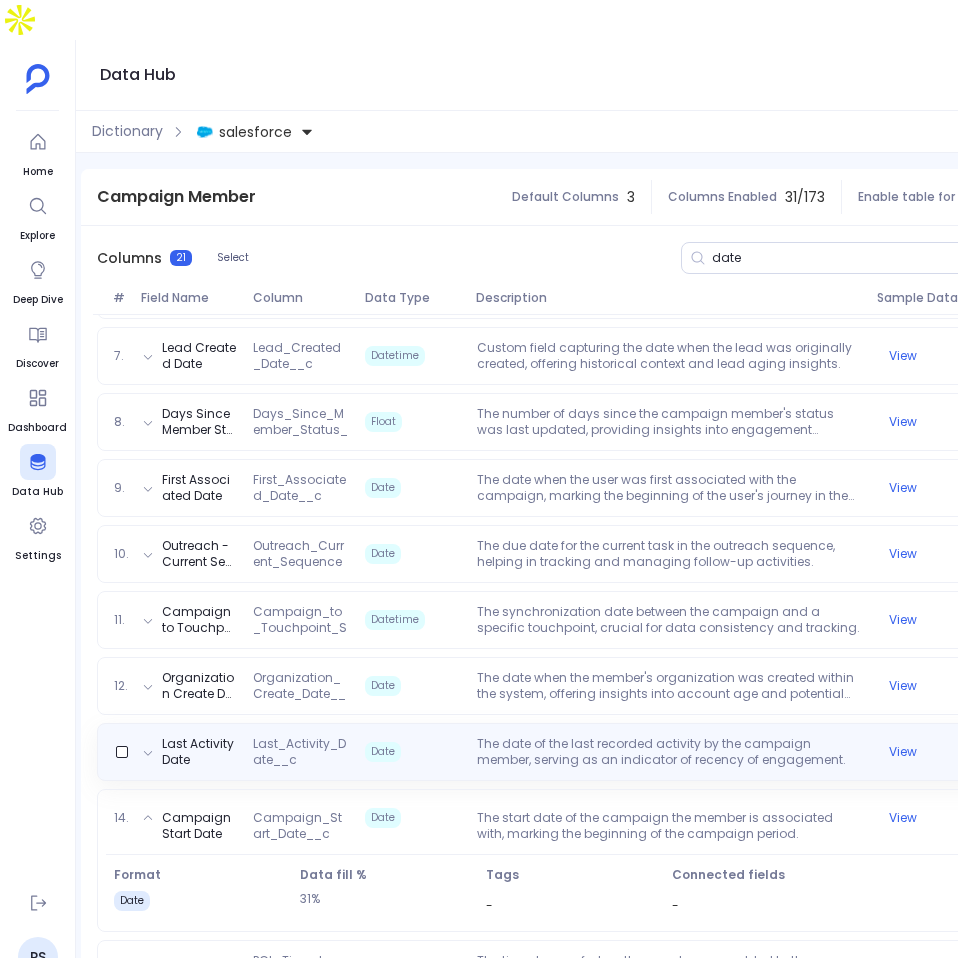 click on "The date of the last recorded activity by the campaign member, serving as an indicator of recency of engagement." at bounding box center [669, 752] 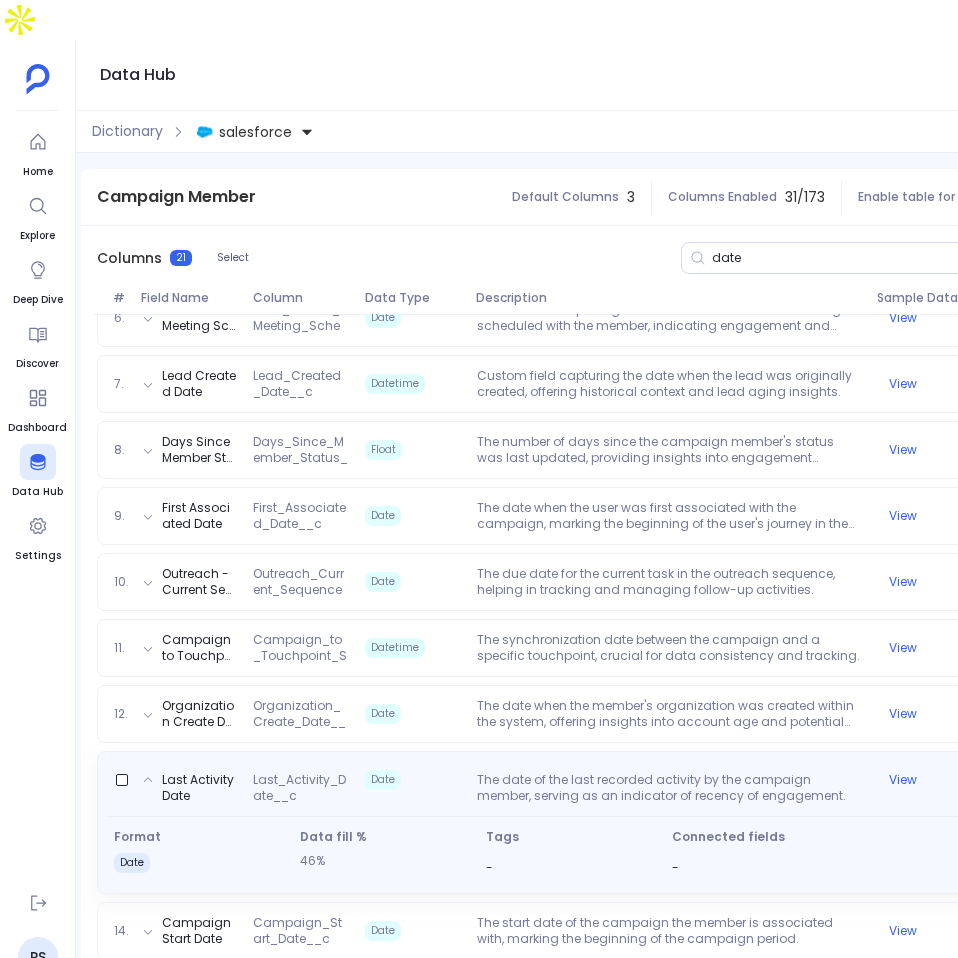 scroll, scrollTop: 594, scrollLeft: 0, axis: vertical 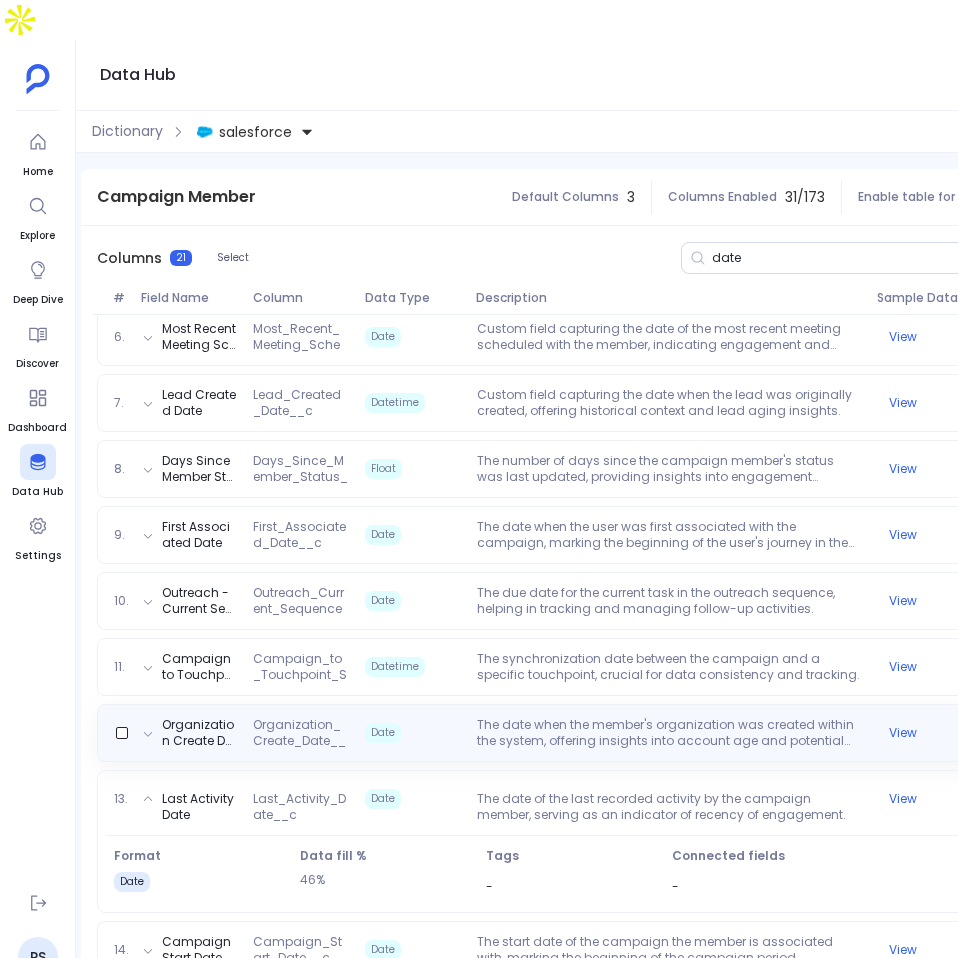 click on "1. Created Date CreatedDate Datetime Timestamp of when the campaign member record was created, offering insights into the timing of campaign engagement. View 2. Last Modified Date LastModifiedDate Datetime Timestamp of the last modification to the campaign member record, useful for tracking changes and updates over time. View 3. System Modstamp SystemModstamp Datetime System-generated timestamp indicating the last update to the record for any reason, ensuring data currency and integrity. View 4. First Responded Date FirstRespondedDate Date Date when the member first responded to the campaign, if applicable, marking a key engagement milestone. View 5. Related Record ID LeadOrContactId Mediumtext Consolidated identifier for either the lead or contact, streamlining record management. View 6. Most Recent Meeting Scheduled For Date Most_Recent_Meeting_Scheduled_For_Date__c Date Custom field capturing the date of the most recent meeting scheduled with the member, indicating engagement and interest. View 7. Datetime" at bounding box center (571, 713) 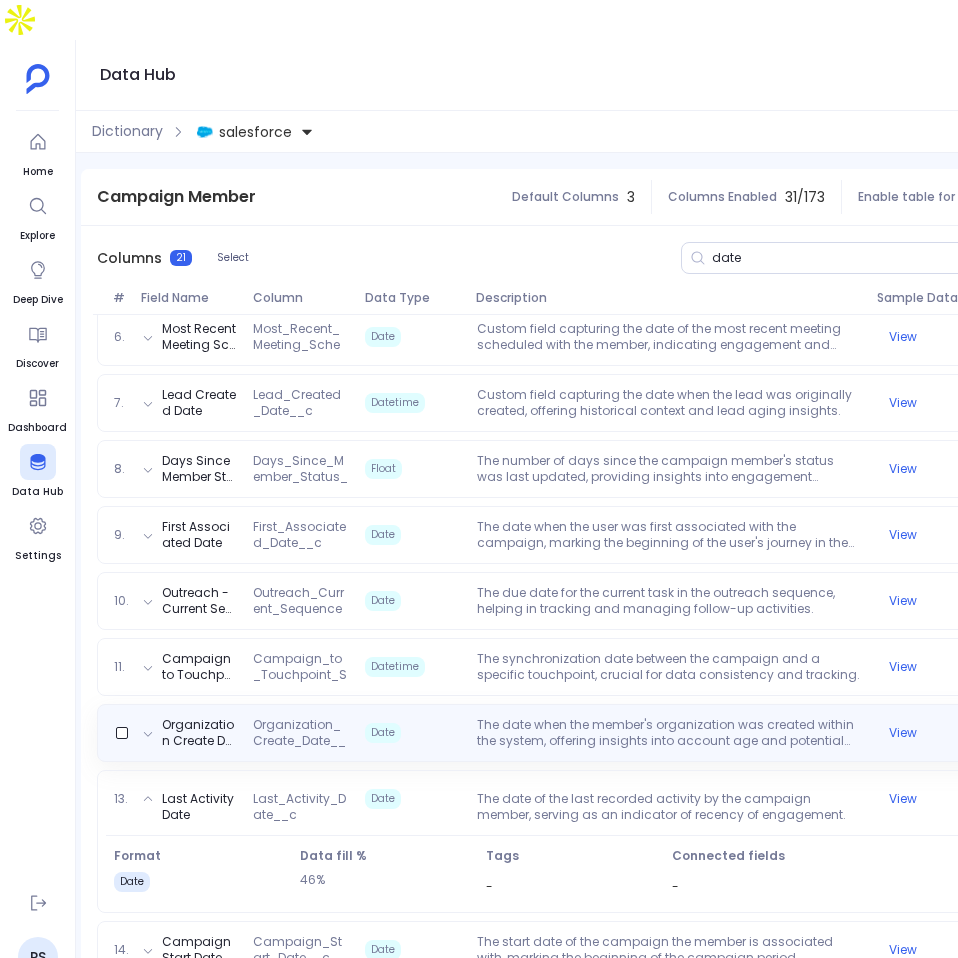 click on "The date when the member's organization was created within the system, offering insights into account age and potential maturity." at bounding box center (669, 733) 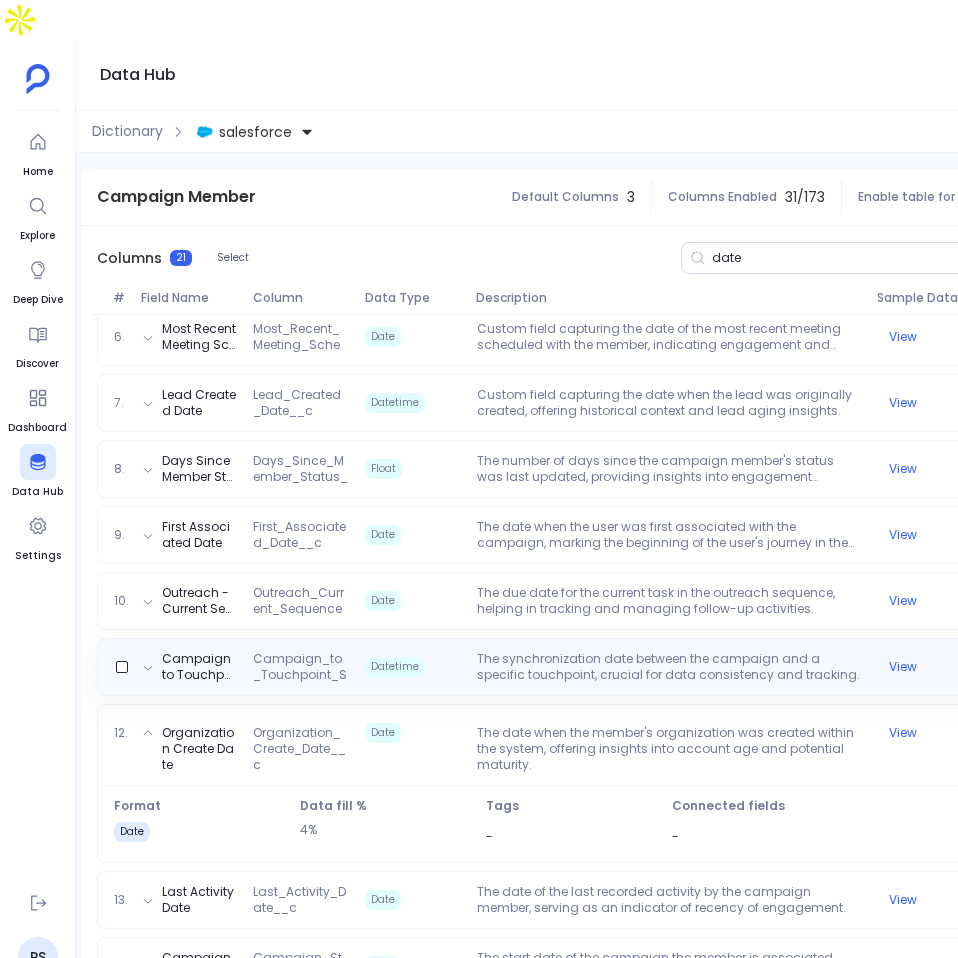 click on "The synchronization date between the campaign and a specific touchpoint, crucial for data consistency and tracking." at bounding box center (669, 667) 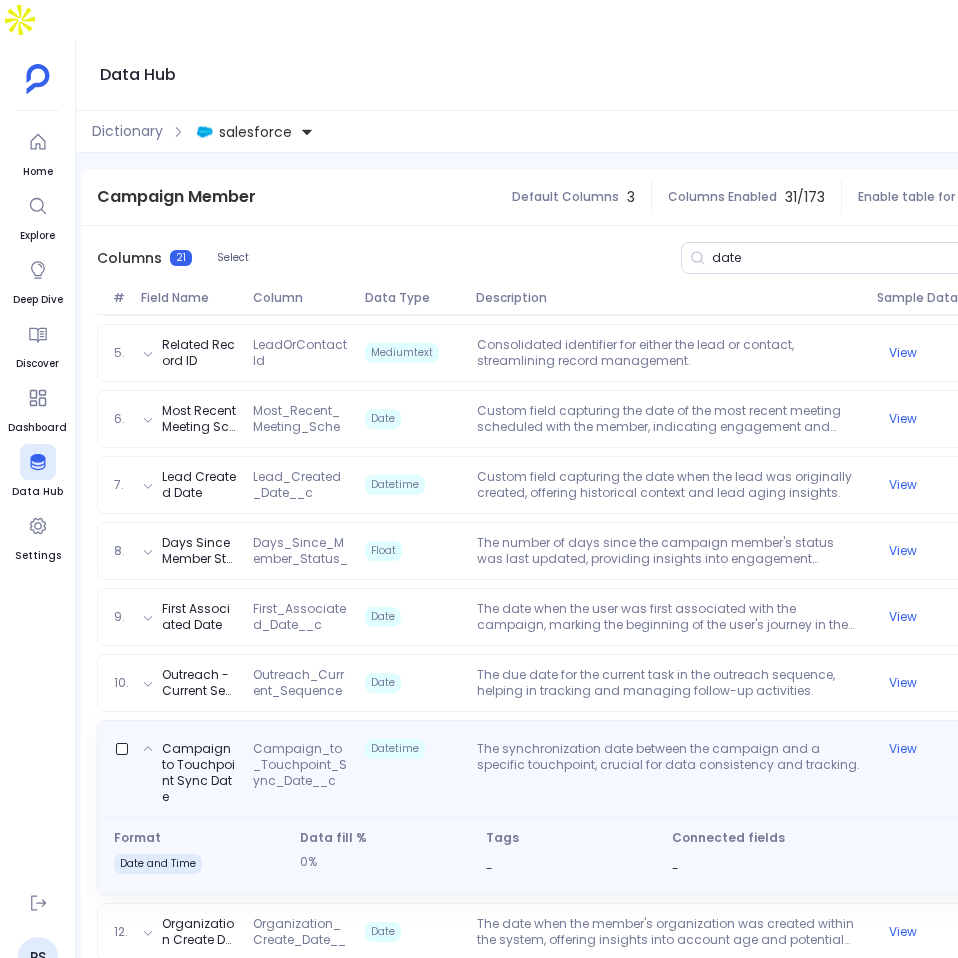 scroll, scrollTop: 508, scrollLeft: 0, axis: vertical 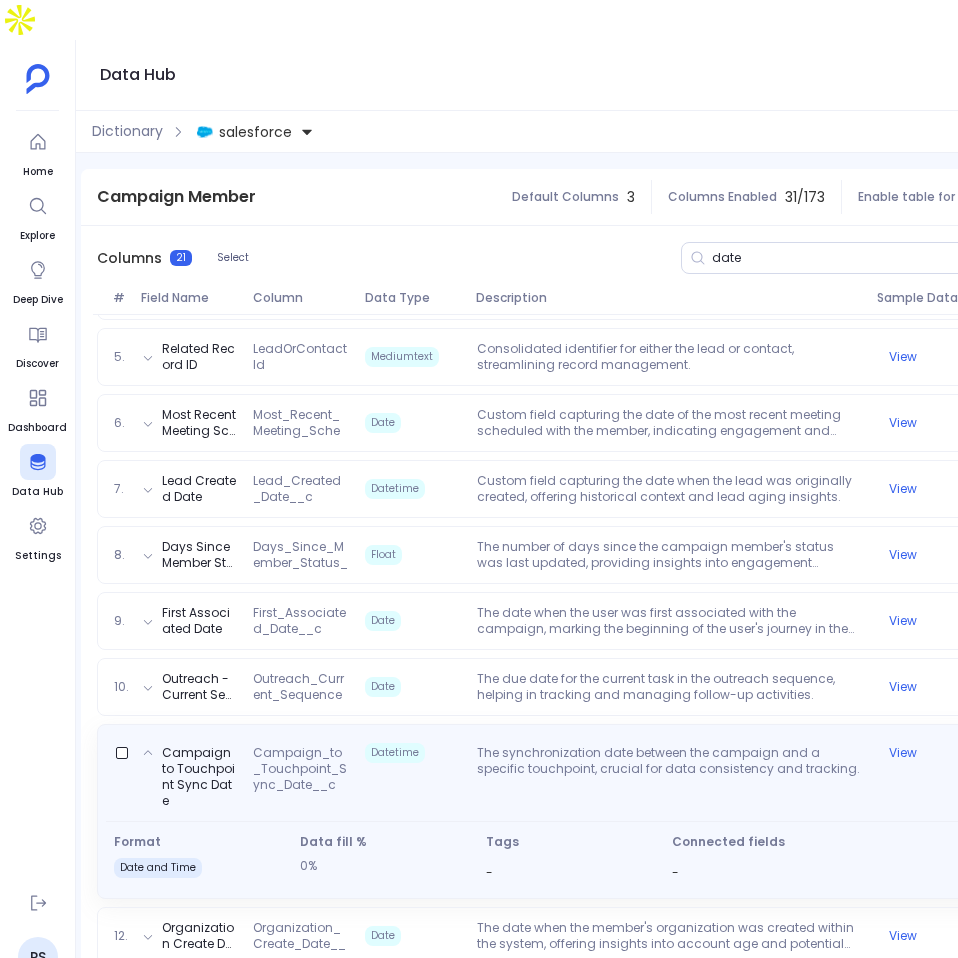 click on "10. Outreach - Current Sequence Task Due Outreach_Current_Sequence_Task_Due__c Date The due date for the current task in the outreach sequence, helping in tracking and managing follow-up activities. View" at bounding box center [571, 687] 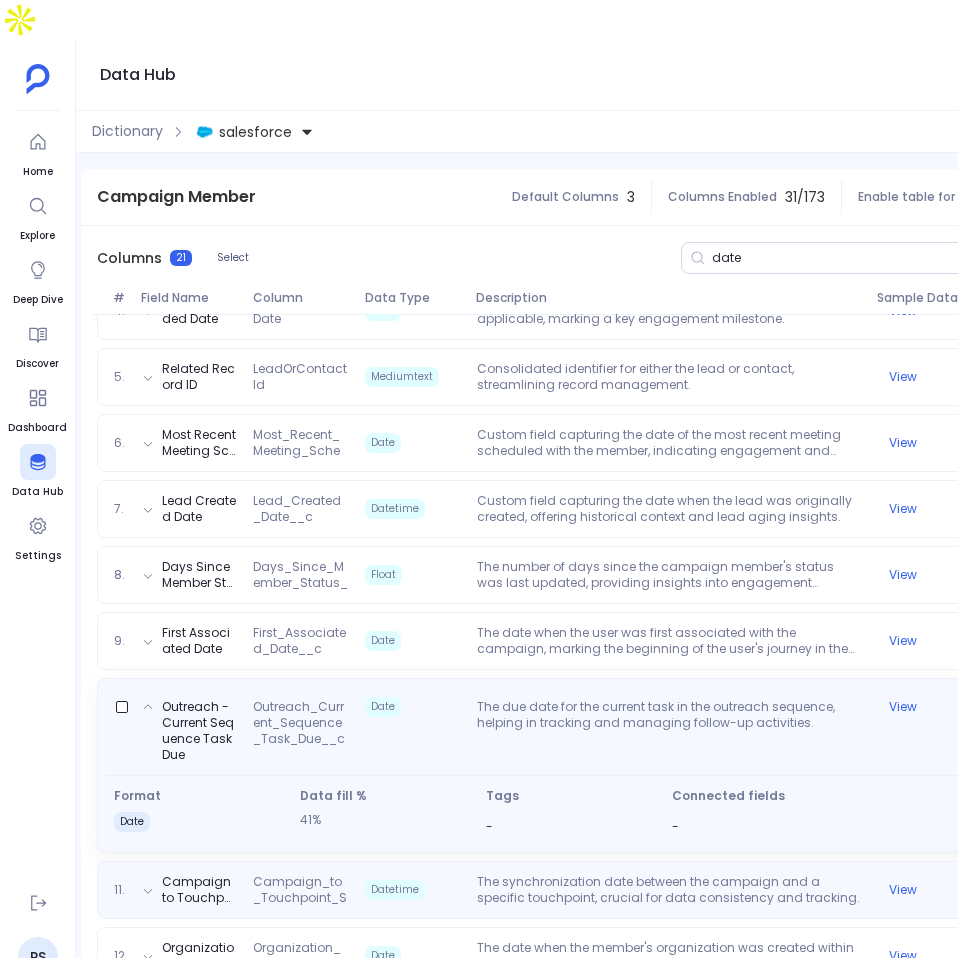scroll, scrollTop: 486, scrollLeft: 0, axis: vertical 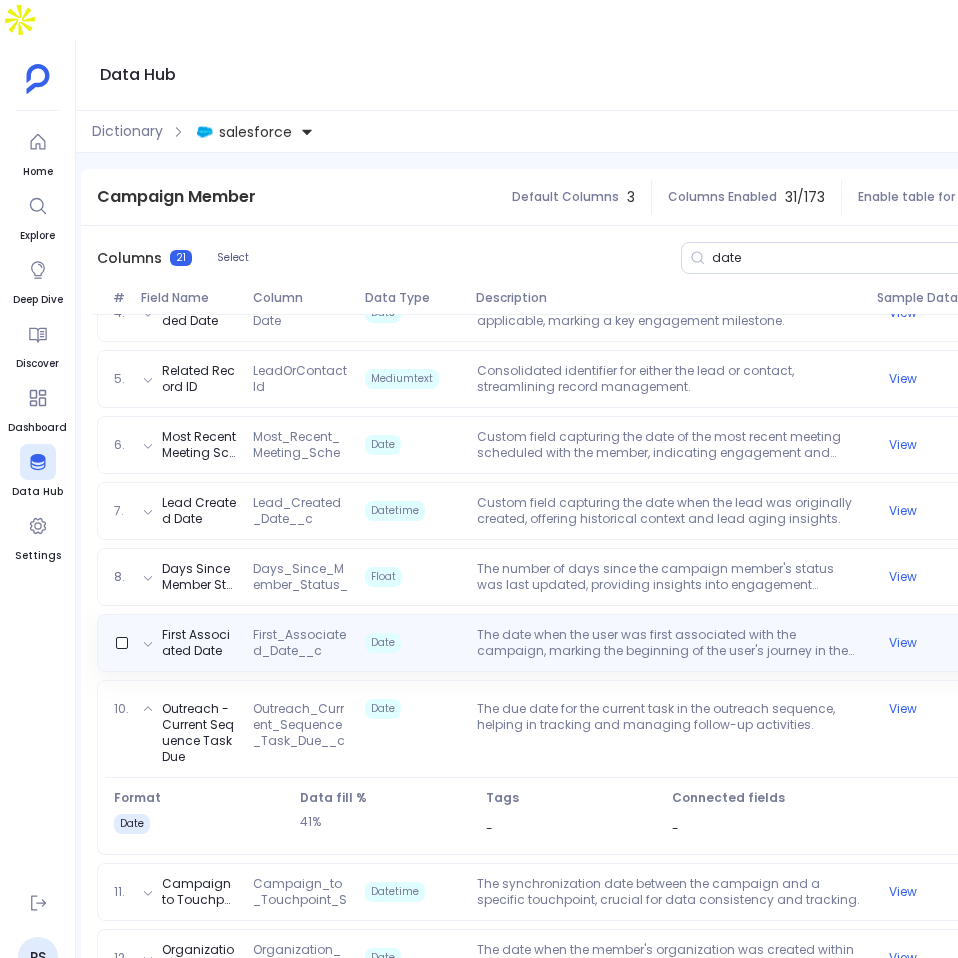 click on "The date when the user was first associated with the campaign, marking the beginning of the user's journey in the campaign lifecycle." at bounding box center [669, 643] 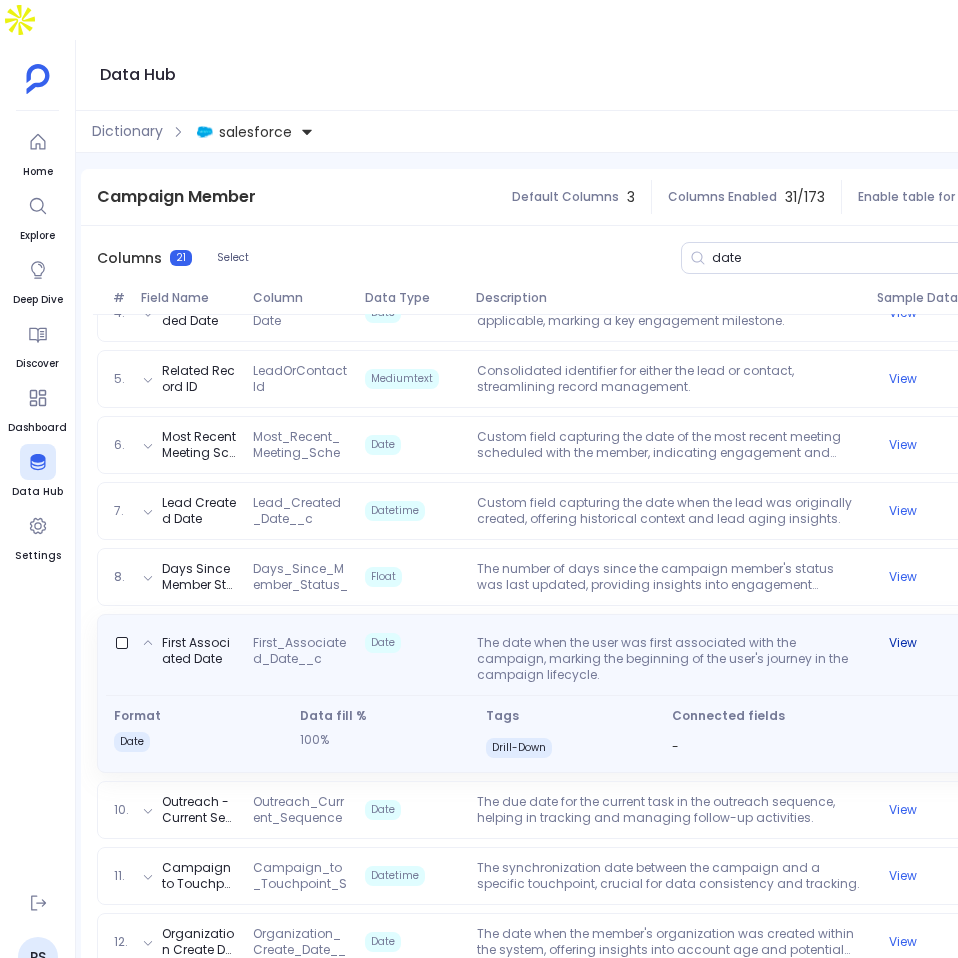 click on "View" at bounding box center (903, 643) 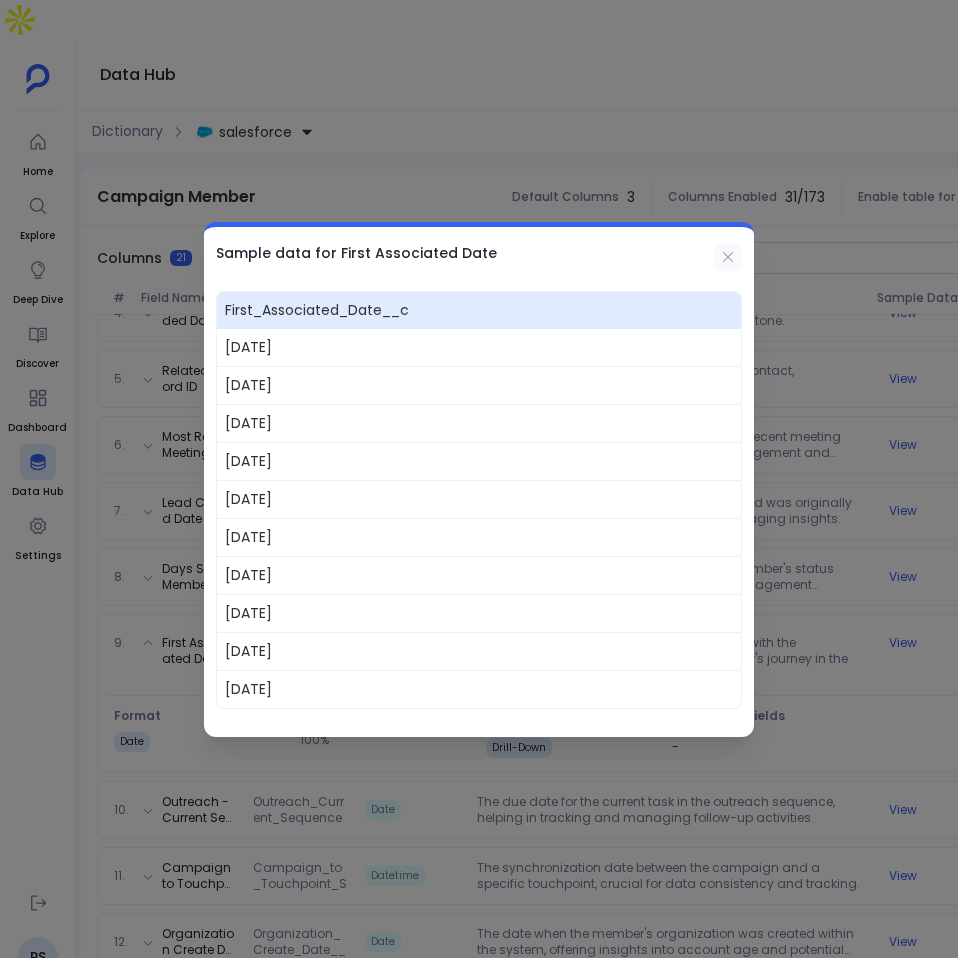 click 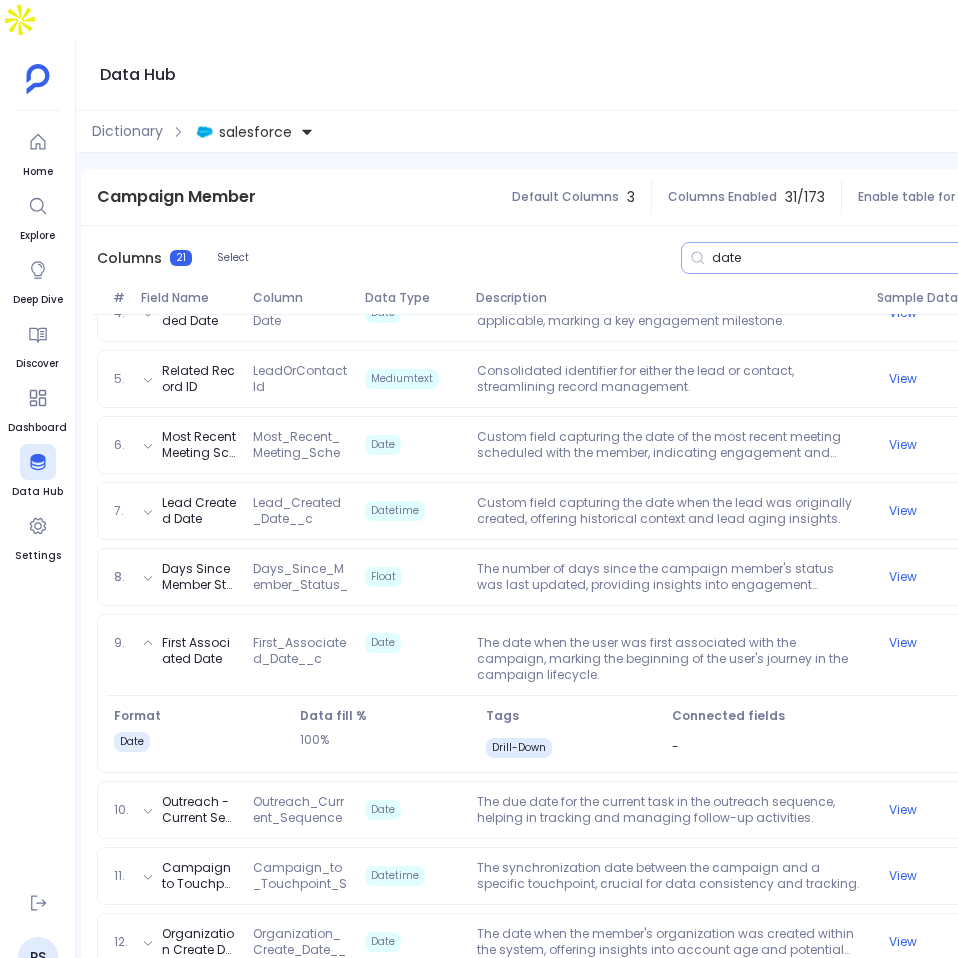 click on "date" at bounding box center [845, 258] 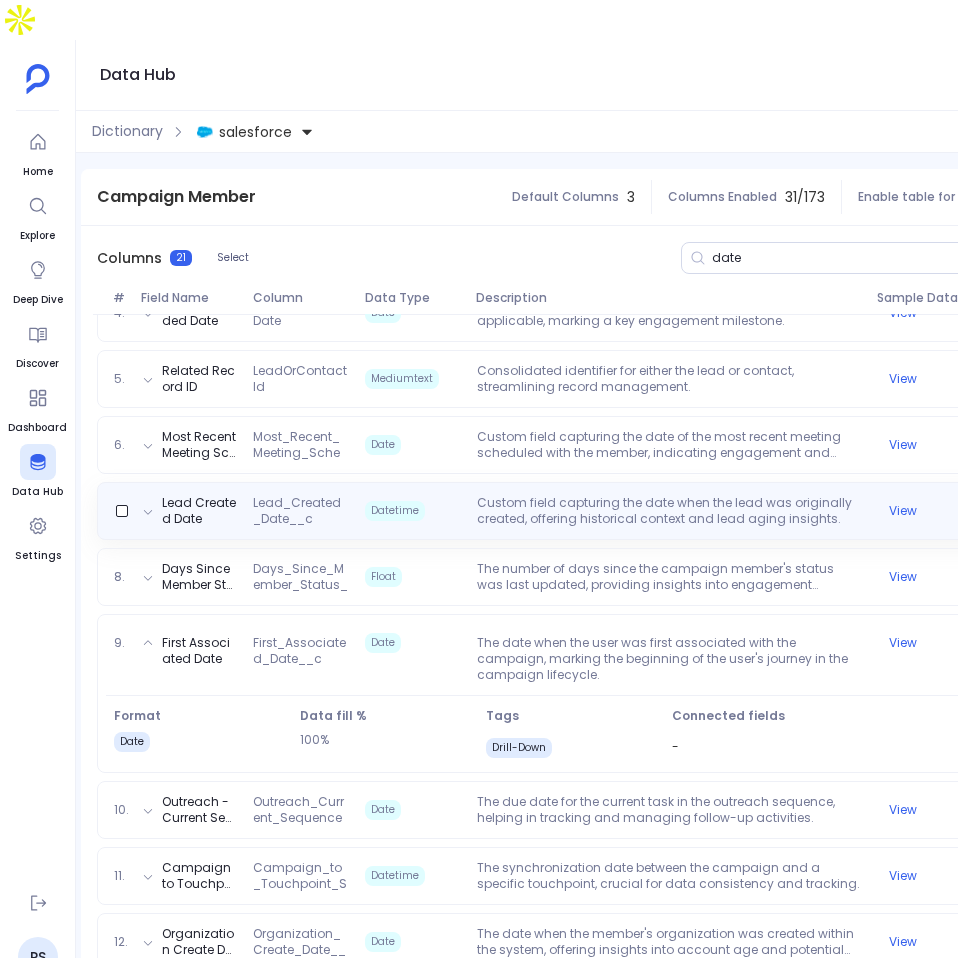 click on "Custom field capturing the date when the lead was originally created, offering historical context and lead aging insights." at bounding box center [669, 511] 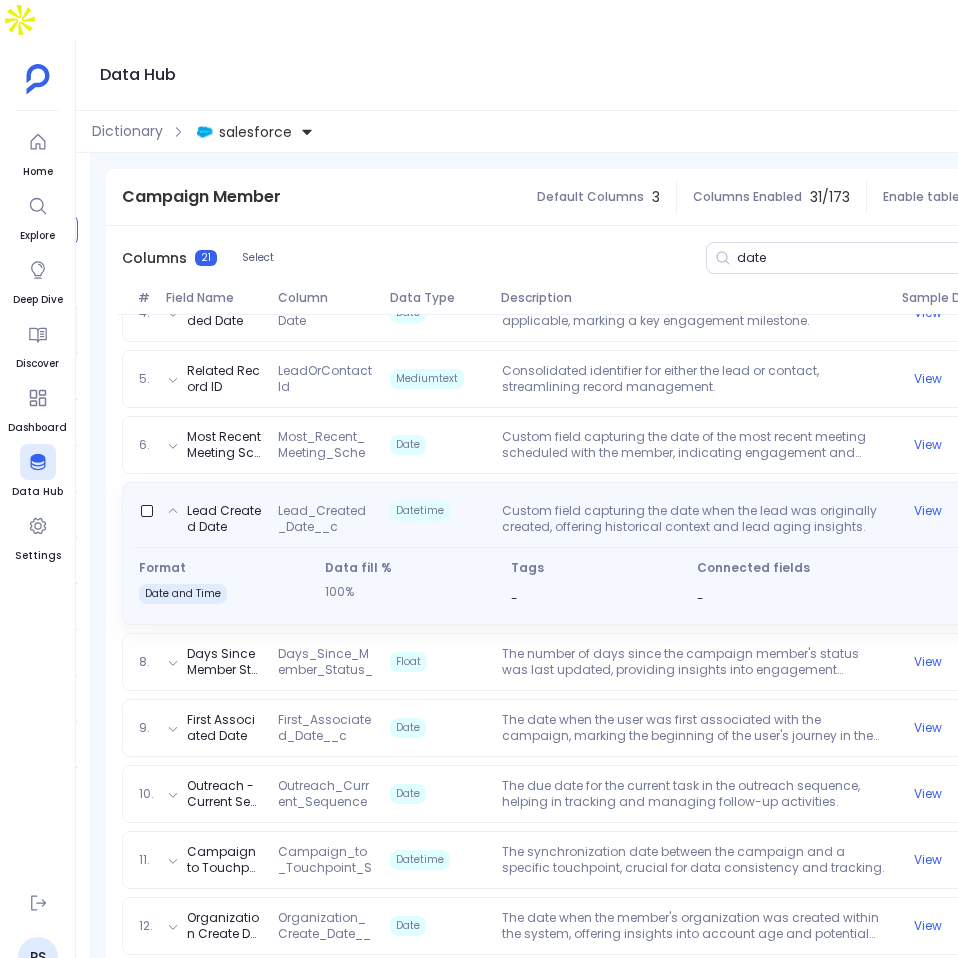 scroll, scrollTop: 0, scrollLeft: 237, axis: horizontal 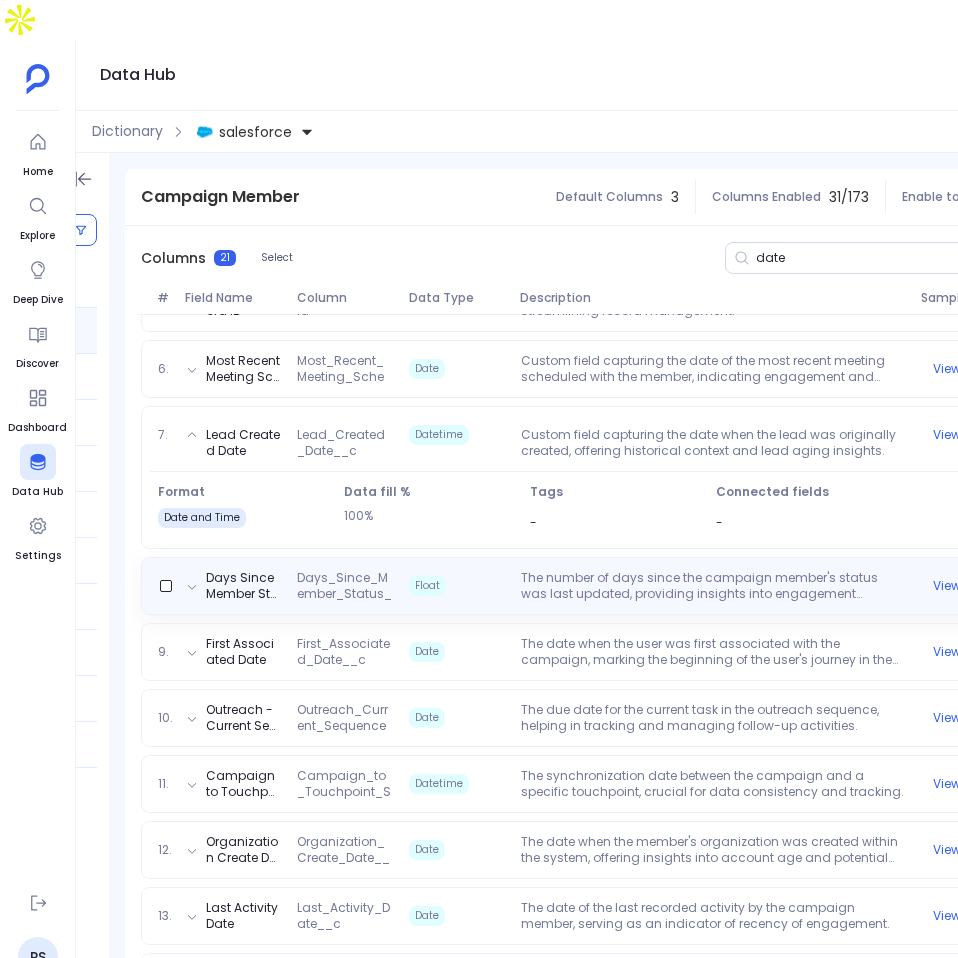 click on "The number of days since the campaign member's status was last updated, providing insights into engagement recency and follow-up urgency." at bounding box center (713, 586) 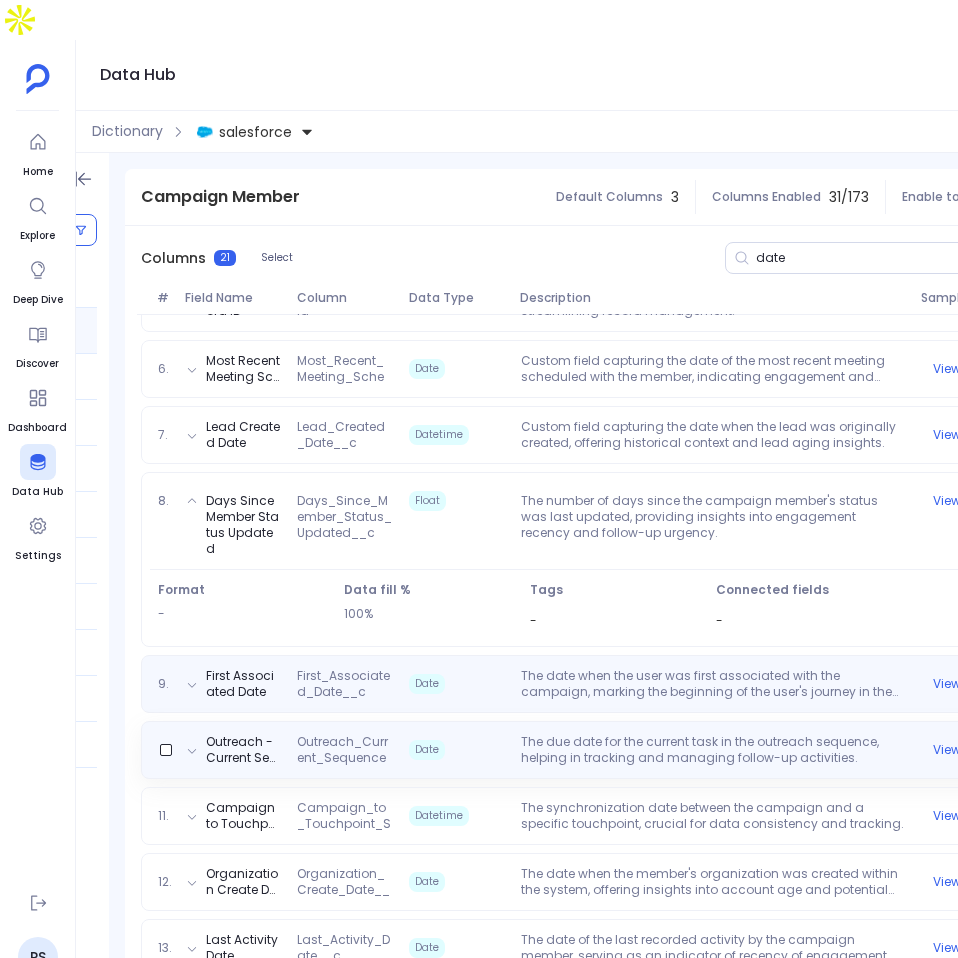 click on "9. First Associated Date First_Associated_Date__c Date The date when the user was first associated with the campaign, marking the beginning of the user's journey in the campaign lifecycle. View" at bounding box center (615, 684) 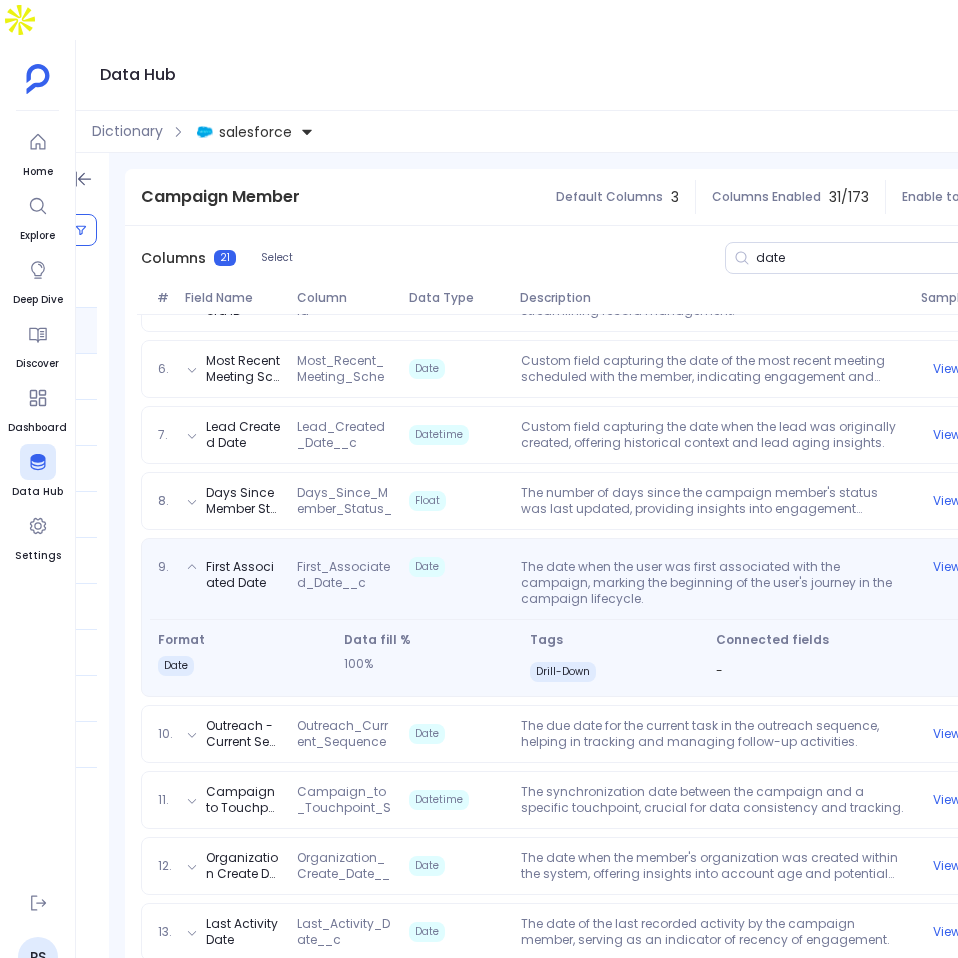 click on "First_Associated_Date__c" at bounding box center [345, 583] 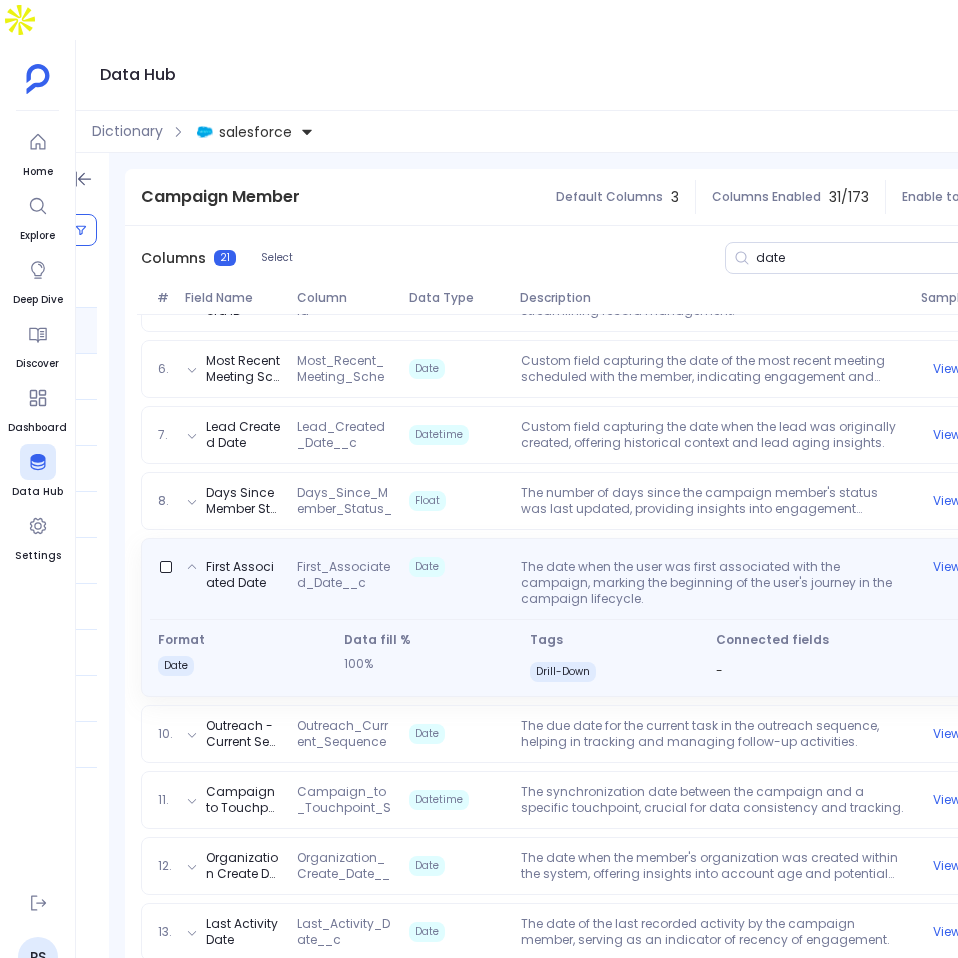 click on "First_Associated_Date__c" at bounding box center (345, 583) 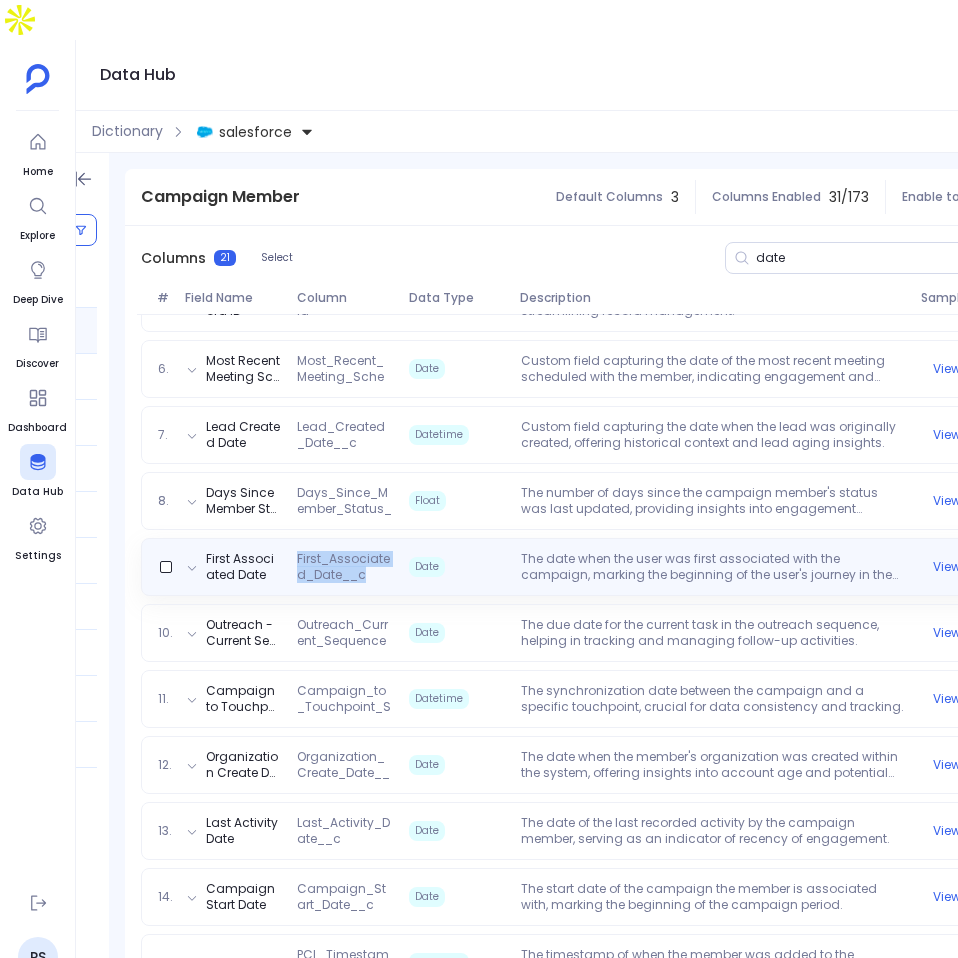 click on "First_Associated_Date__c" at bounding box center [345, 567] 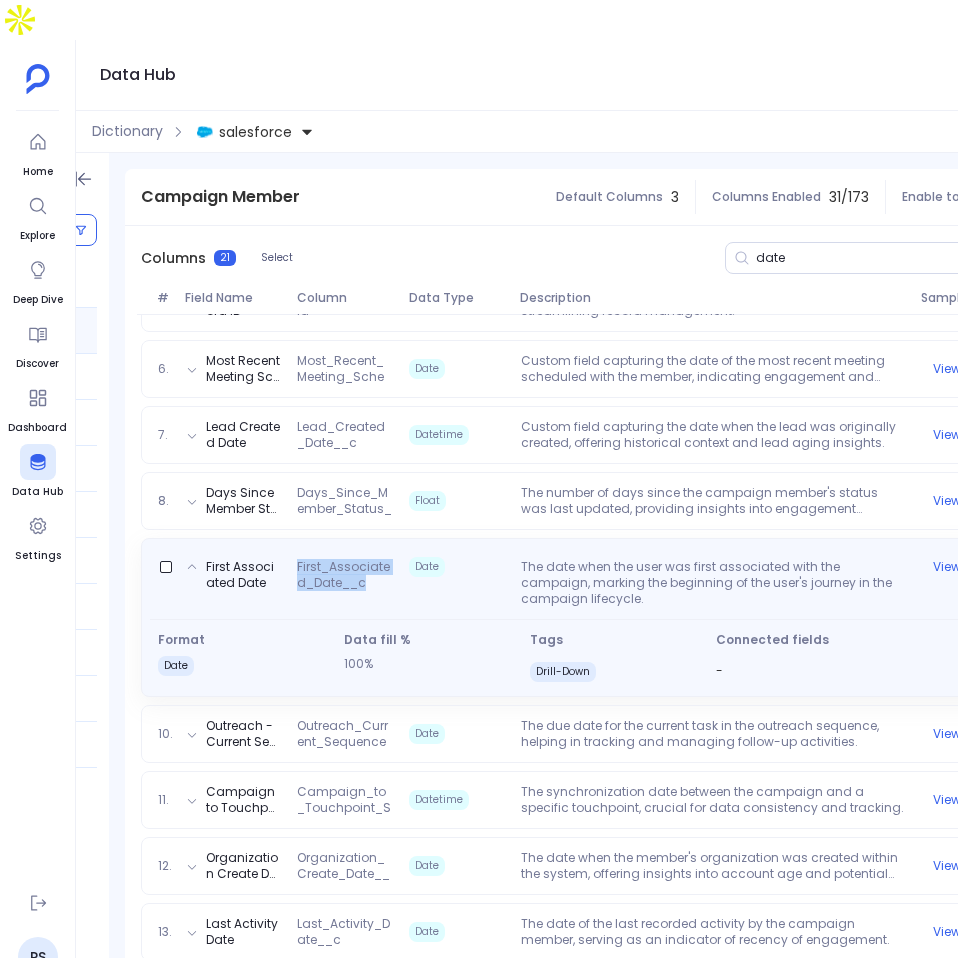 copy on "First_Associated_Date__c" 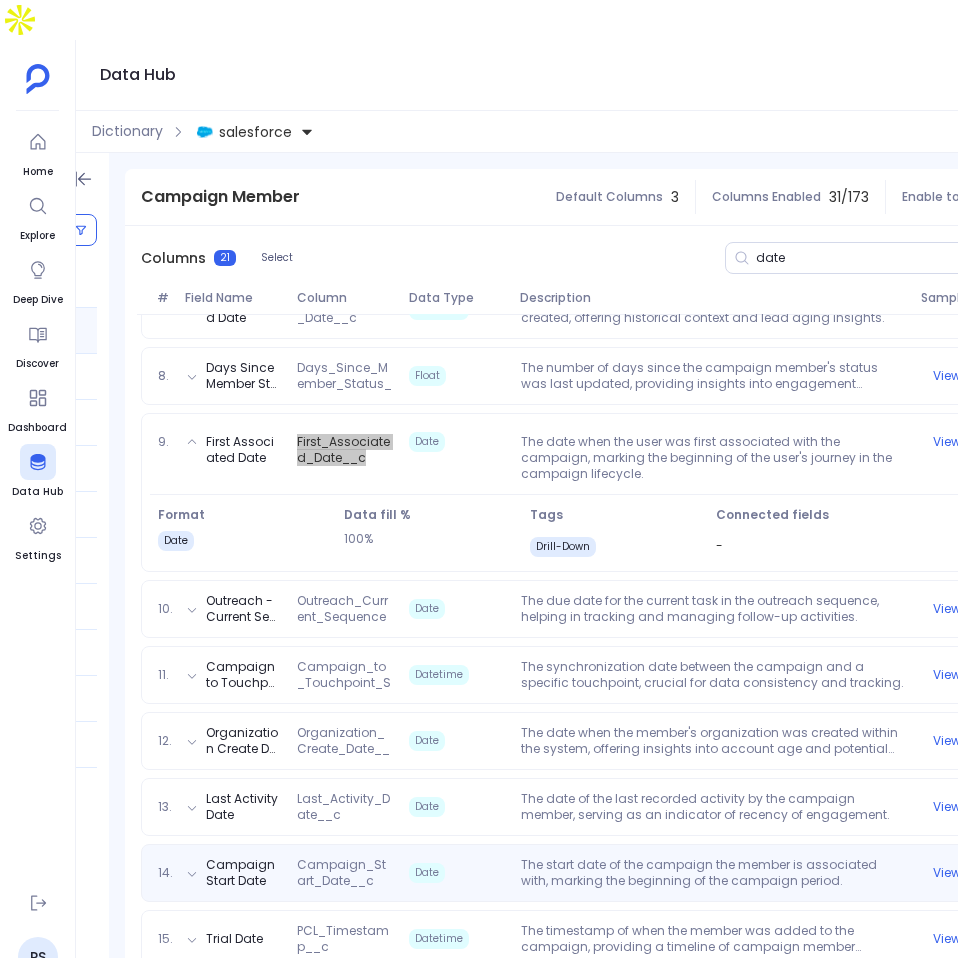 scroll, scrollTop: 689, scrollLeft: 0, axis: vertical 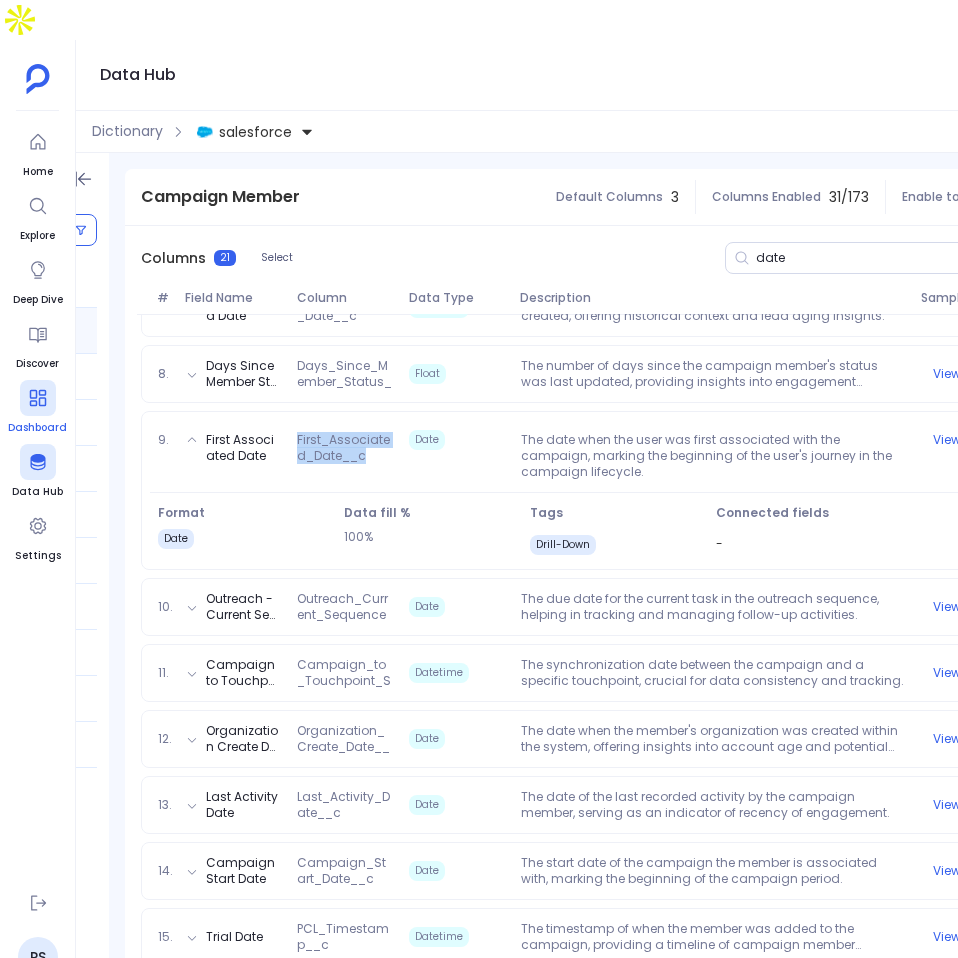 click at bounding box center [38, 398] 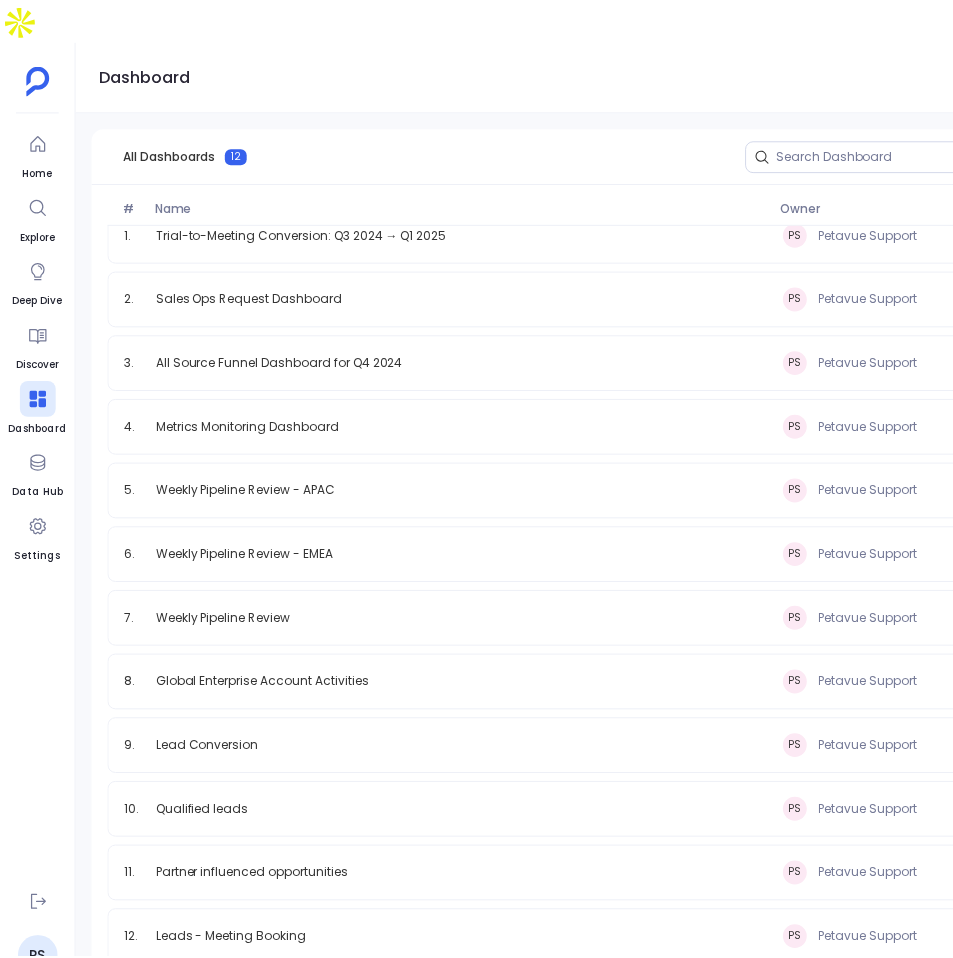 scroll, scrollTop: 0, scrollLeft: 0, axis: both 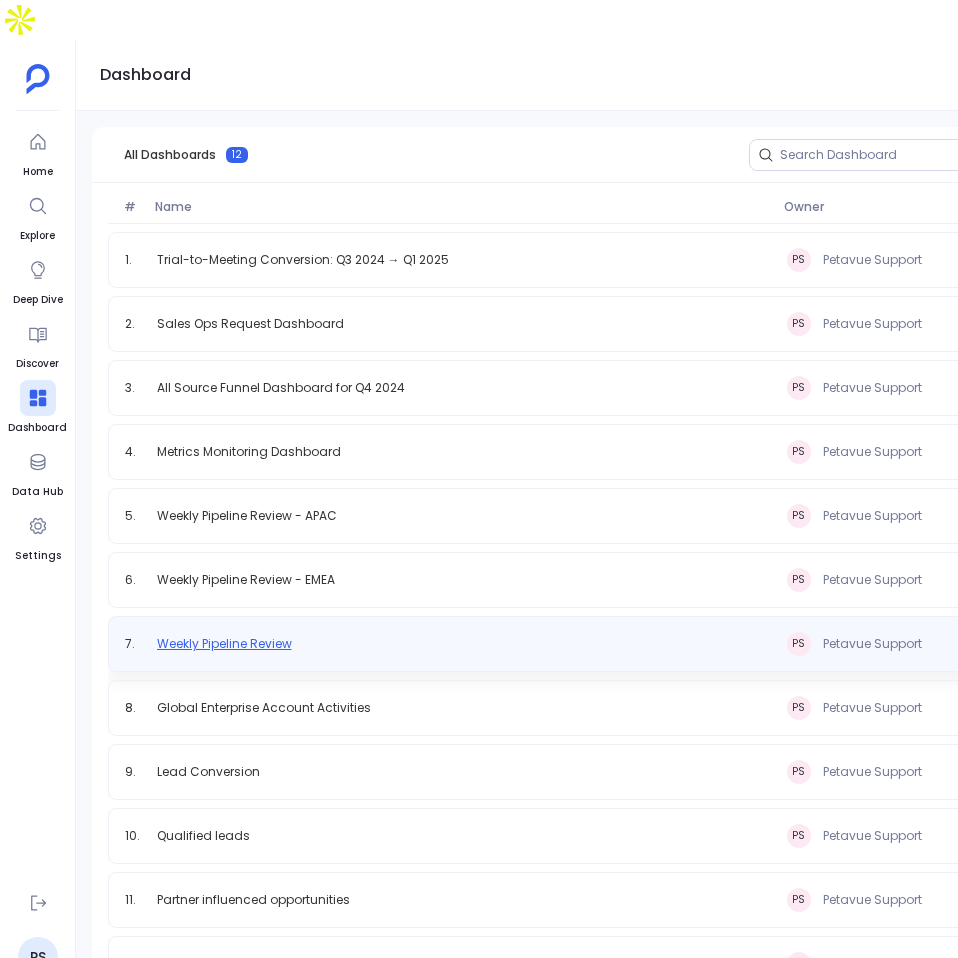 click on "Weekly Pipeline Review" at bounding box center [224, 644] 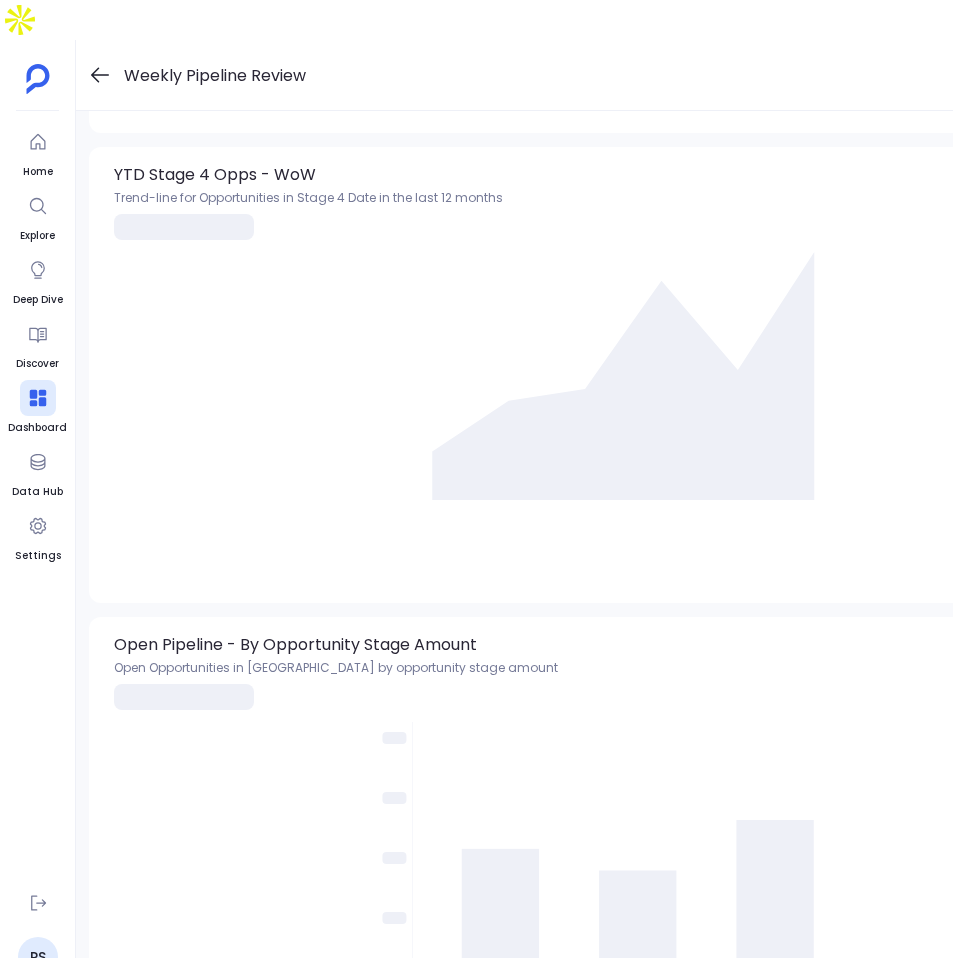 scroll, scrollTop: 6080, scrollLeft: 0, axis: vertical 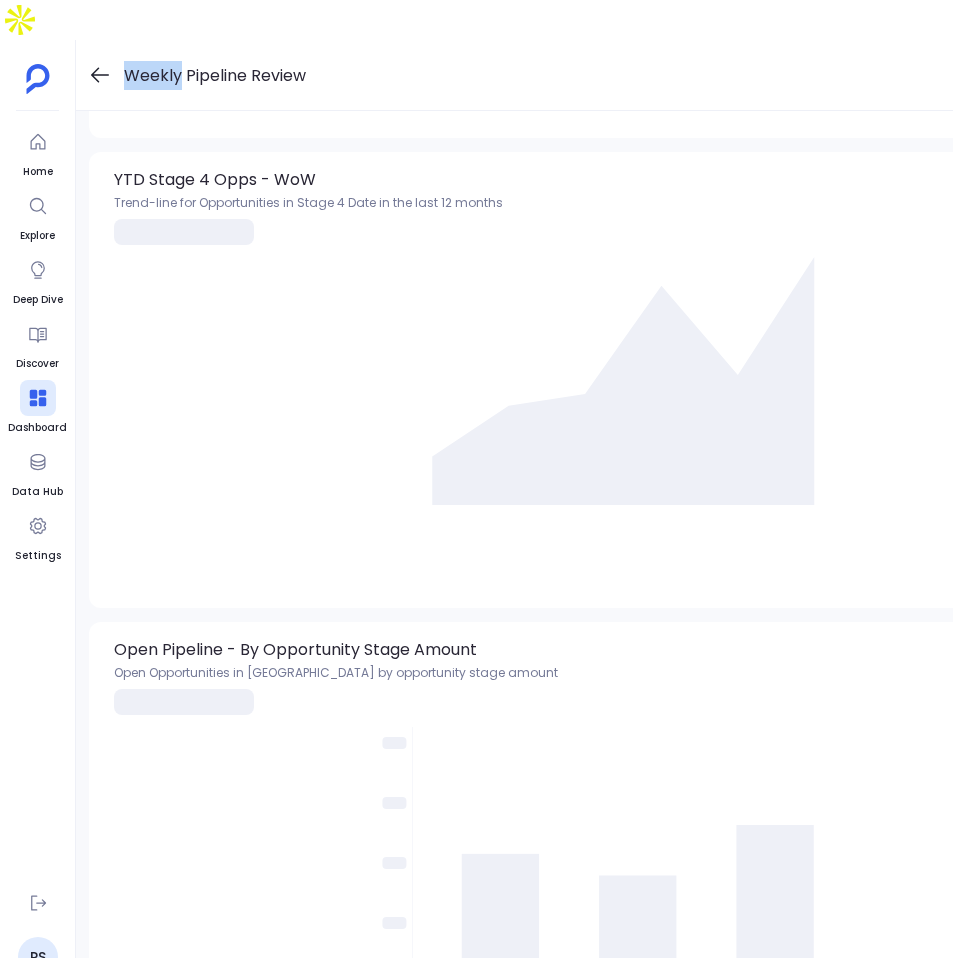 click 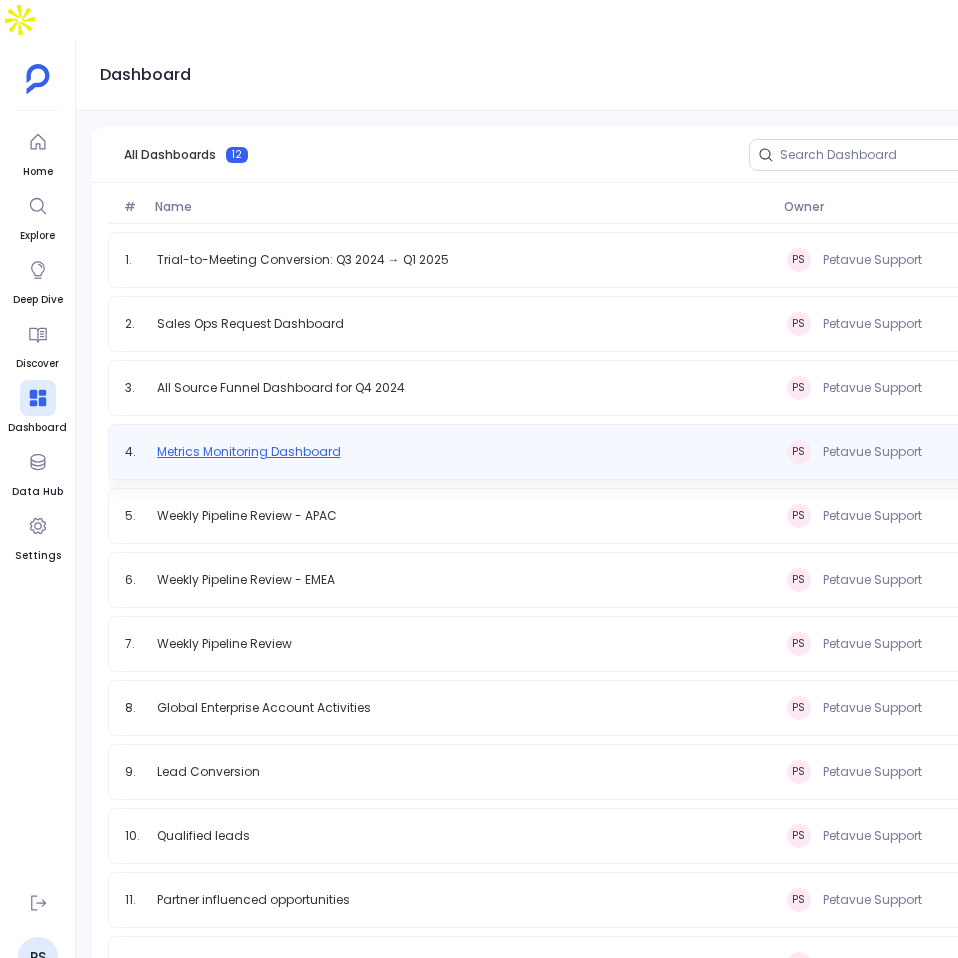click on "Metrics Monitoring Dashboard" at bounding box center [249, 452] 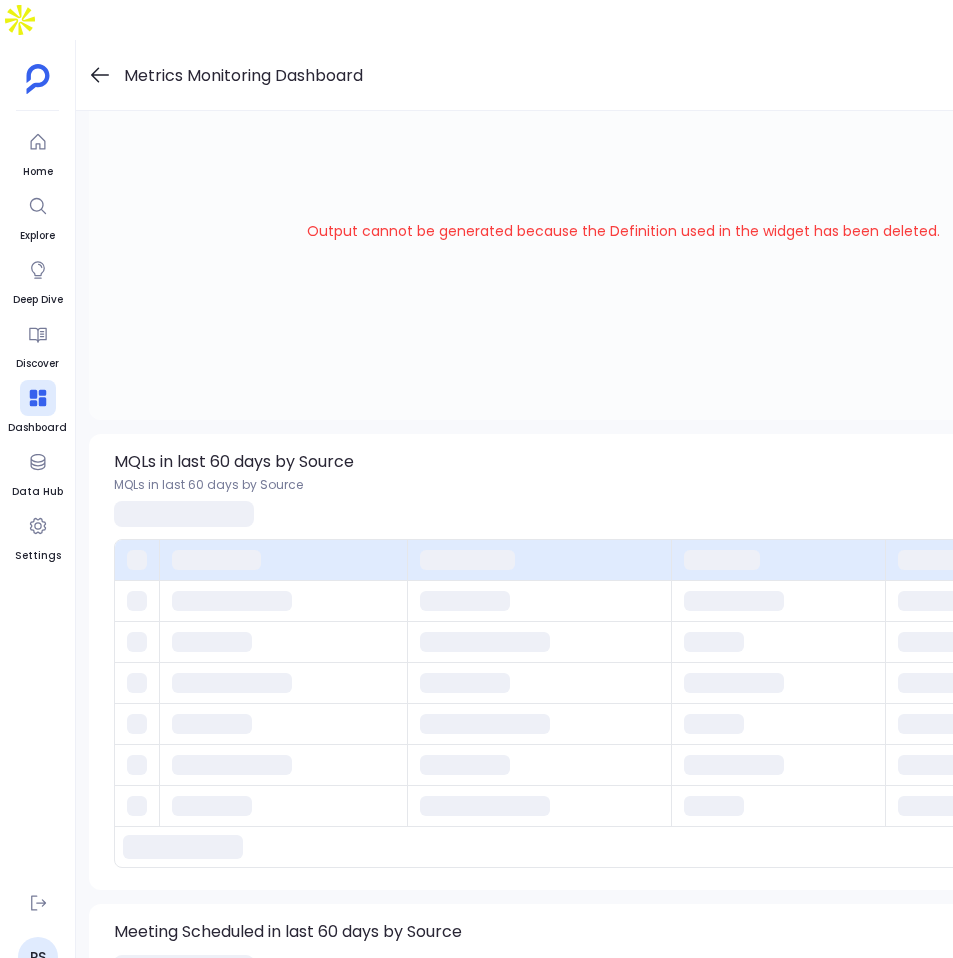 scroll, scrollTop: 0, scrollLeft: 0, axis: both 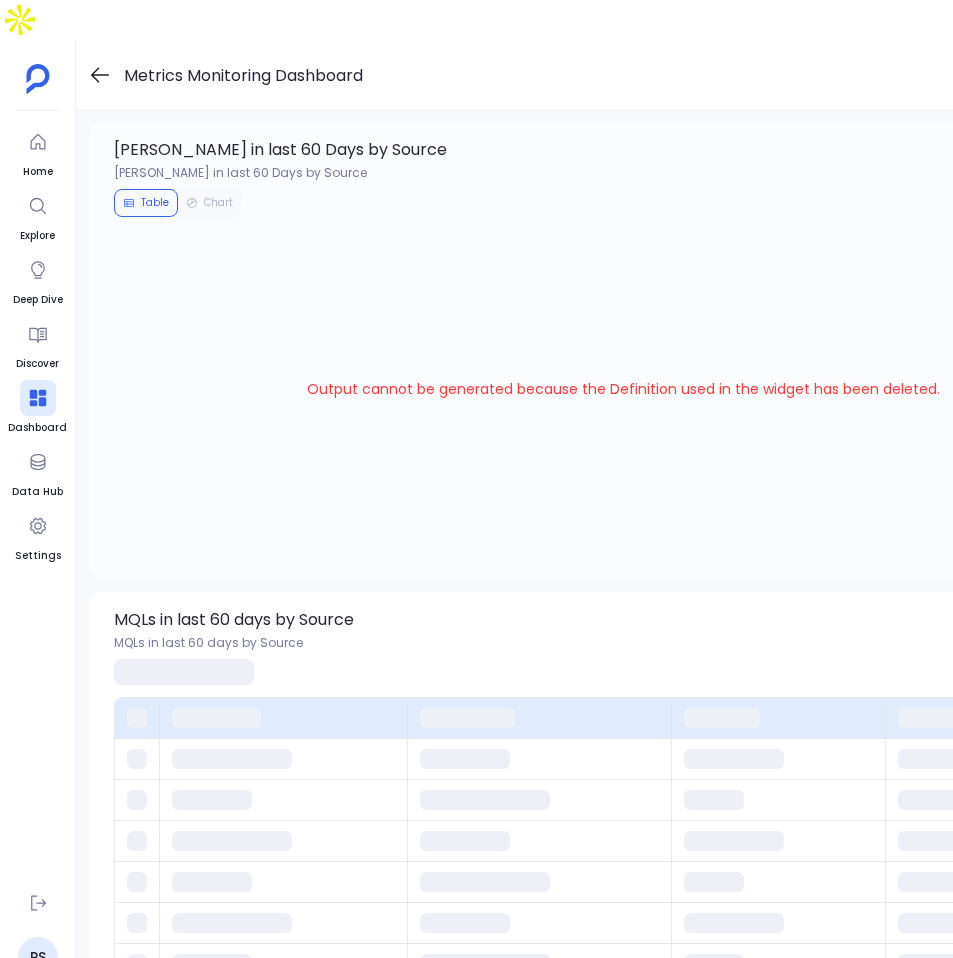 click 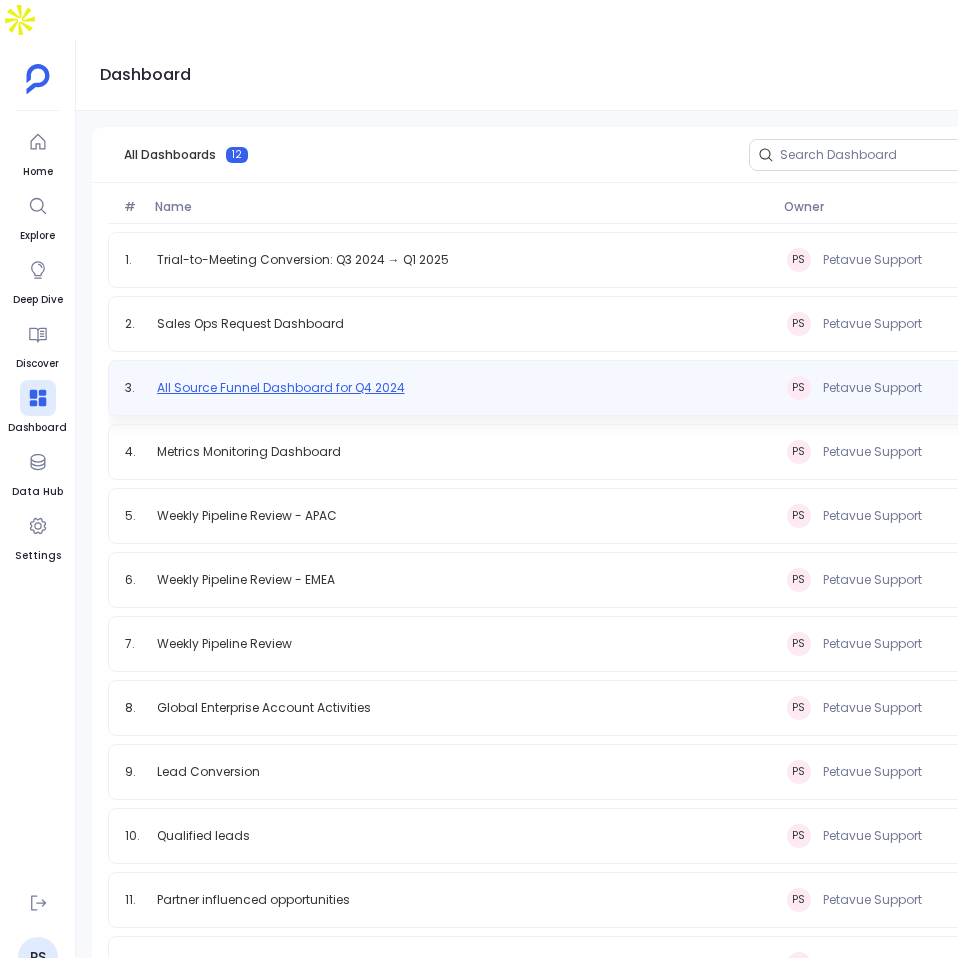 click on "All Source Funnel Dashboard for Q4 2024" at bounding box center [281, 388] 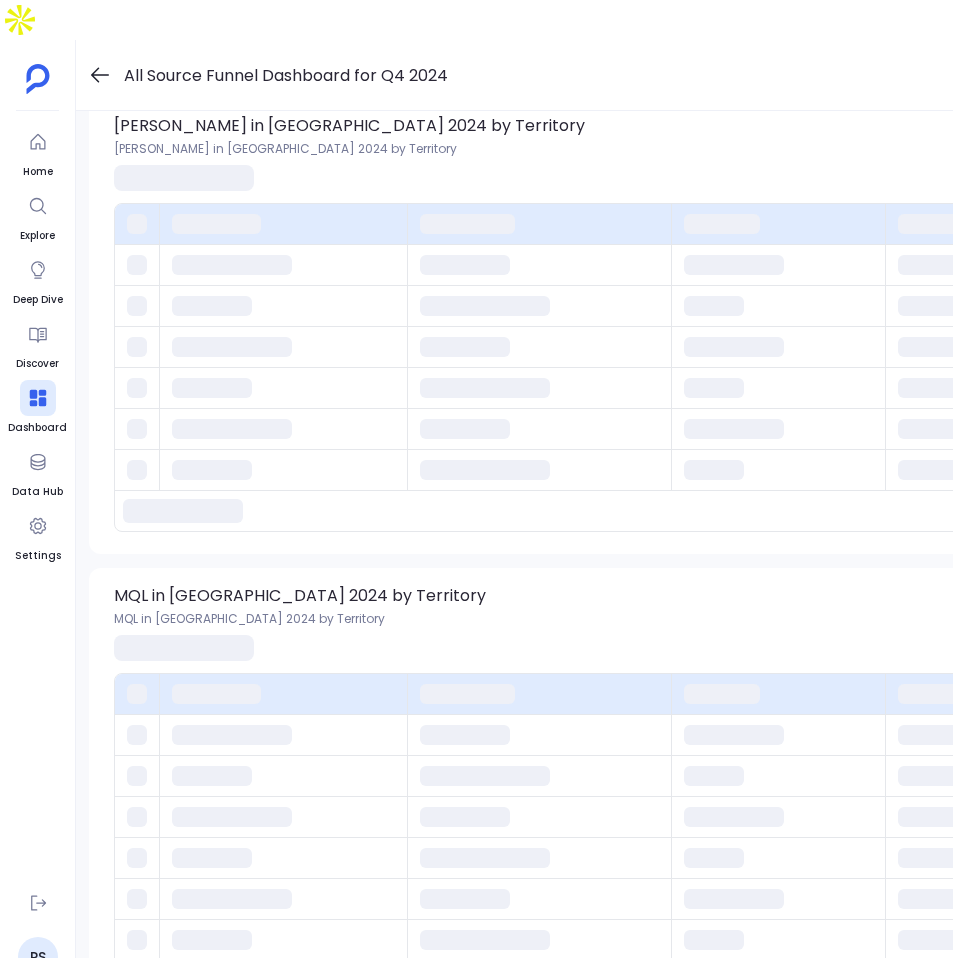 scroll, scrollTop: 0, scrollLeft: 0, axis: both 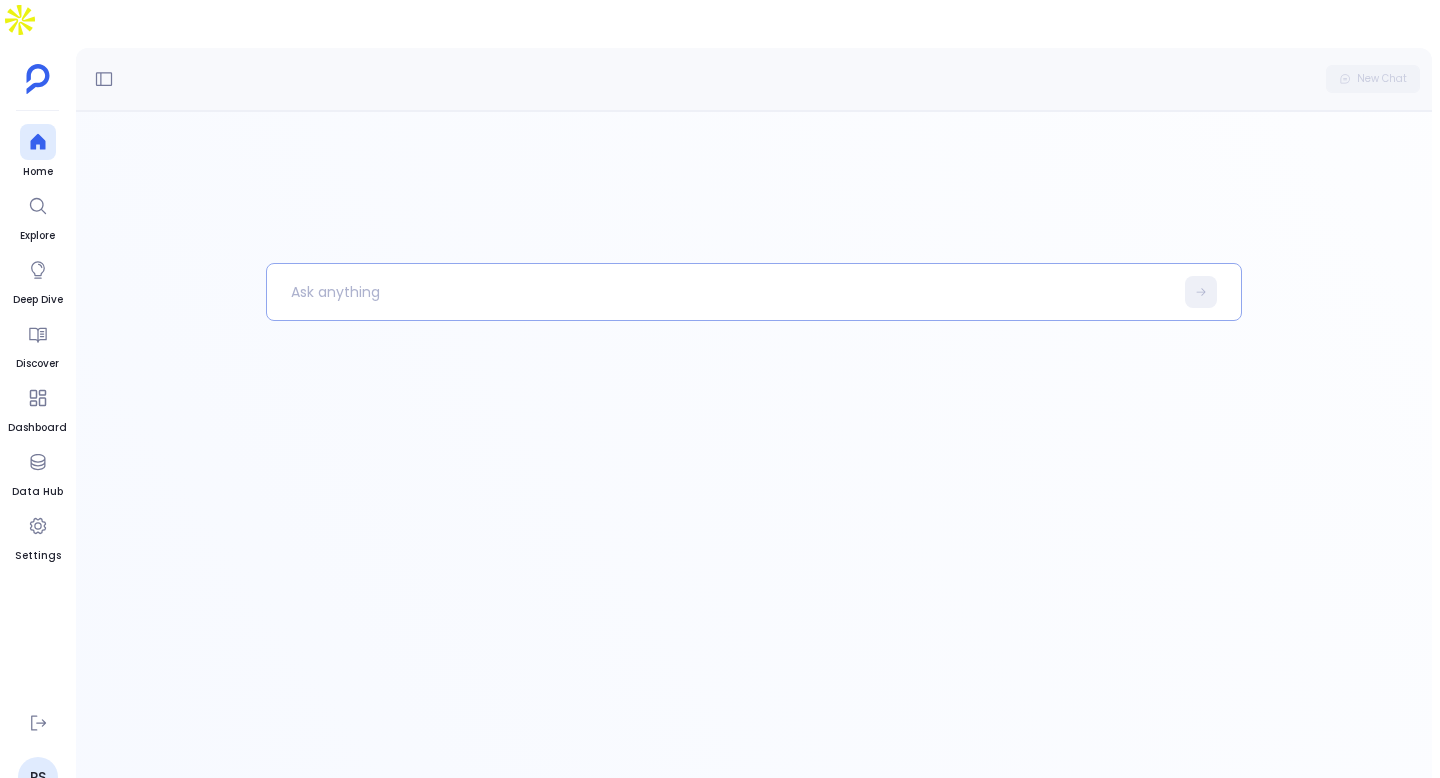 click at bounding box center (720, 292) 